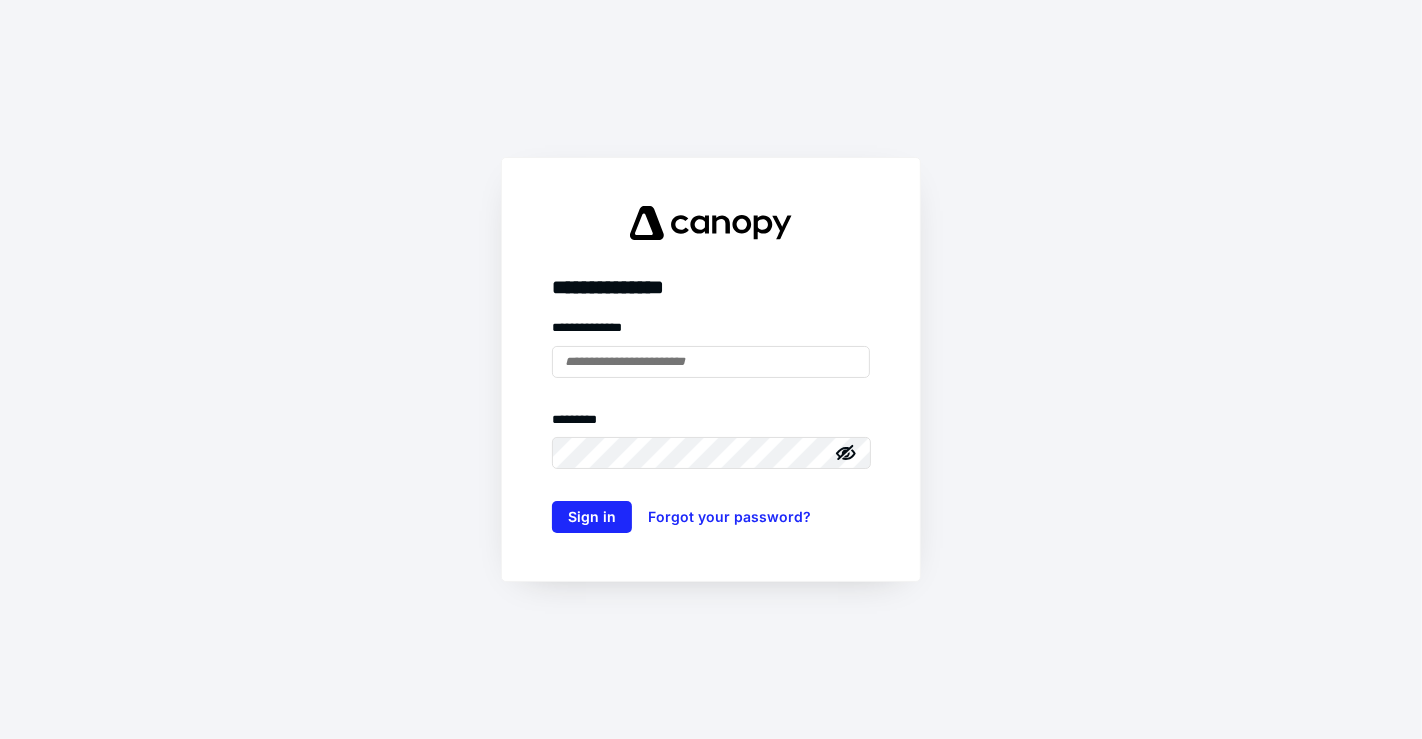 scroll, scrollTop: 0, scrollLeft: 0, axis: both 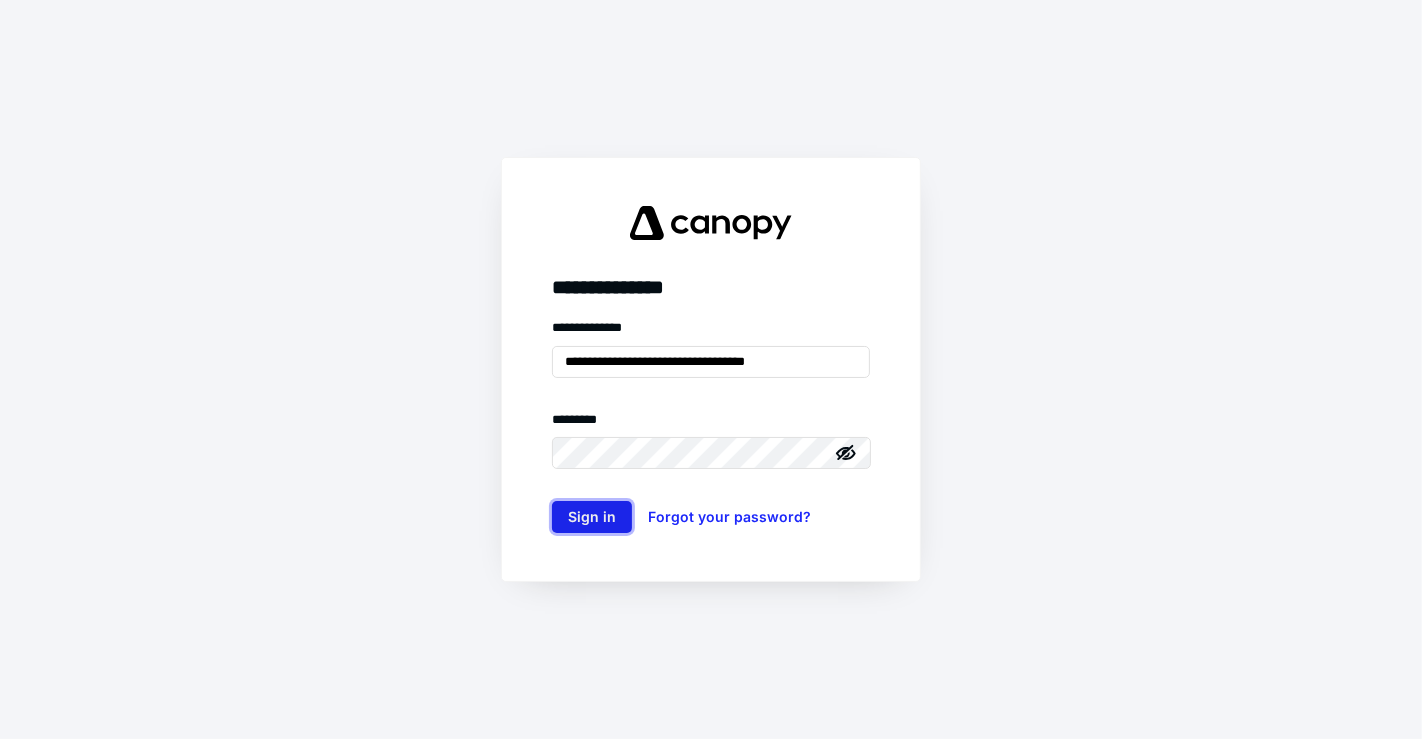 click on "Sign in" at bounding box center [592, 517] 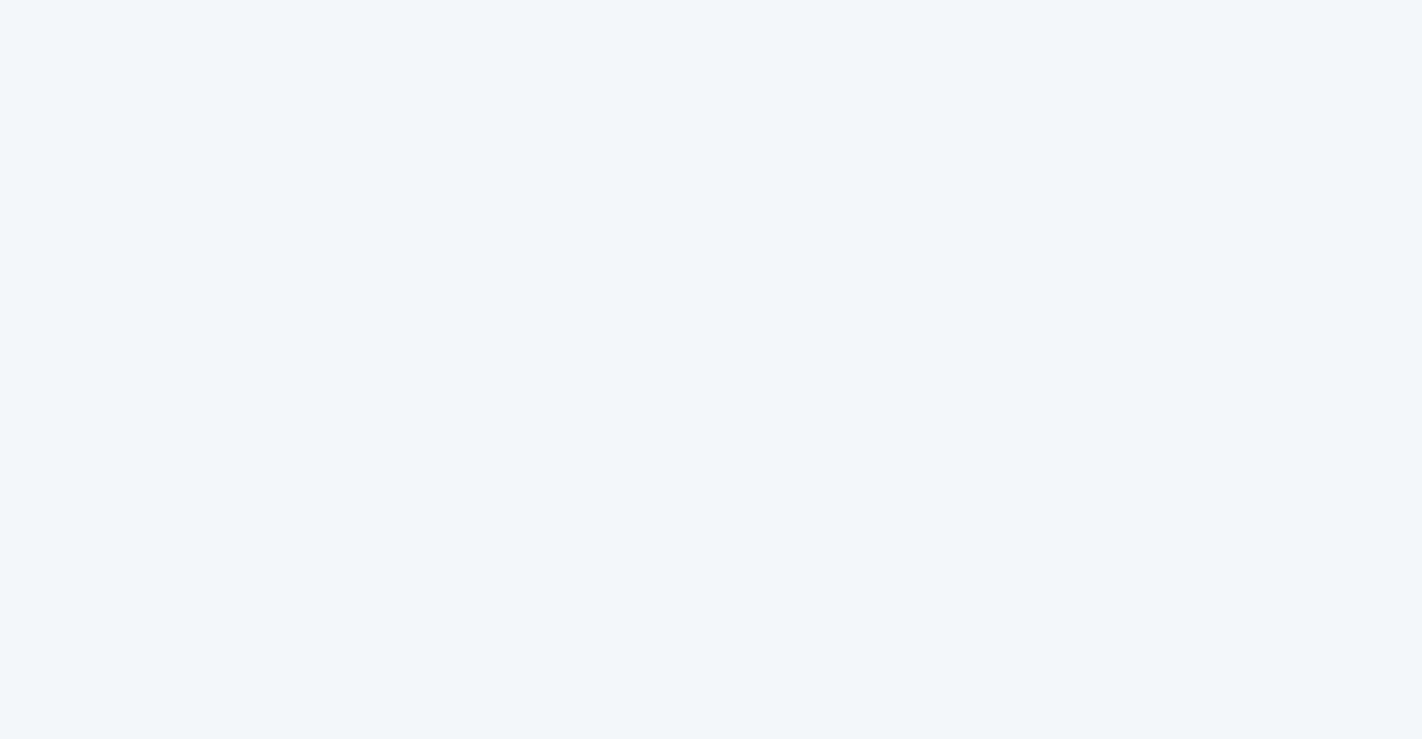scroll, scrollTop: 0, scrollLeft: 0, axis: both 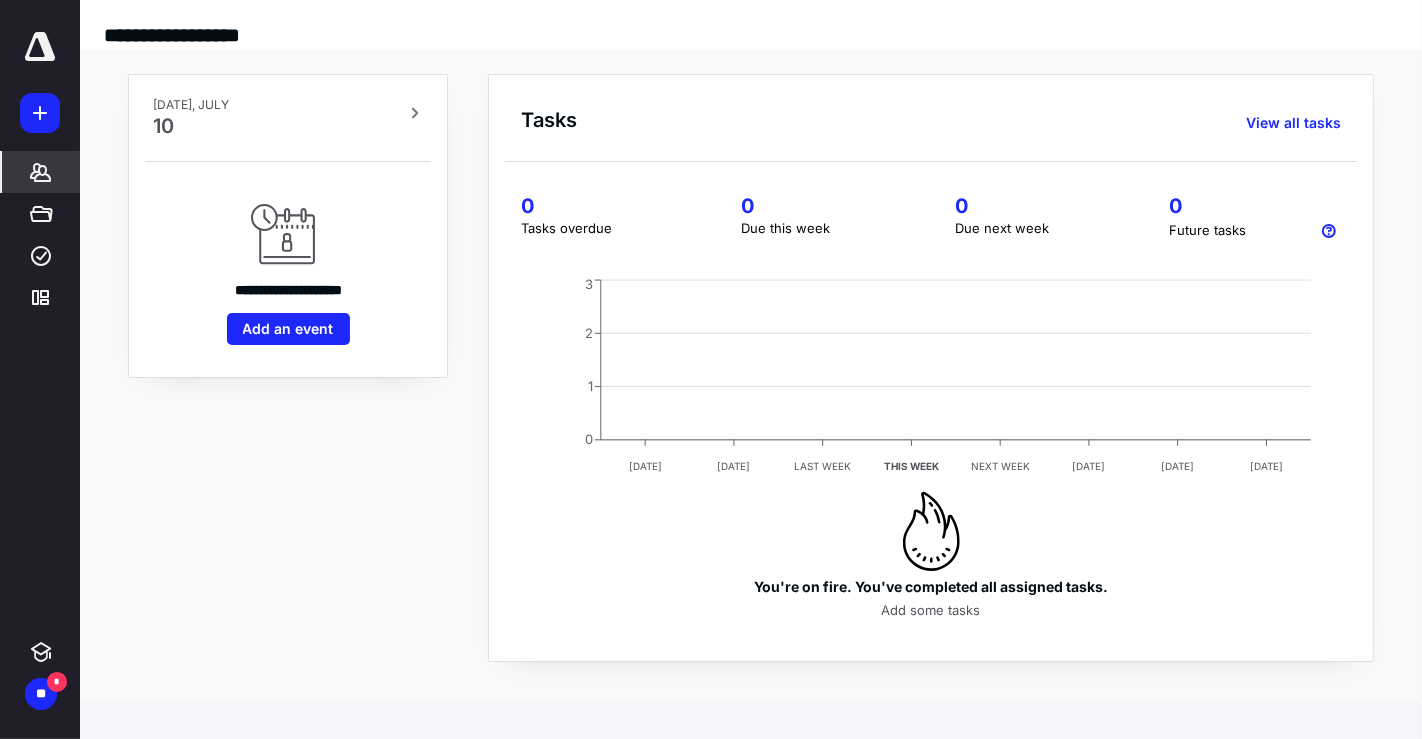 click on "*******" at bounding box center [41, 172] 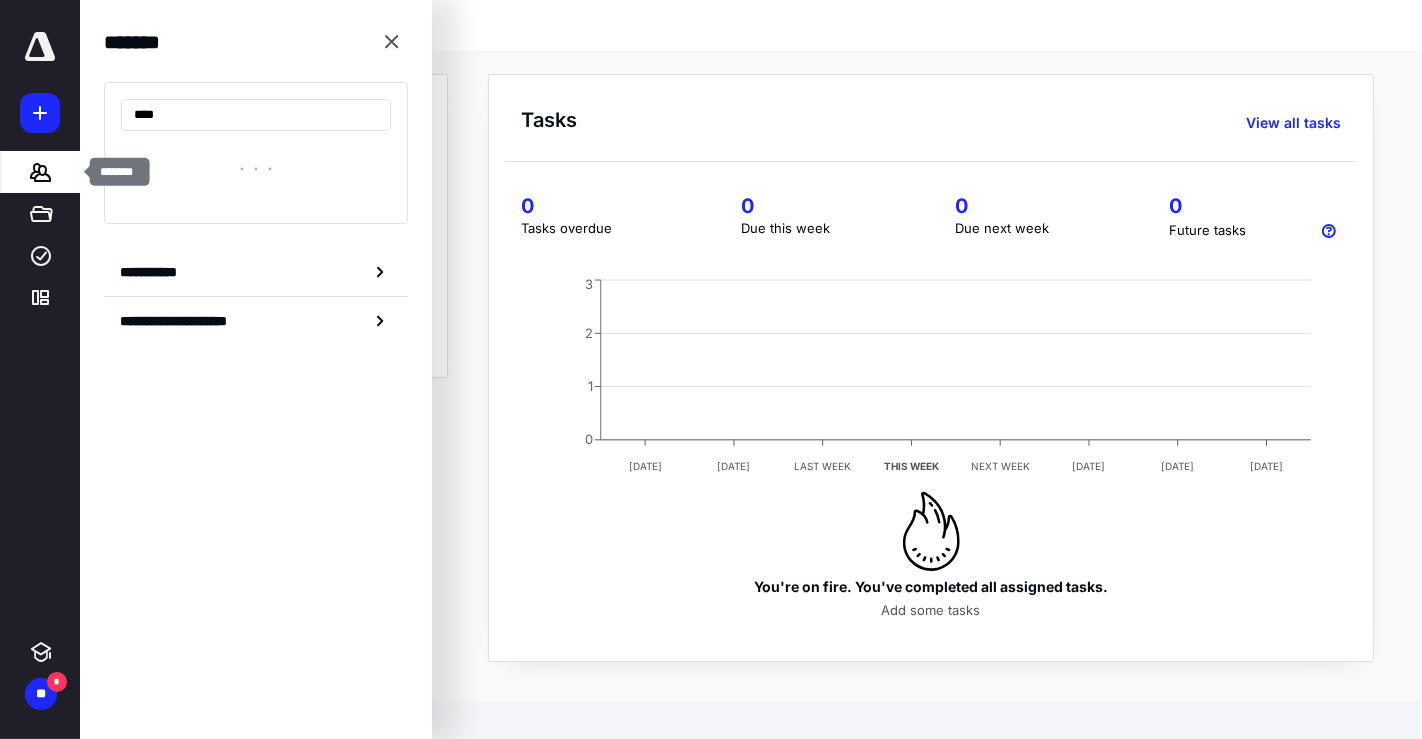 type on "*****" 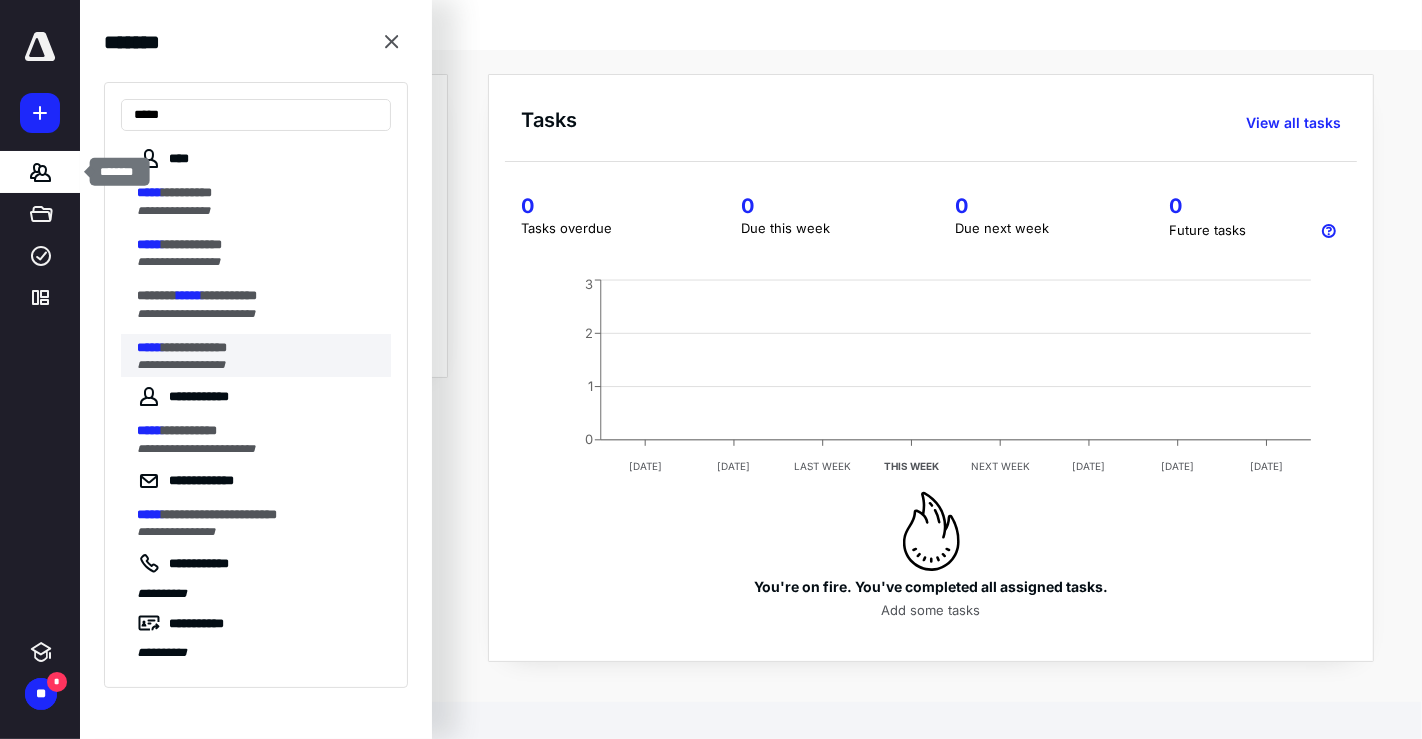 click on "**********" at bounding box center (194, 347) 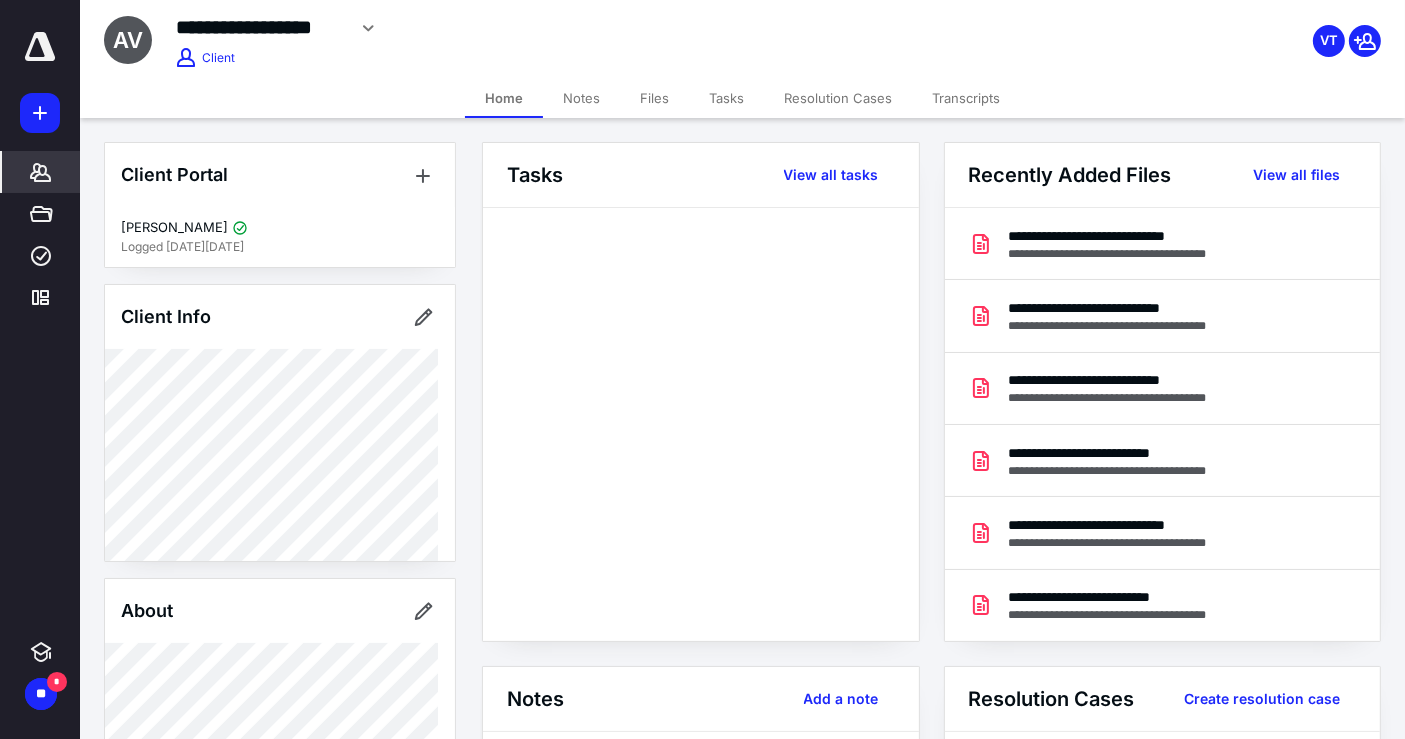 click on "Files" at bounding box center [654, 98] 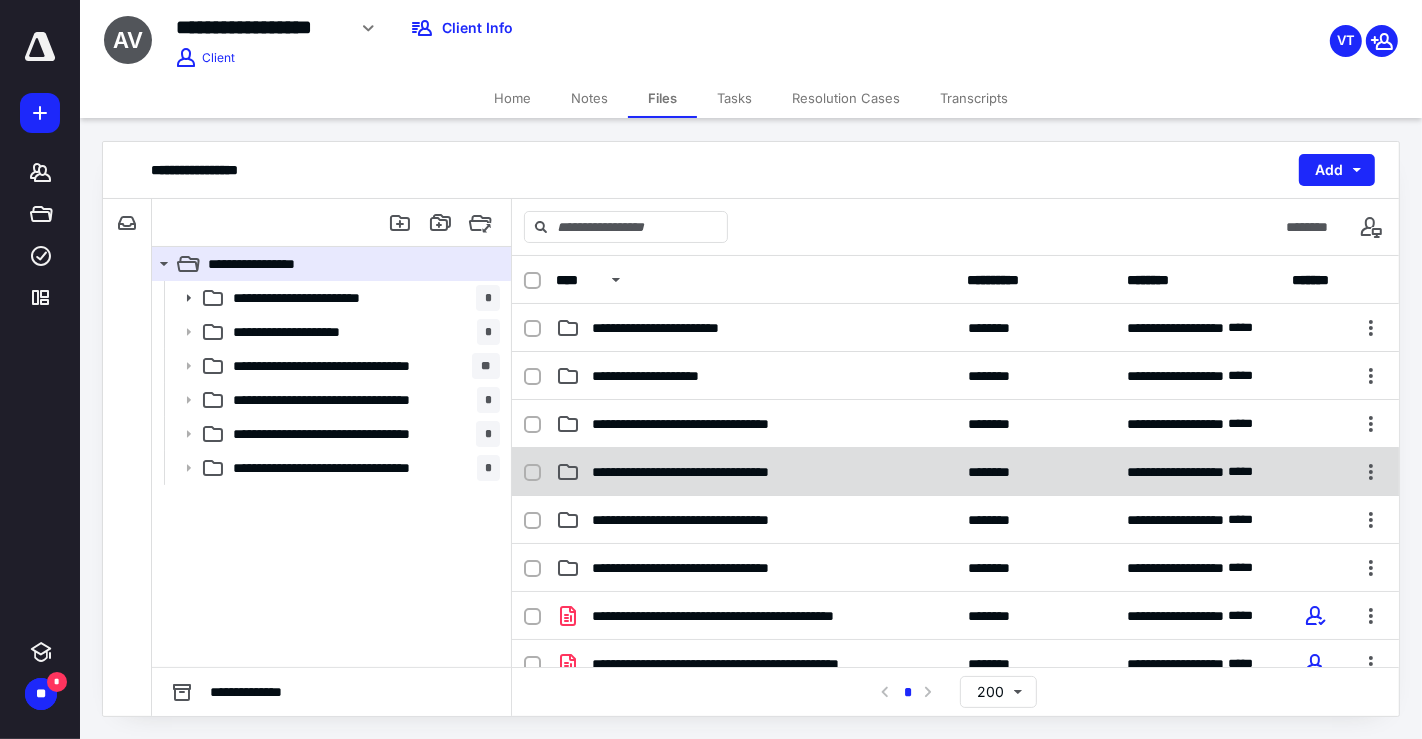 click on "**********" at bounding box center [746, 472] 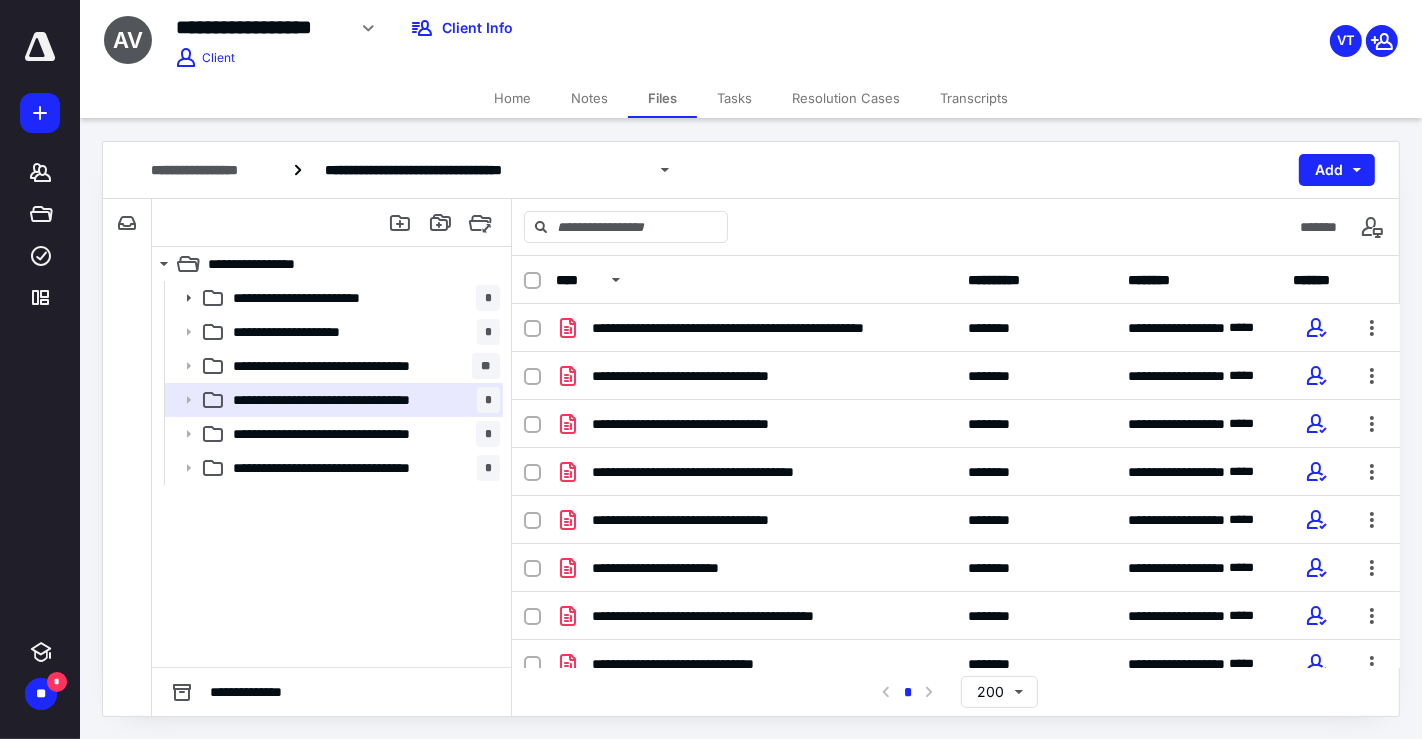 scroll, scrollTop: 2, scrollLeft: 0, axis: vertical 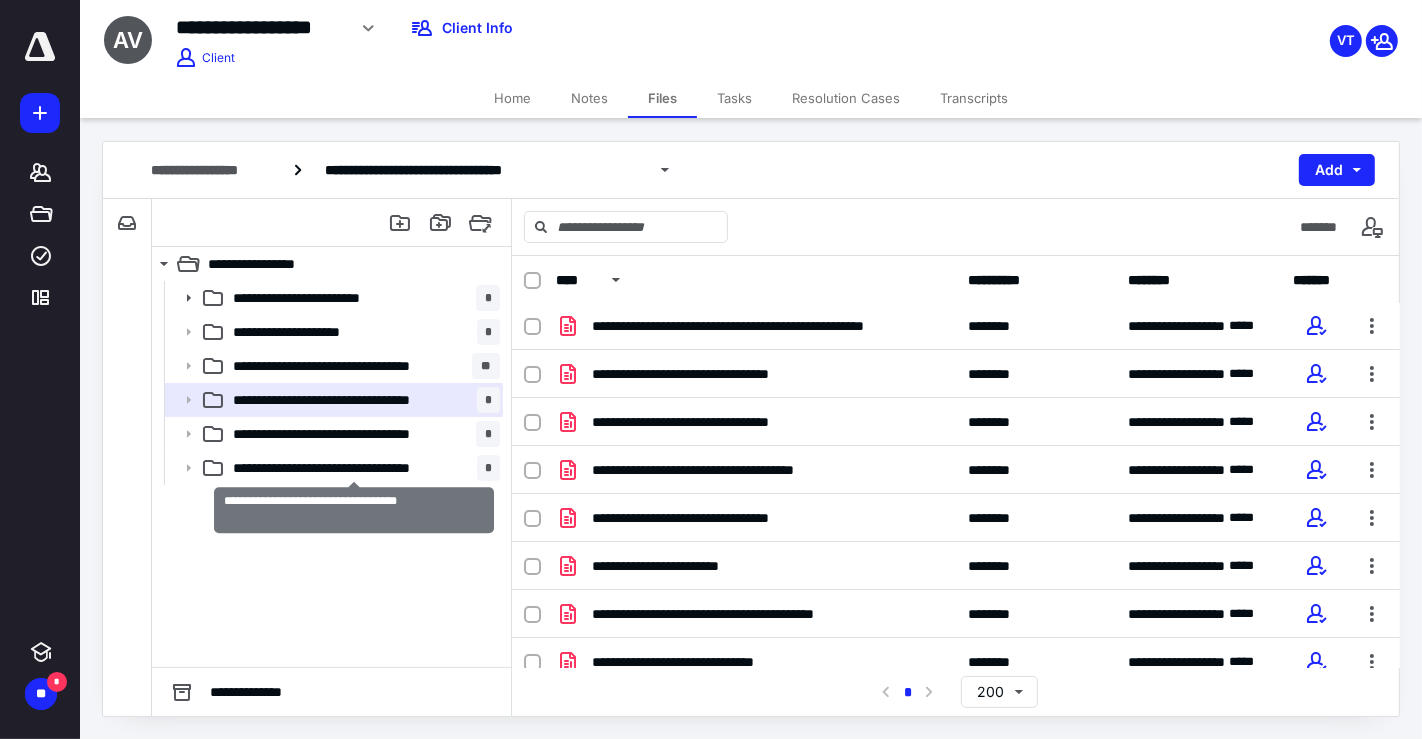 click on "Notes" at bounding box center [589, 98] 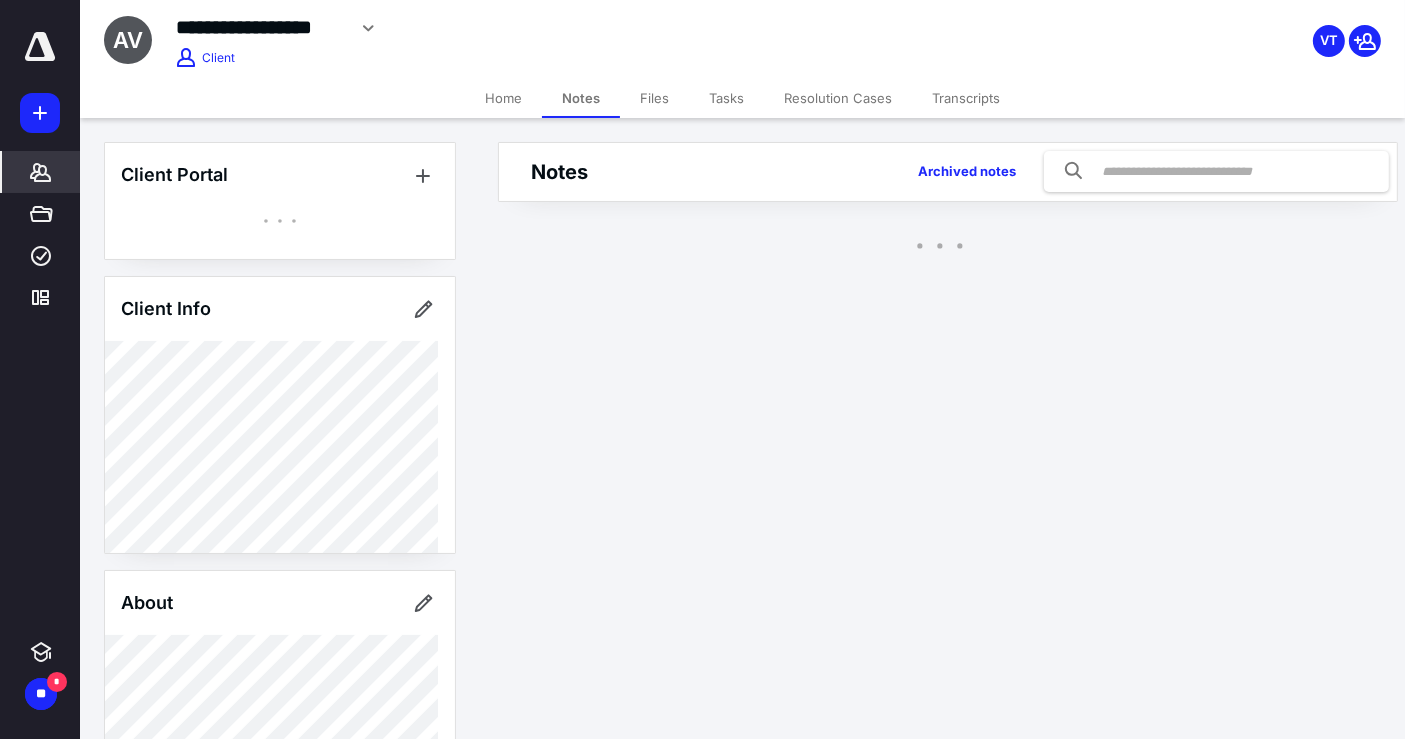 click on "Files" at bounding box center [654, 98] 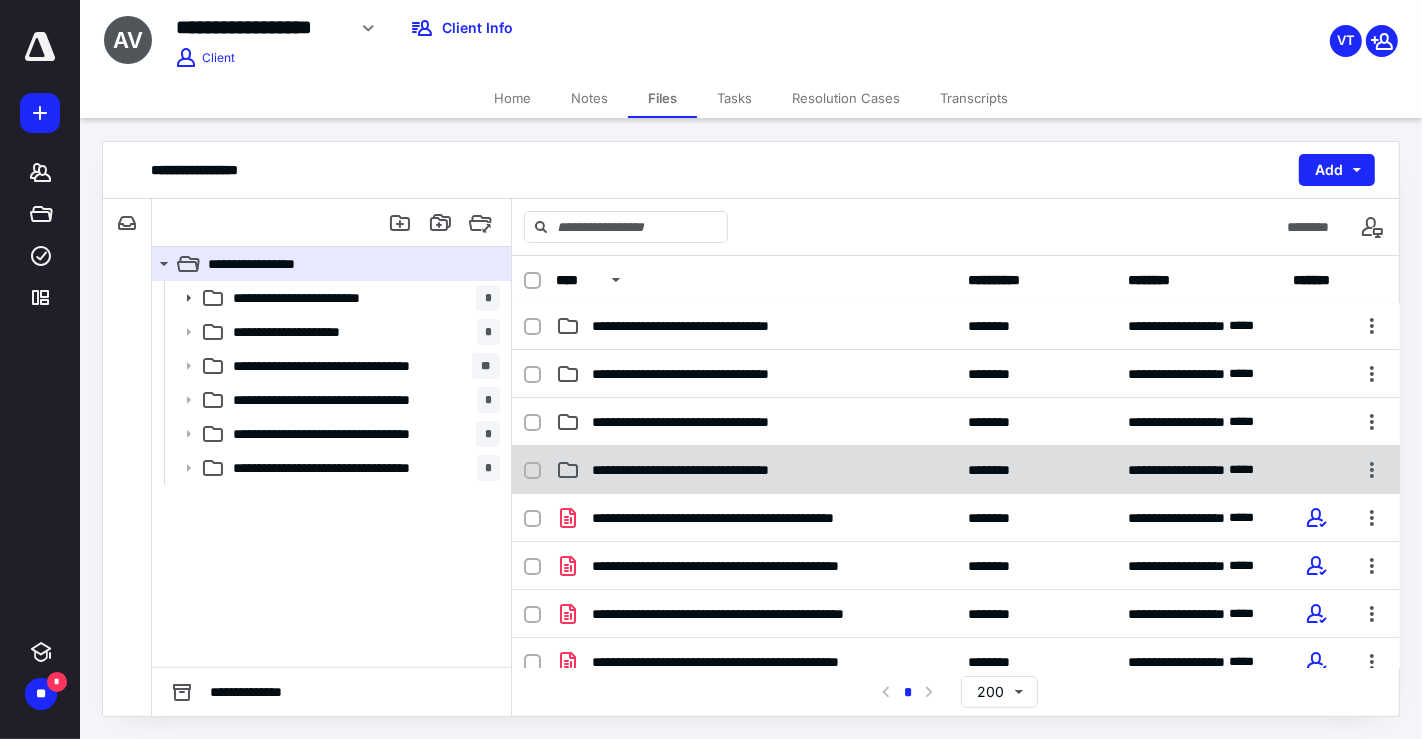 scroll, scrollTop: 60, scrollLeft: 0, axis: vertical 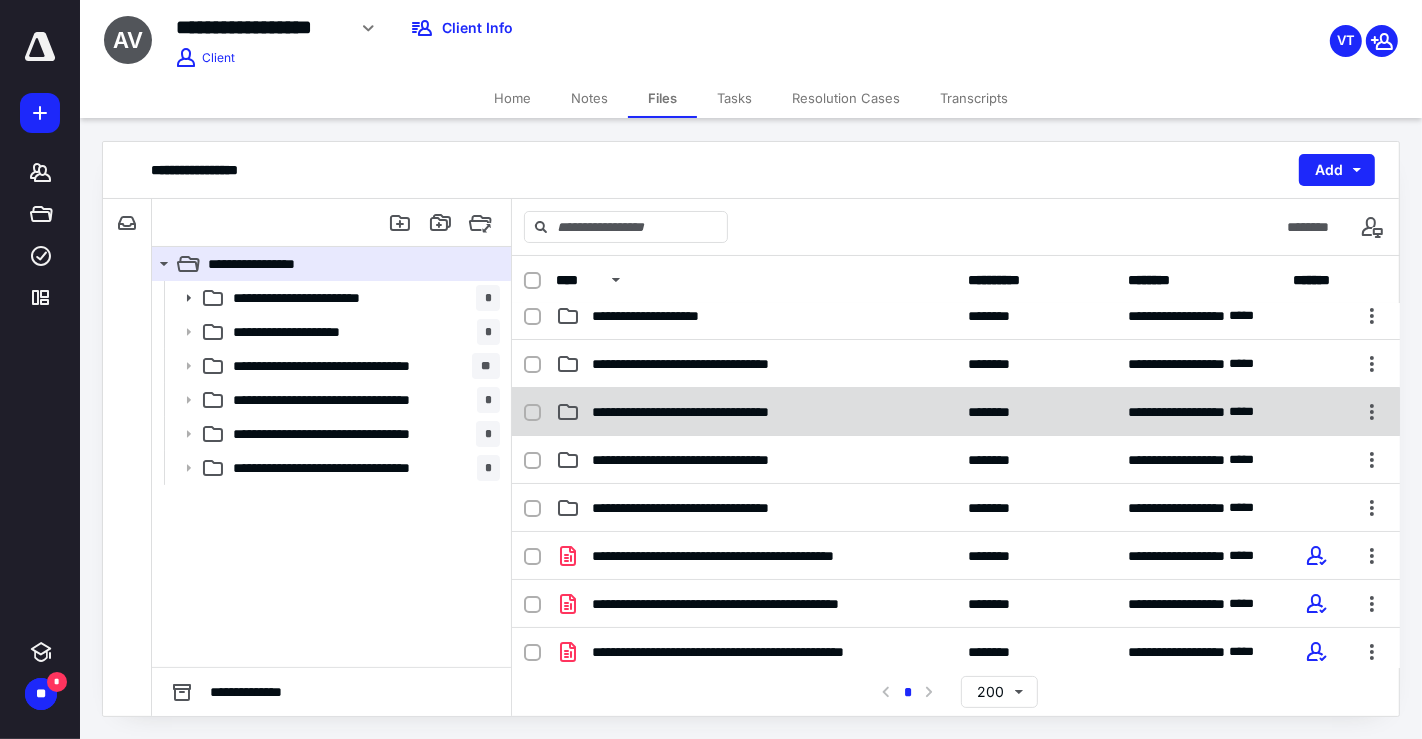 click on "**********" at bounding box center (746, 412) 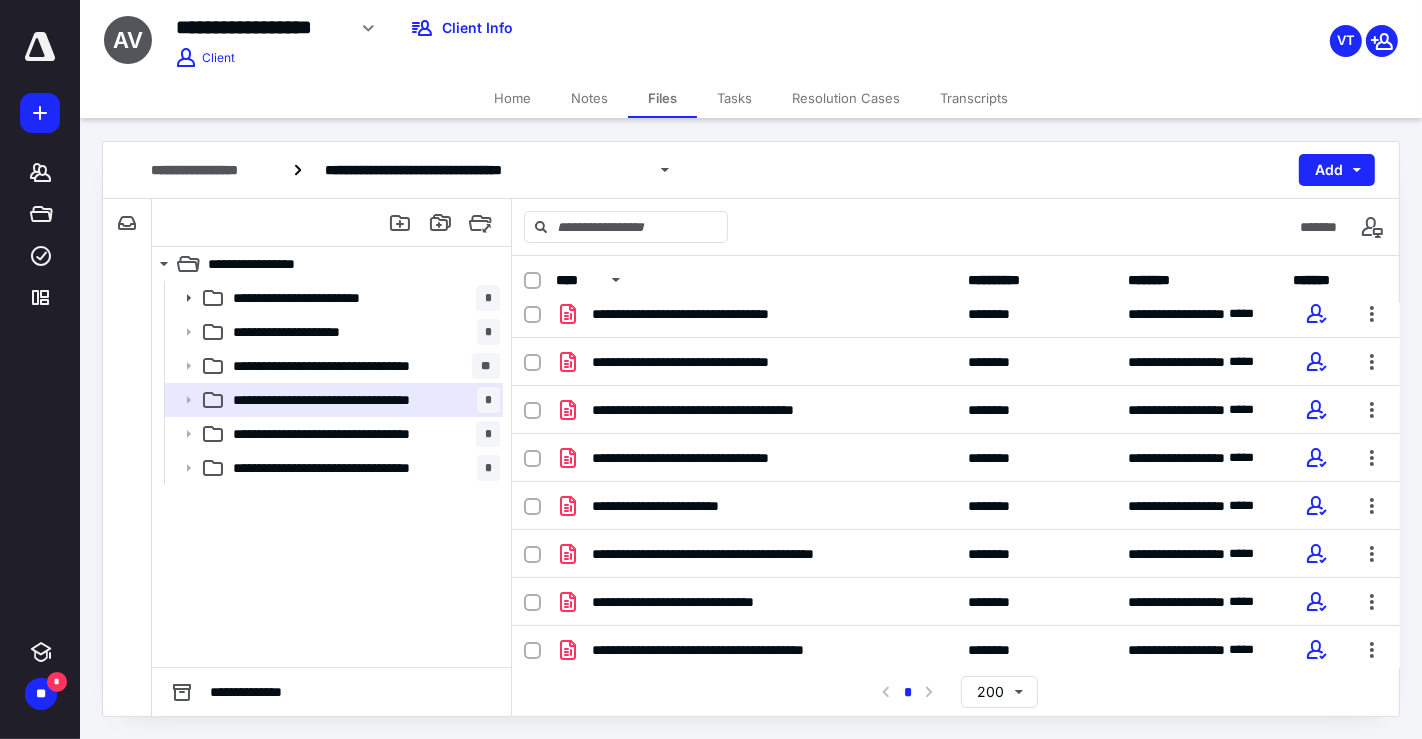 scroll, scrollTop: 65, scrollLeft: 0, axis: vertical 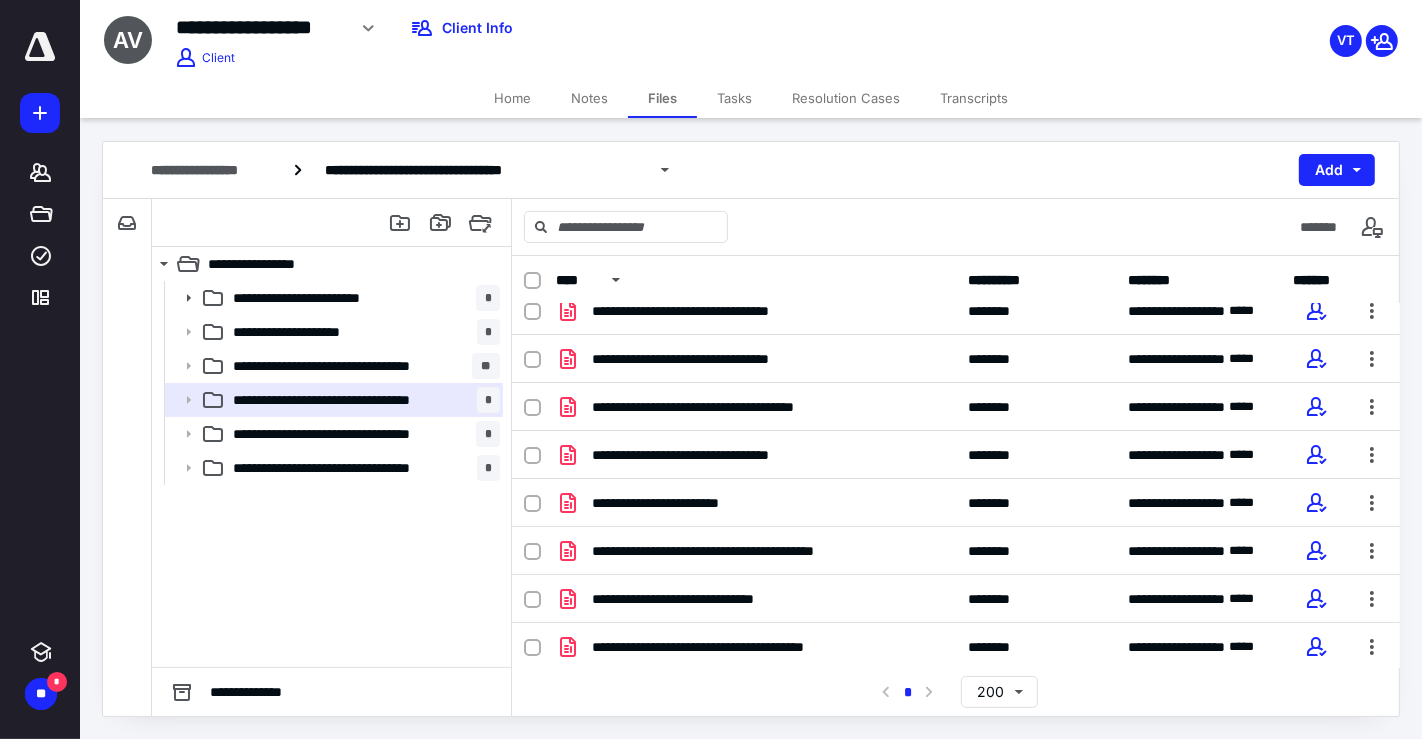 click on "Home" at bounding box center (512, 98) 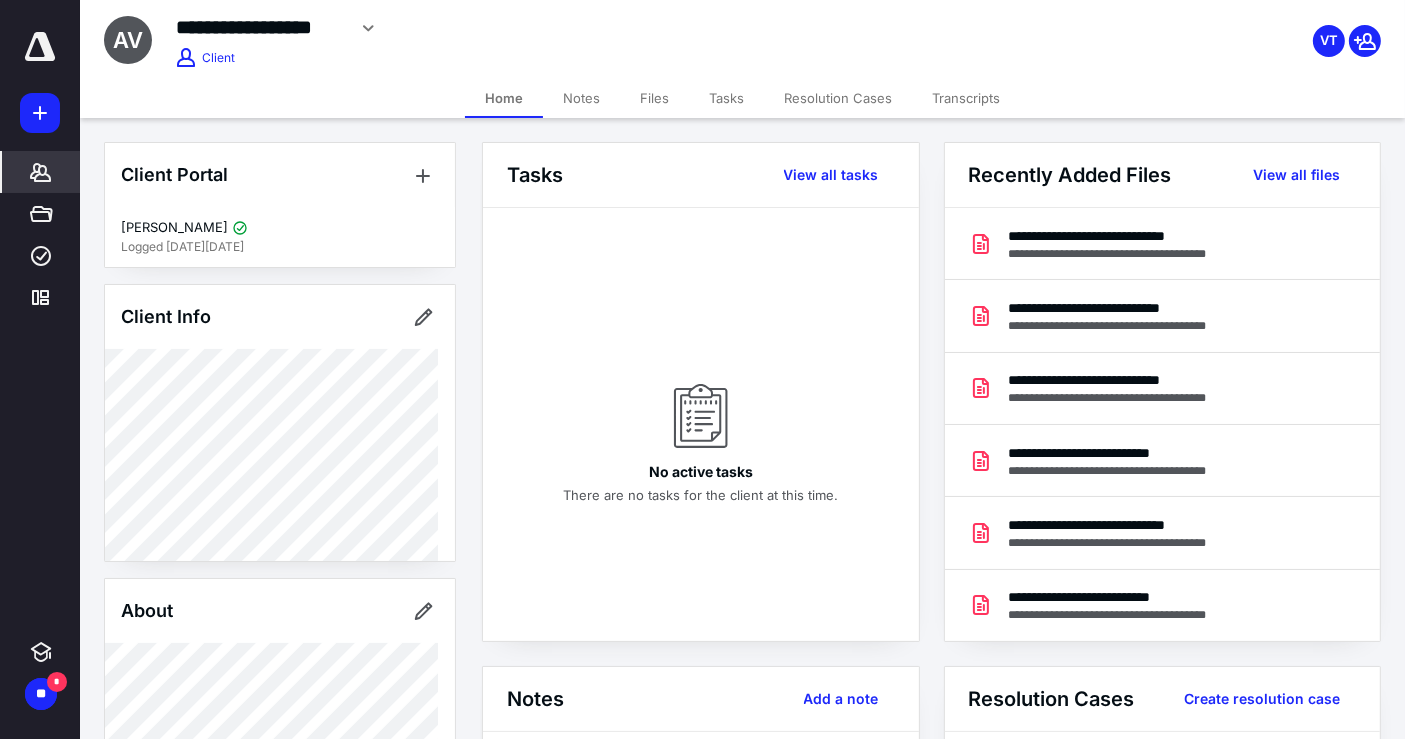 click on "**********" at bounding box center [942, 666] 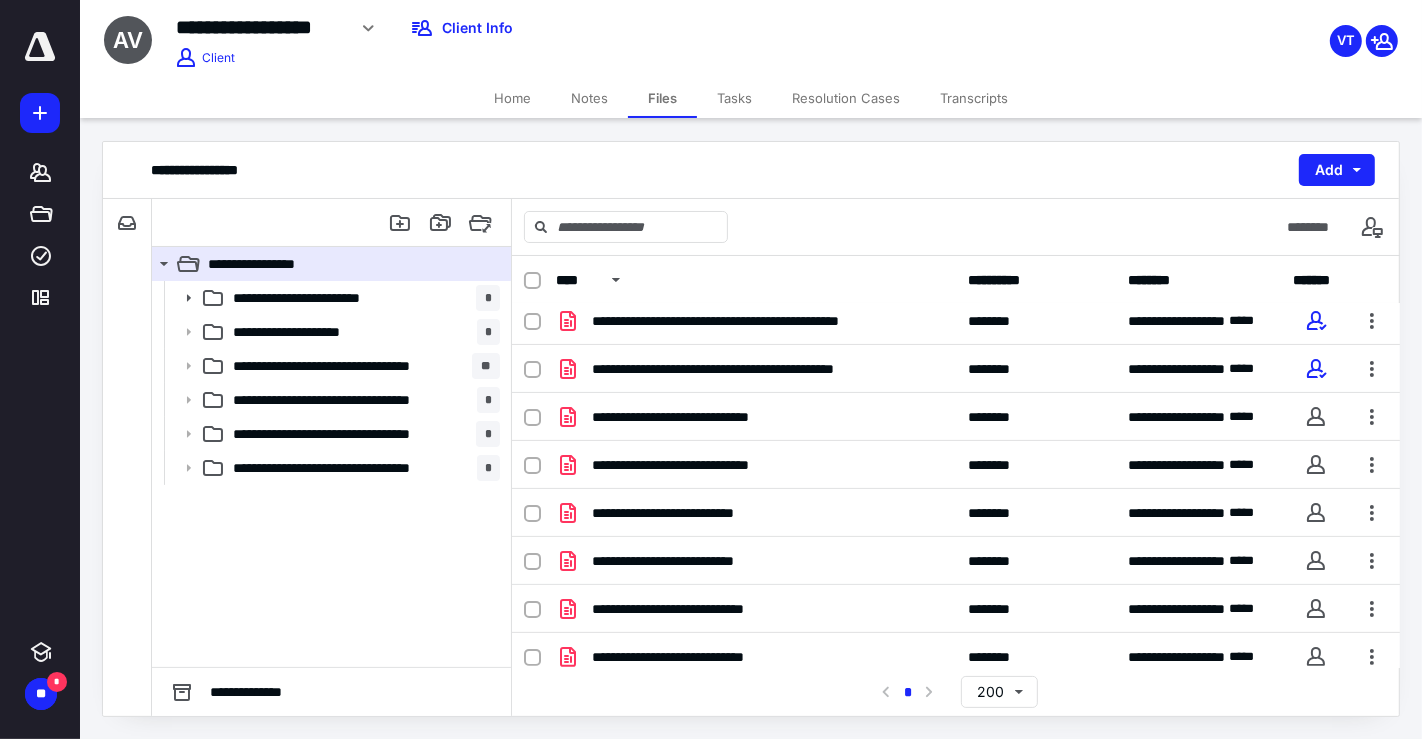 scroll, scrollTop: 446, scrollLeft: 0, axis: vertical 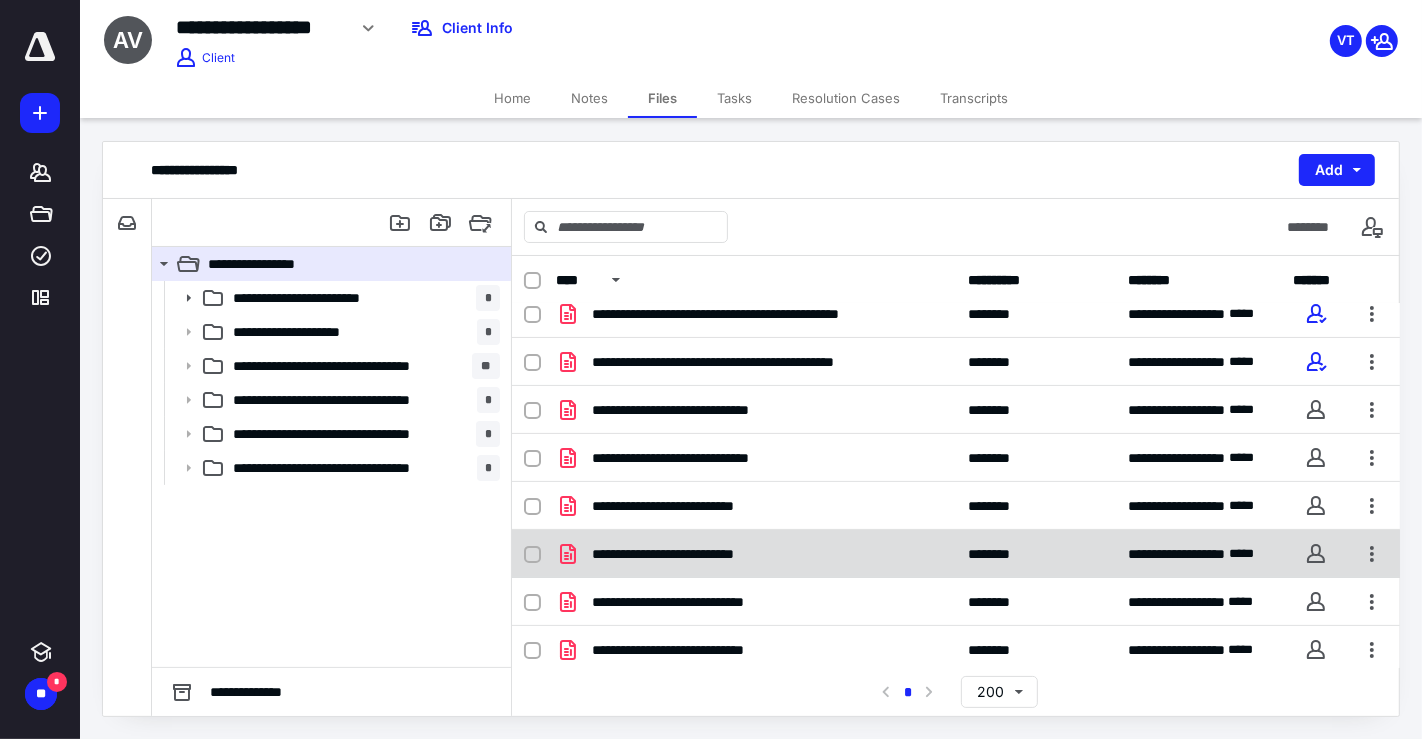 click on "**********" at bounding box center (1178, 554) 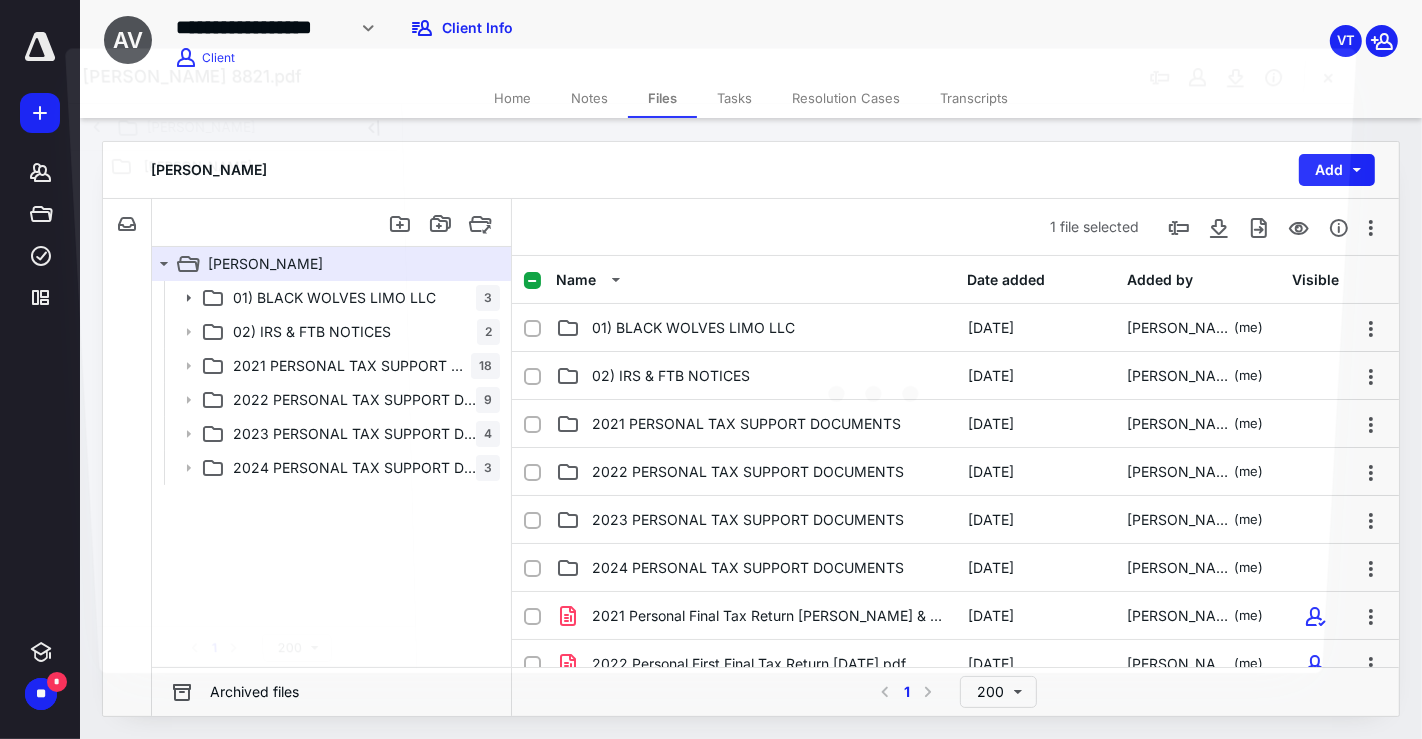 scroll, scrollTop: 446, scrollLeft: 0, axis: vertical 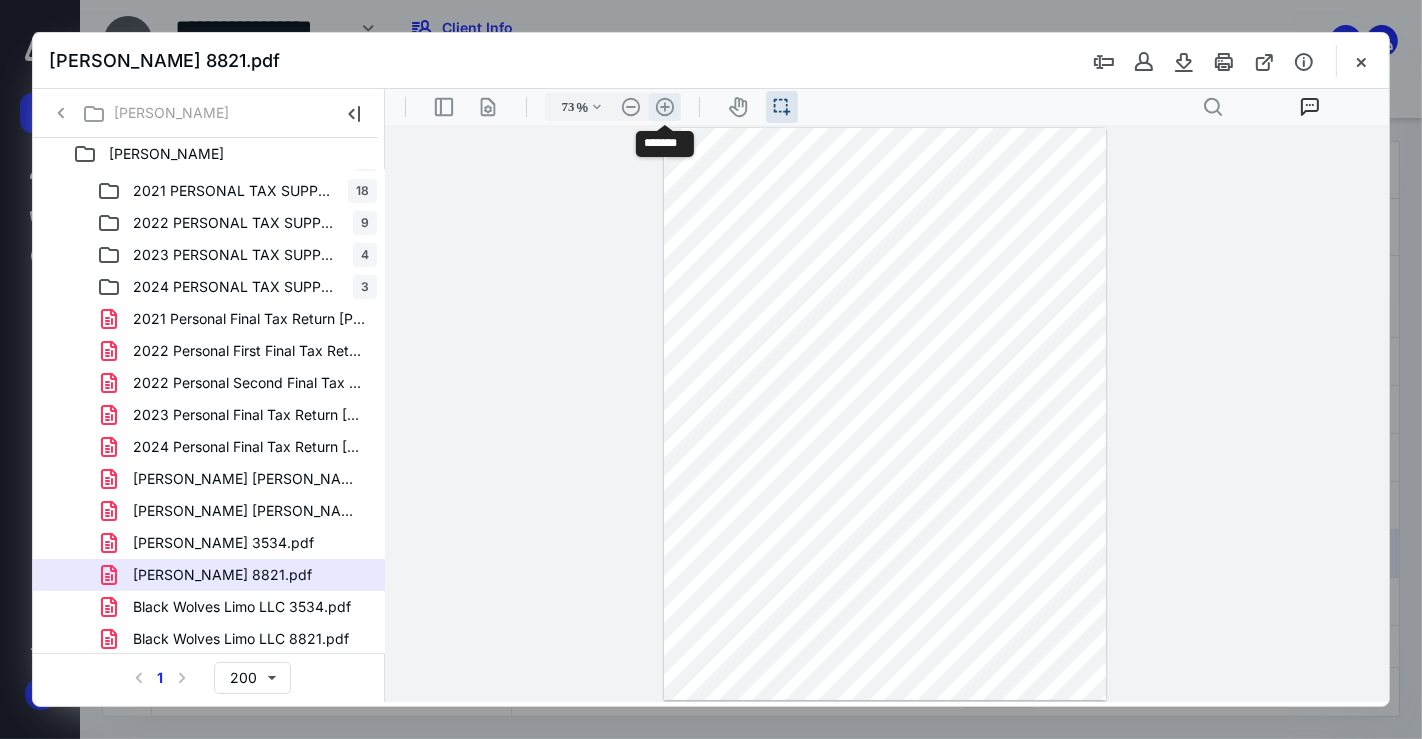 click on ".cls-1{fill:#abb0c4;} icon - header - zoom - in - line" at bounding box center (664, 106) 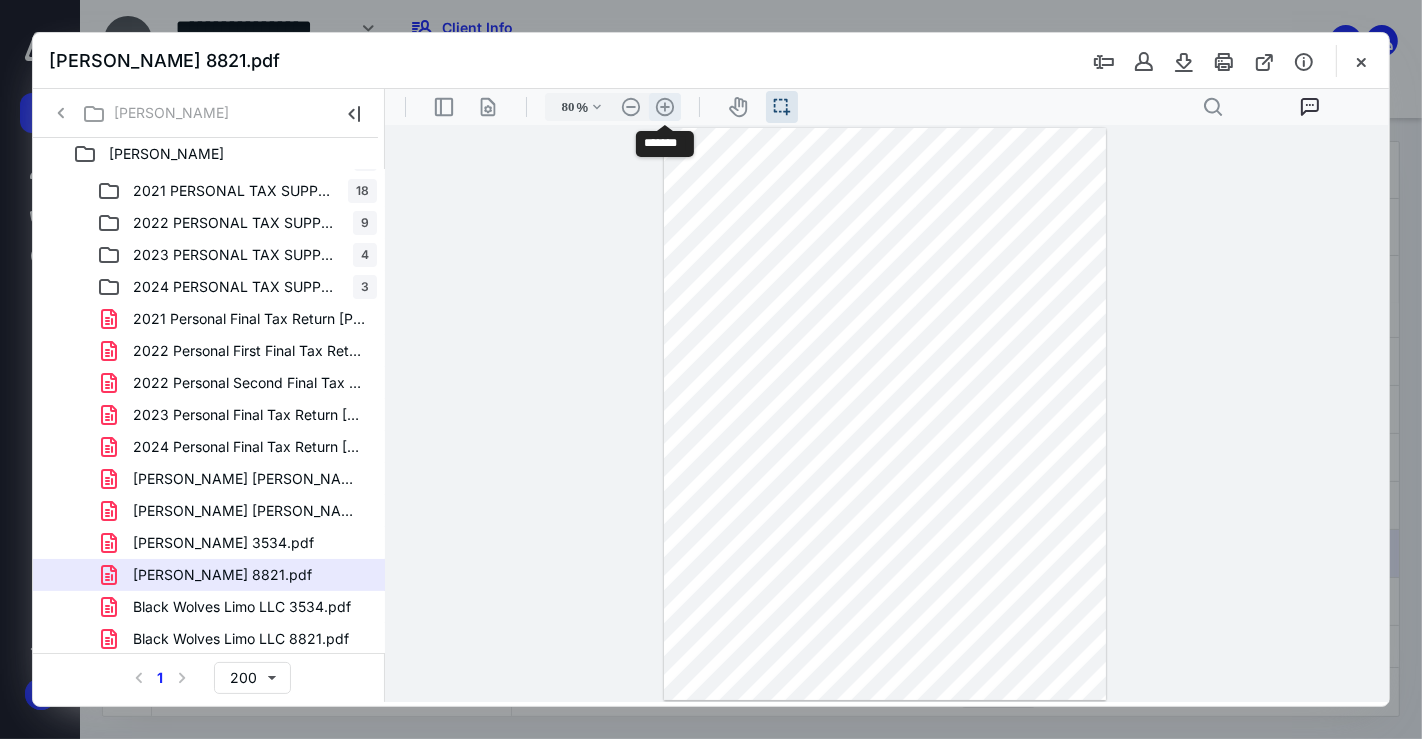 click on ".cls-1{fill:#abb0c4;} icon - header - zoom - in - line" at bounding box center (664, 106) 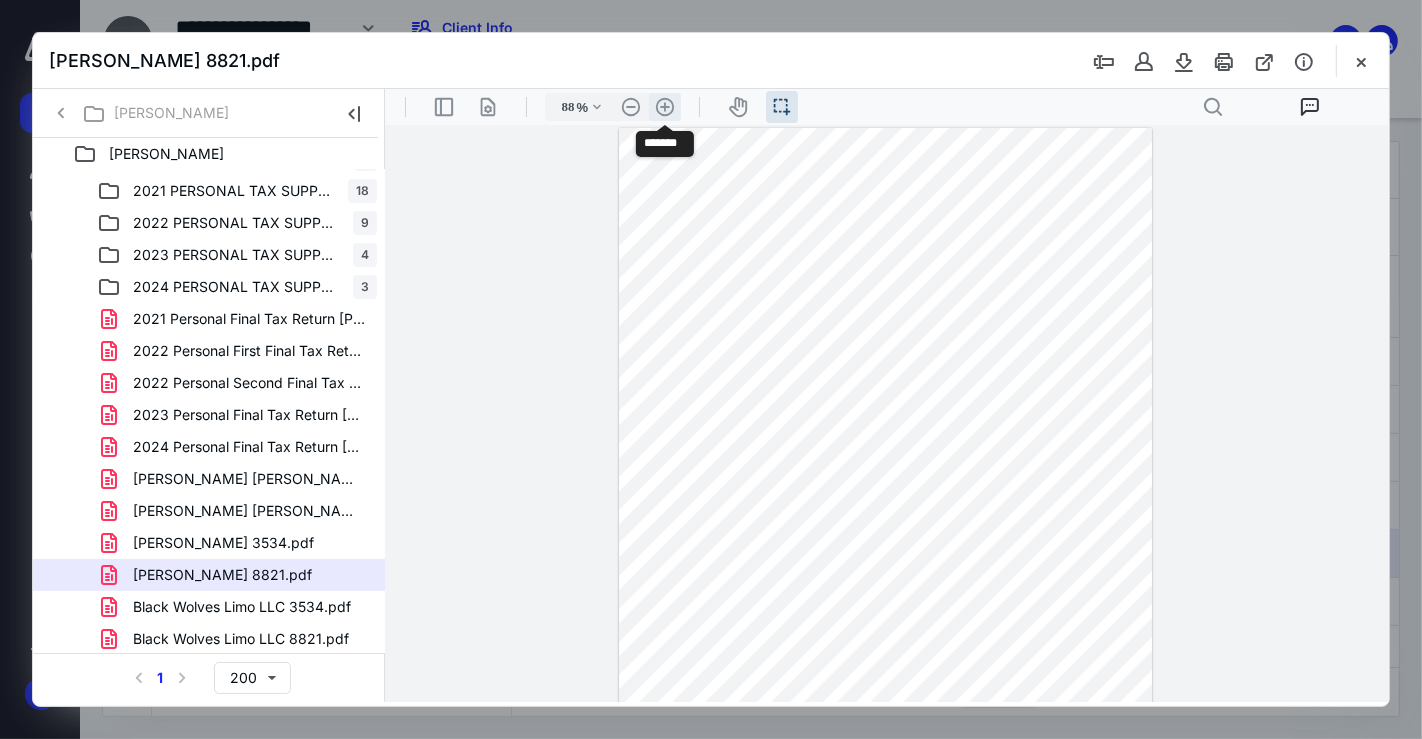 click on ".cls-1{fill:#abb0c4;} icon - header - zoom - in - line" at bounding box center (664, 106) 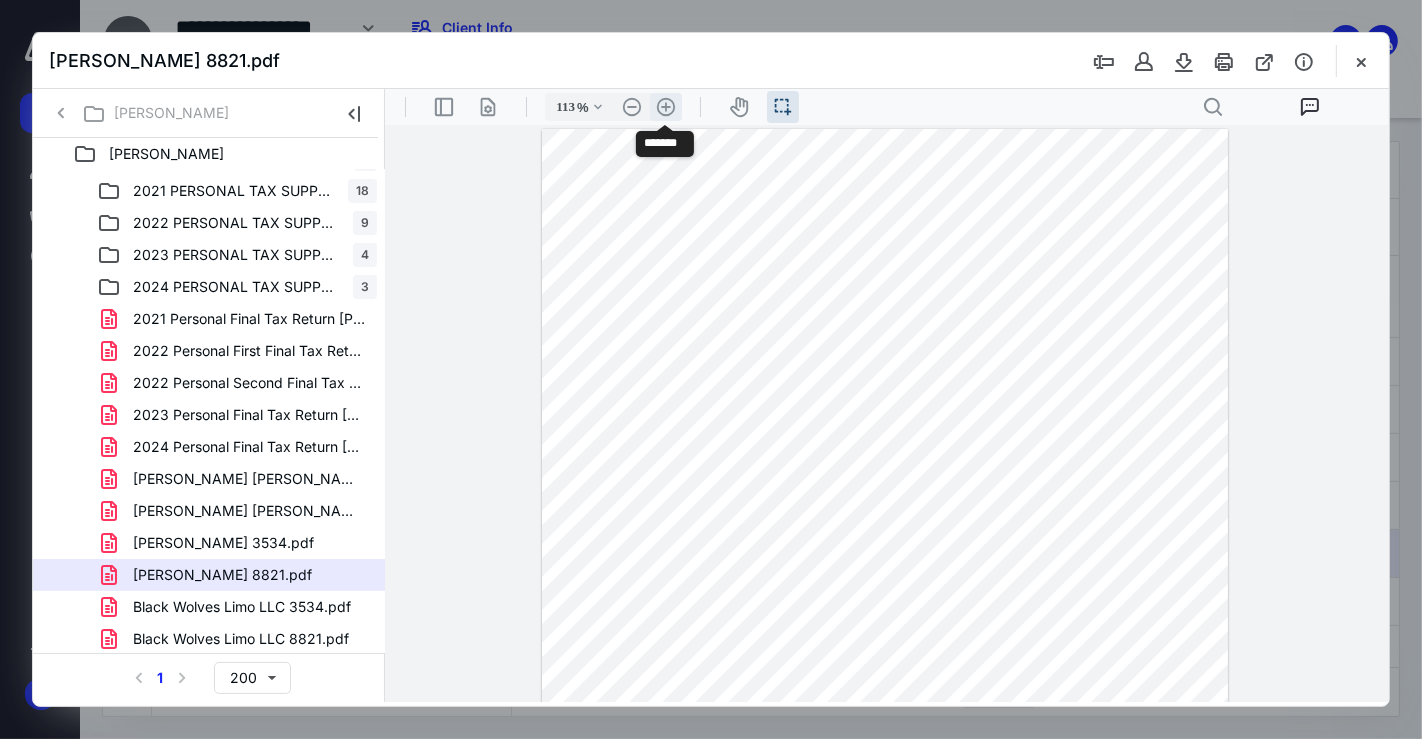 scroll, scrollTop: 89, scrollLeft: 0, axis: vertical 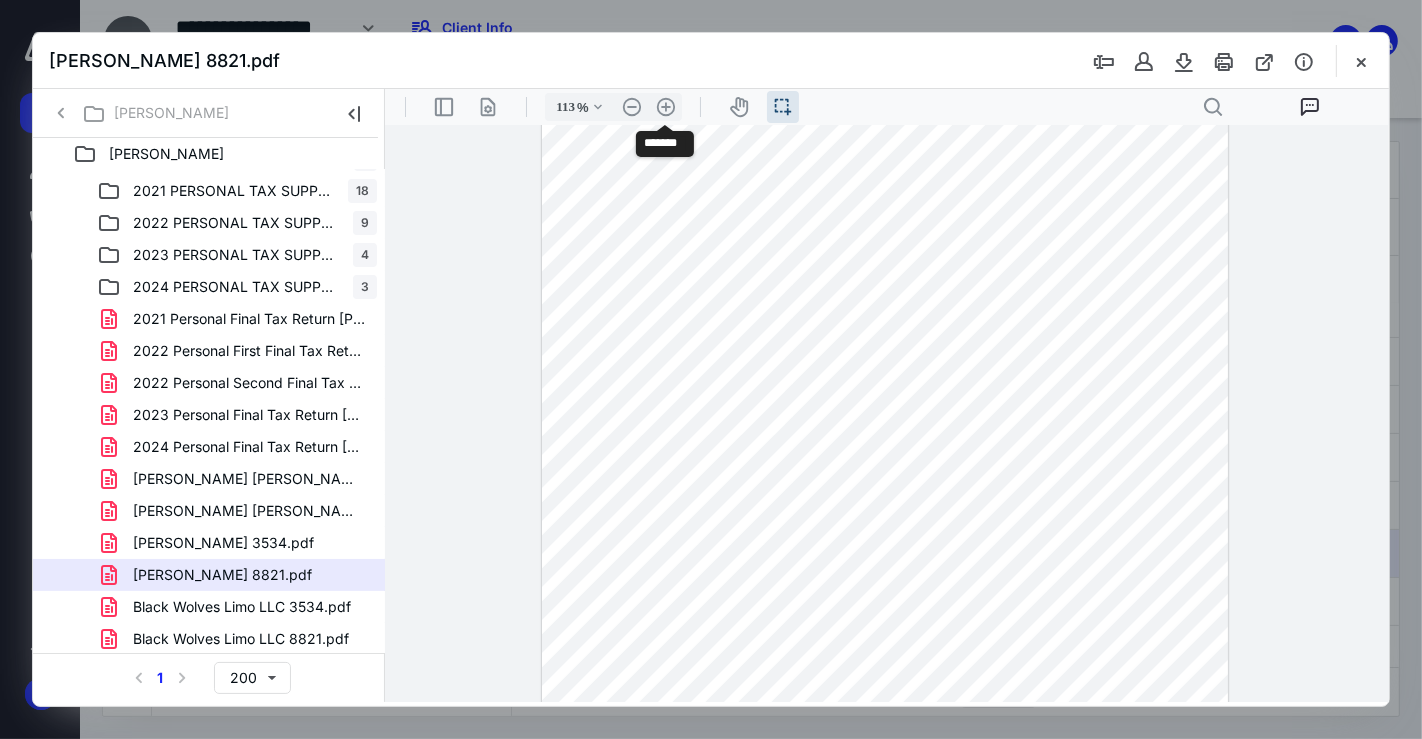 click at bounding box center [884, 483] 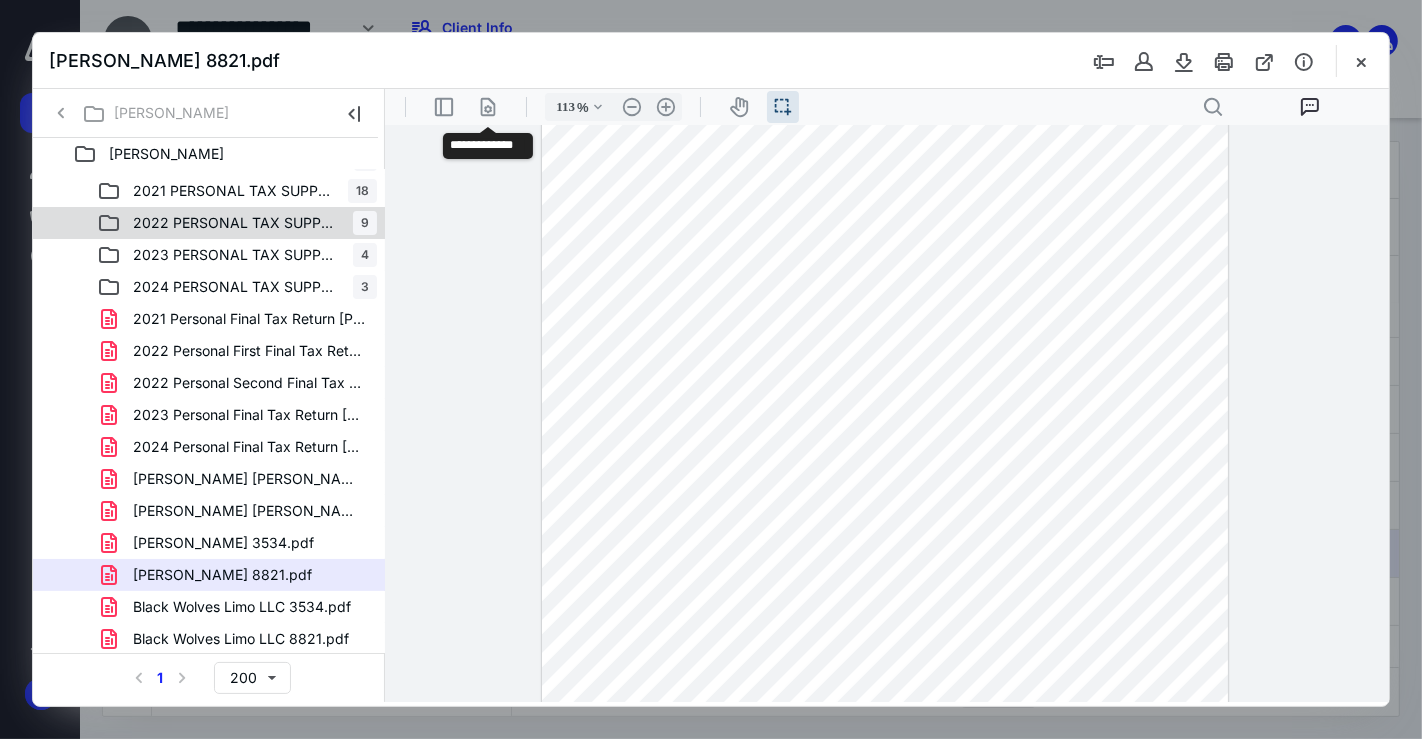 click on "2022 PERSONAL TAX SUPPORT DOCUMENTS" at bounding box center (237, 223) 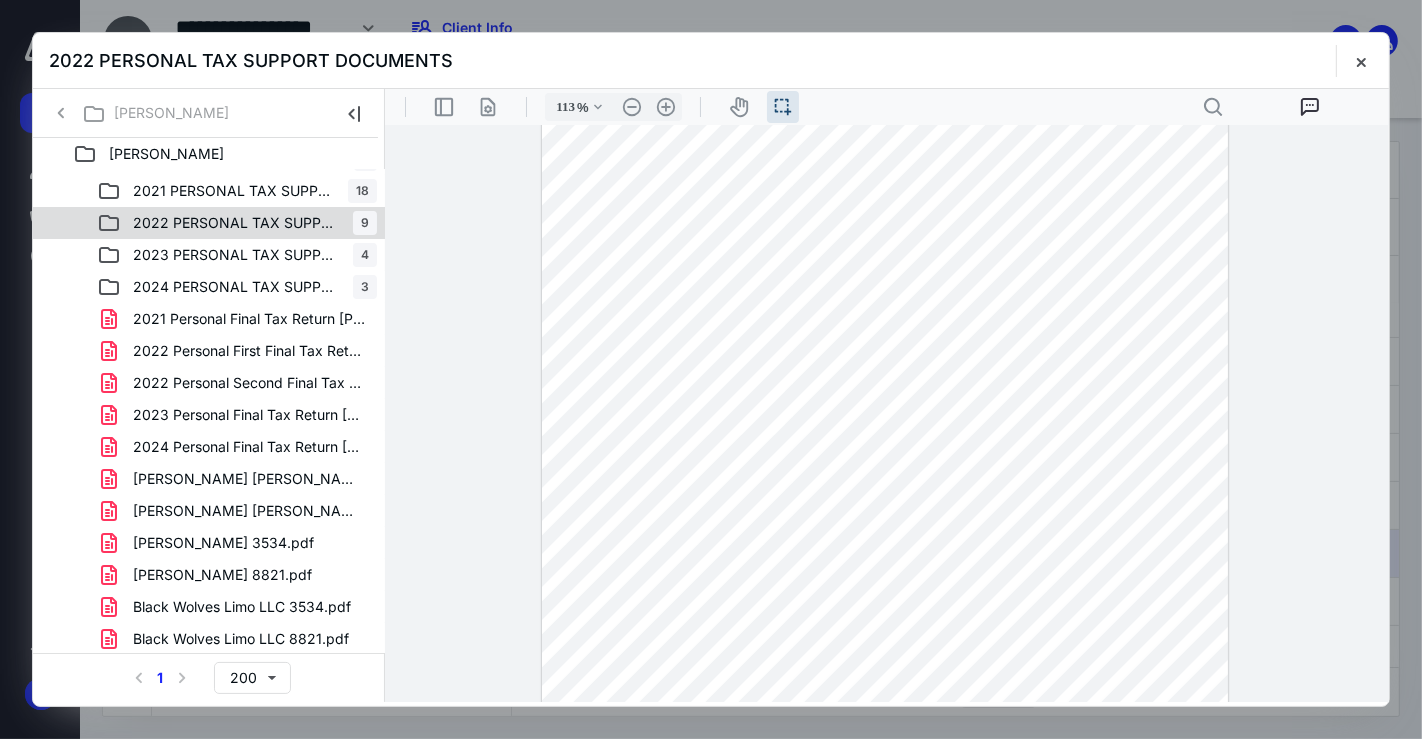 scroll, scrollTop: 0, scrollLeft: 0, axis: both 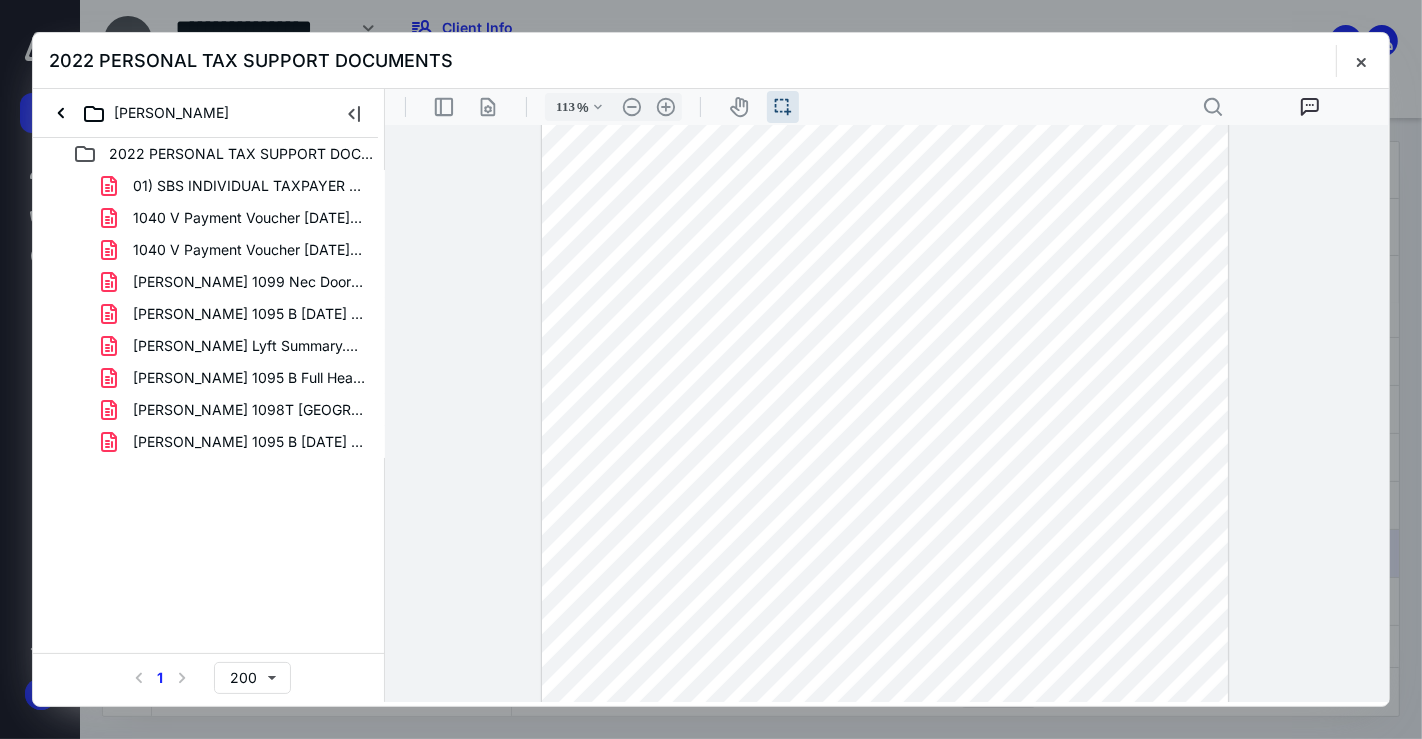click on "[PERSON_NAME] 1099 Nec DoorDash Inc.pdf" at bounding box center (249, 282) 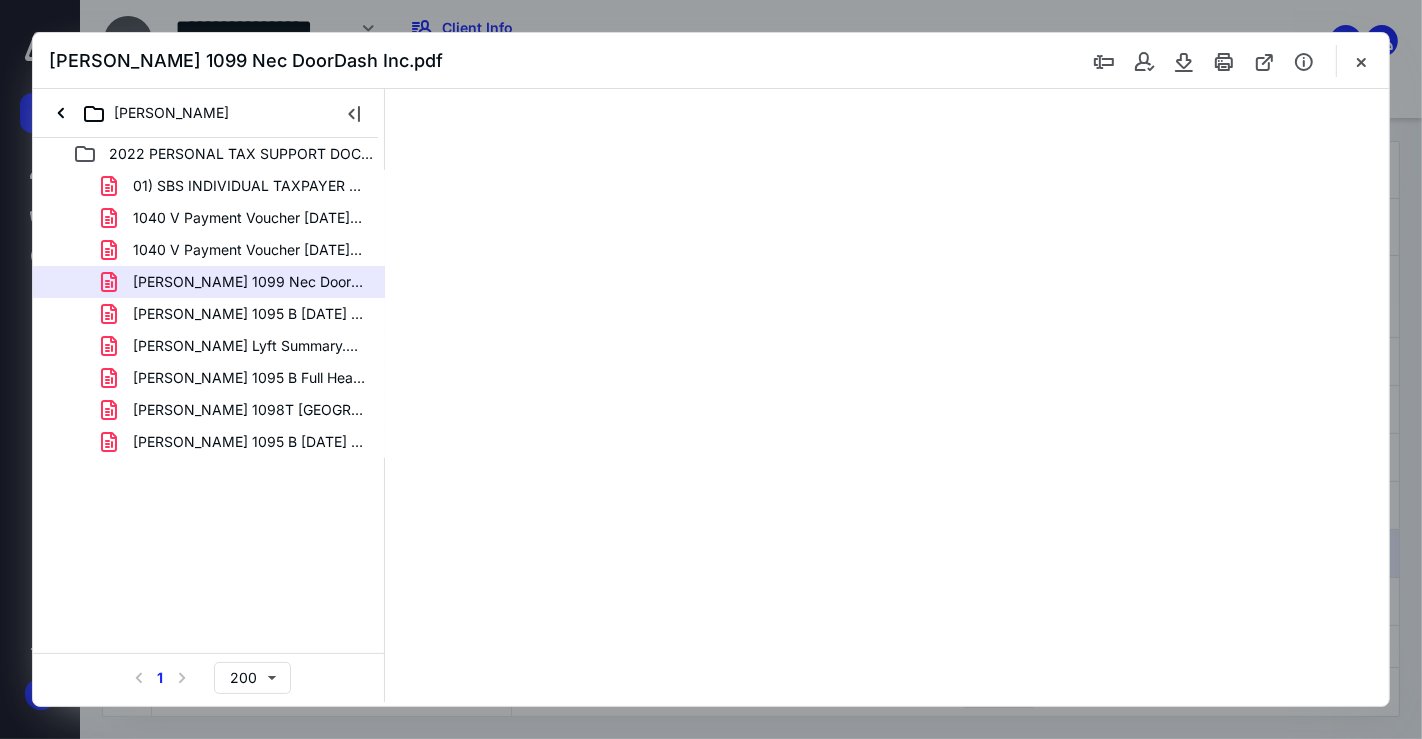scroll, scrollTop: 0, scrollLeft: 0, axis: both 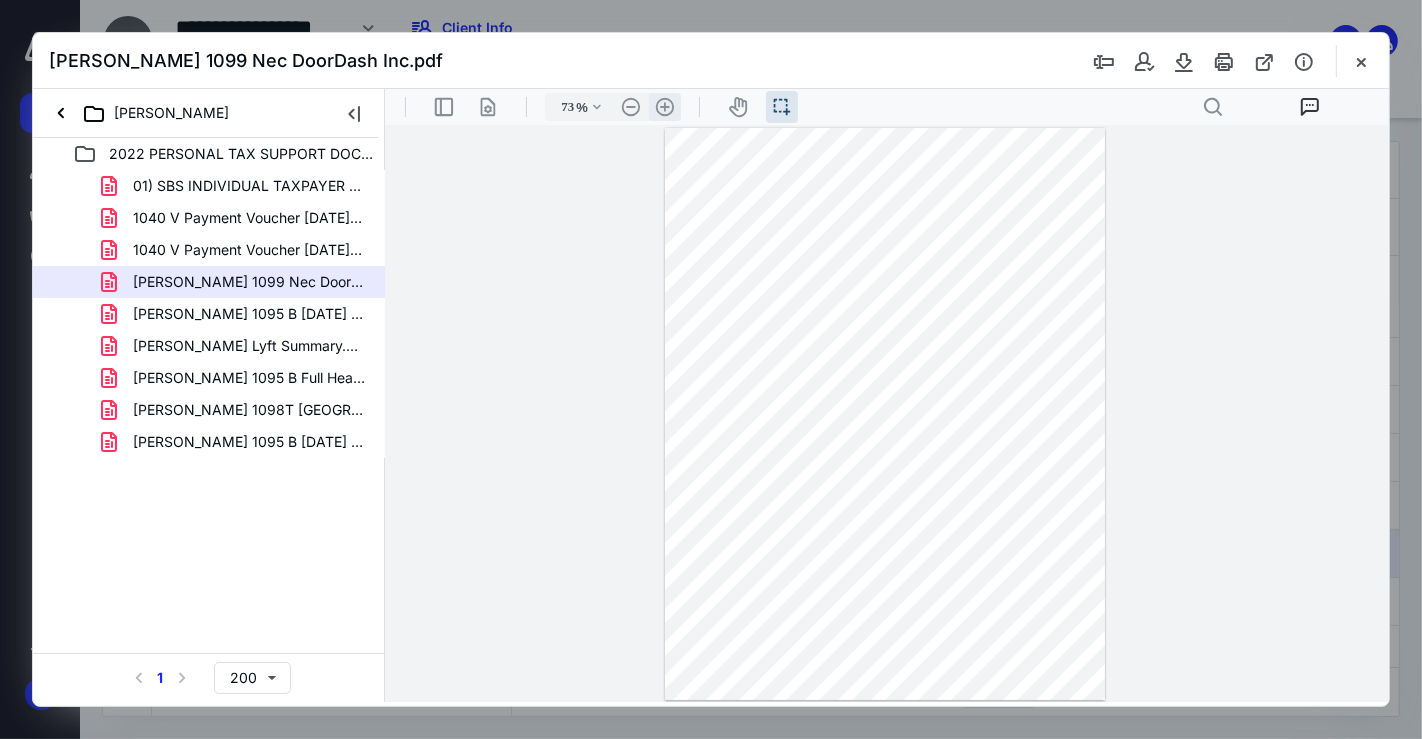 click at bounding box center (884, 413) 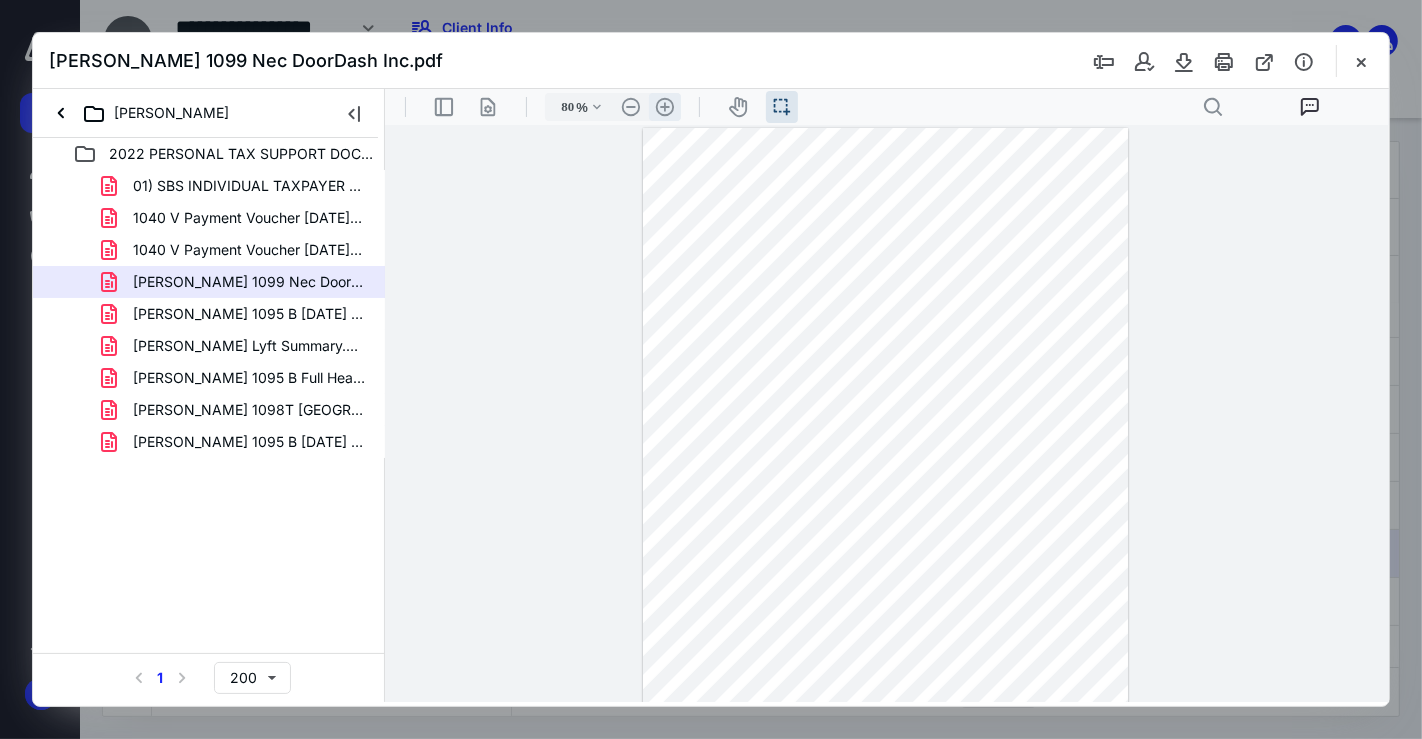 click on ".cls-1{fill:#abb0c4;} icon - header - zoom - in - line" at bounding box center [664, 106] 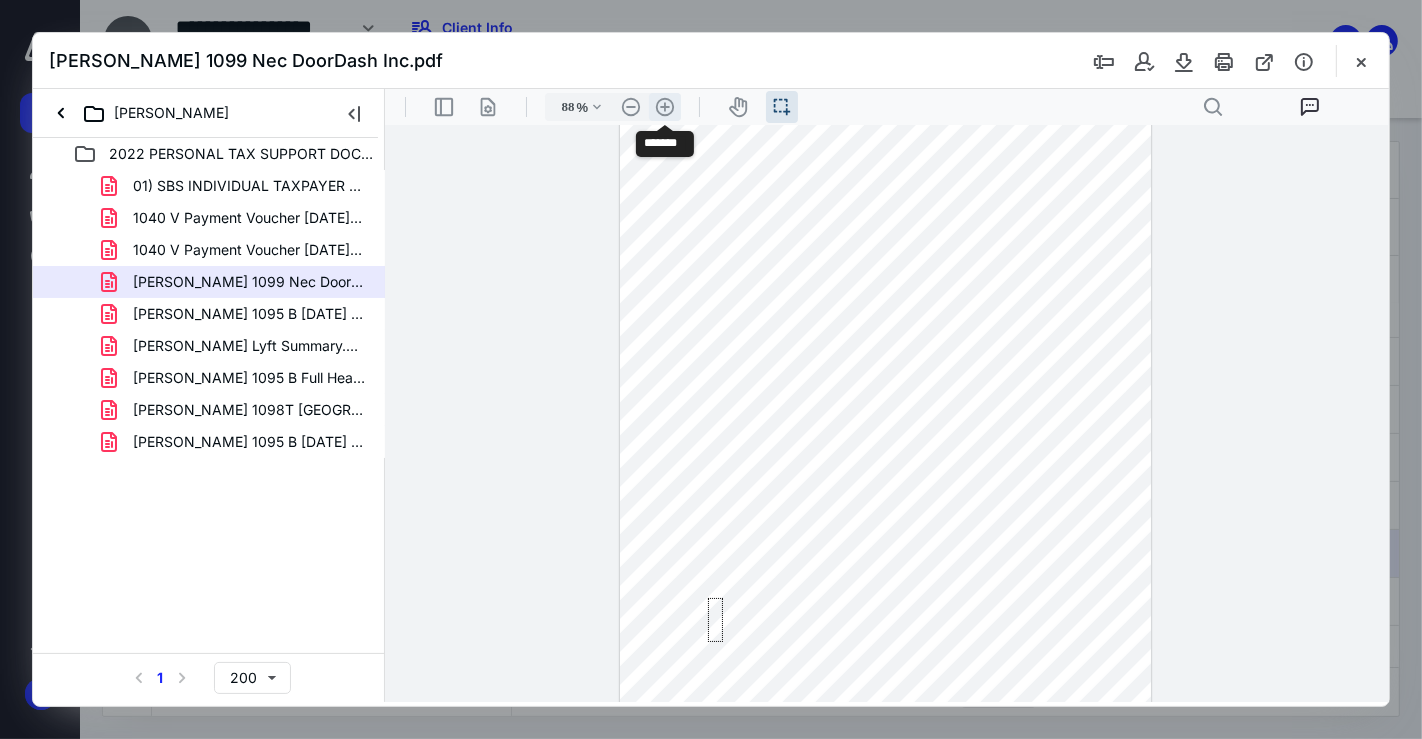 scroll, scrollTop: 119, scrollLeft: 0, axis: vertical 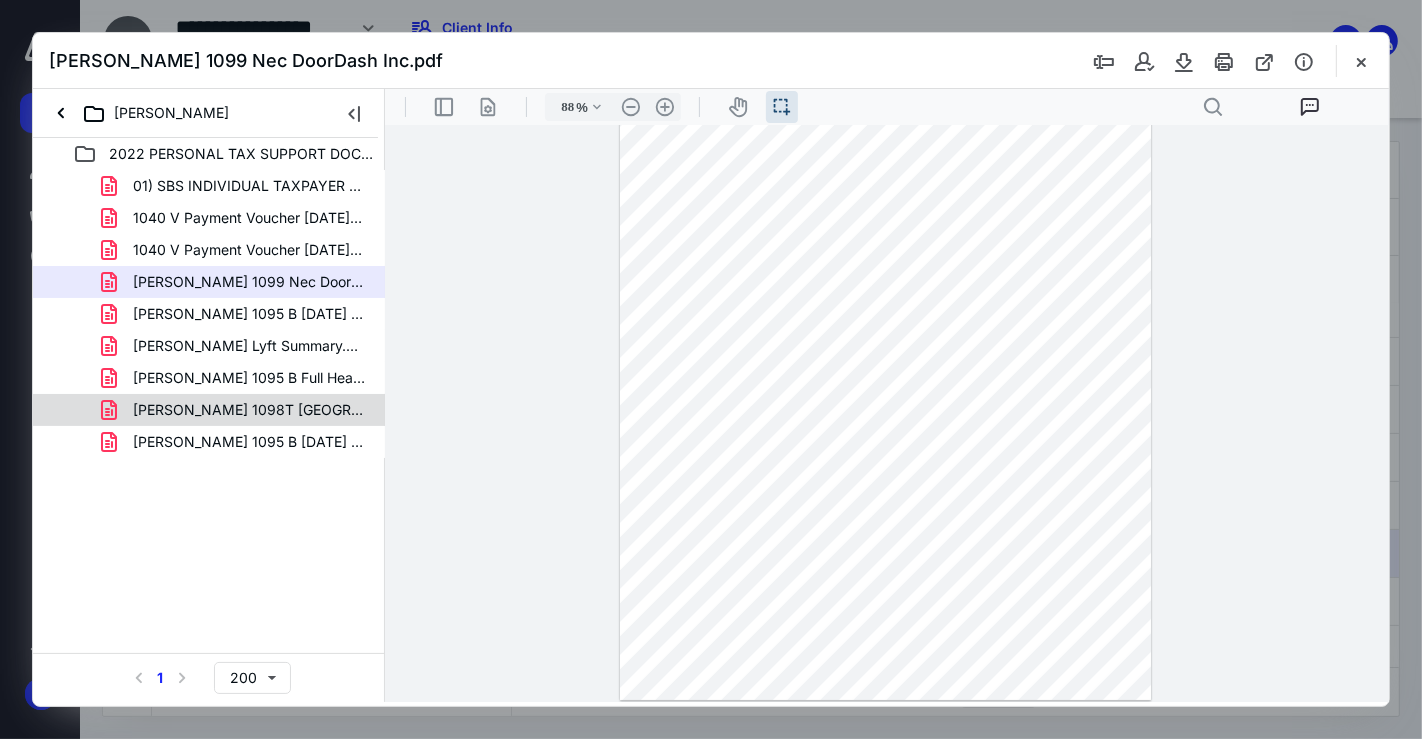click on "[PERSON_NAME] 1098T [GEOGRAPHIC_DATA]pdf" at bounding box center (249, 410) 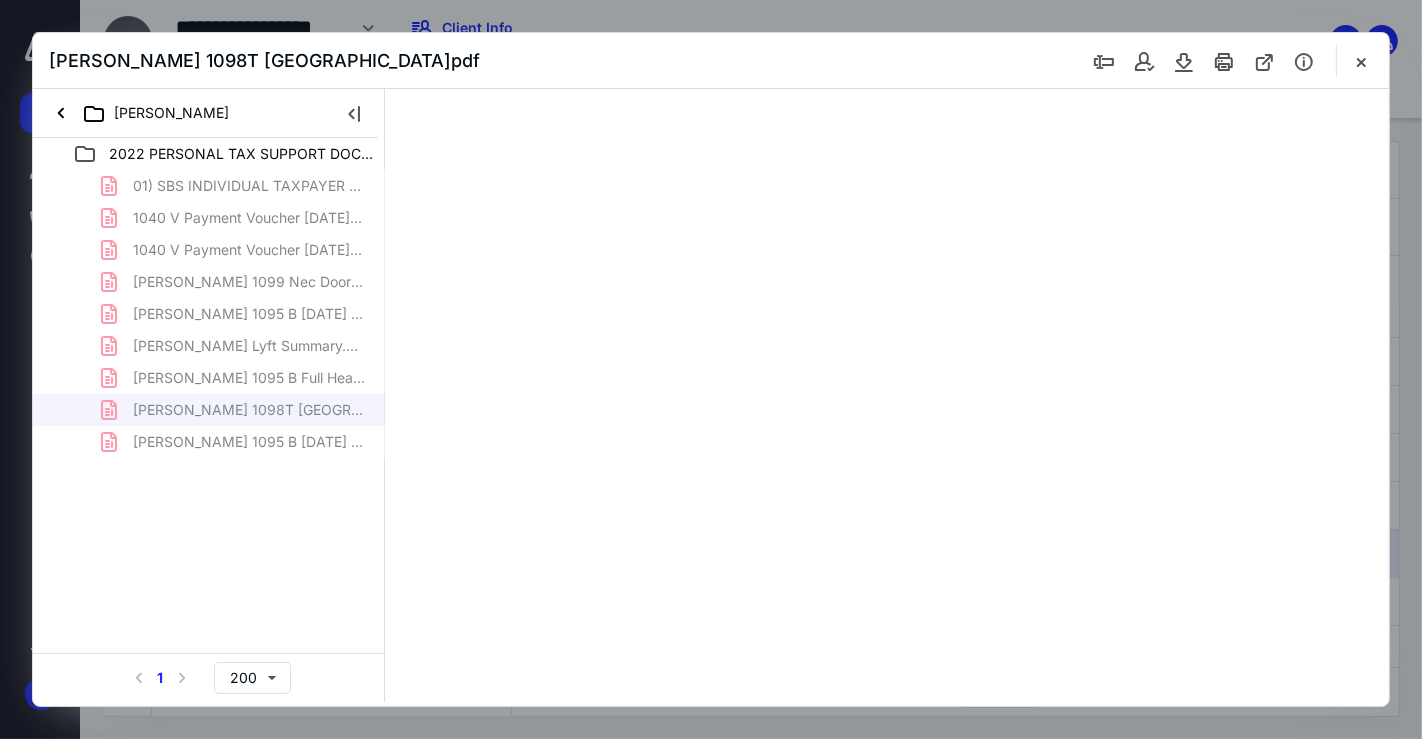 click on "01) SBS INDIVIDUAL TAXPAYER [DEMOGRAPHIC_DATA] ORGANIZER 2022.pdf 1040 V Payment Voucher [DATE].pdf 1040 V Payment Voucher [DATE].pdf [PERSON_NAME] 1099 Nec DoorDash Inc.pdf [PERSON_NAME] V 1095 B [DATE] - [DATE]pdf [PERSON_NAME] Lyft Summary.pdf [PERSON_NAME] 1095 B Full Health Care Coverage.pdf [PERSON_NAME] 1098T [GEOGRAPHIC_DATA]pdf [PERSON_NAME] 1095 B [DATE] - [DATE]pdf" at bounding box center (209, 314) 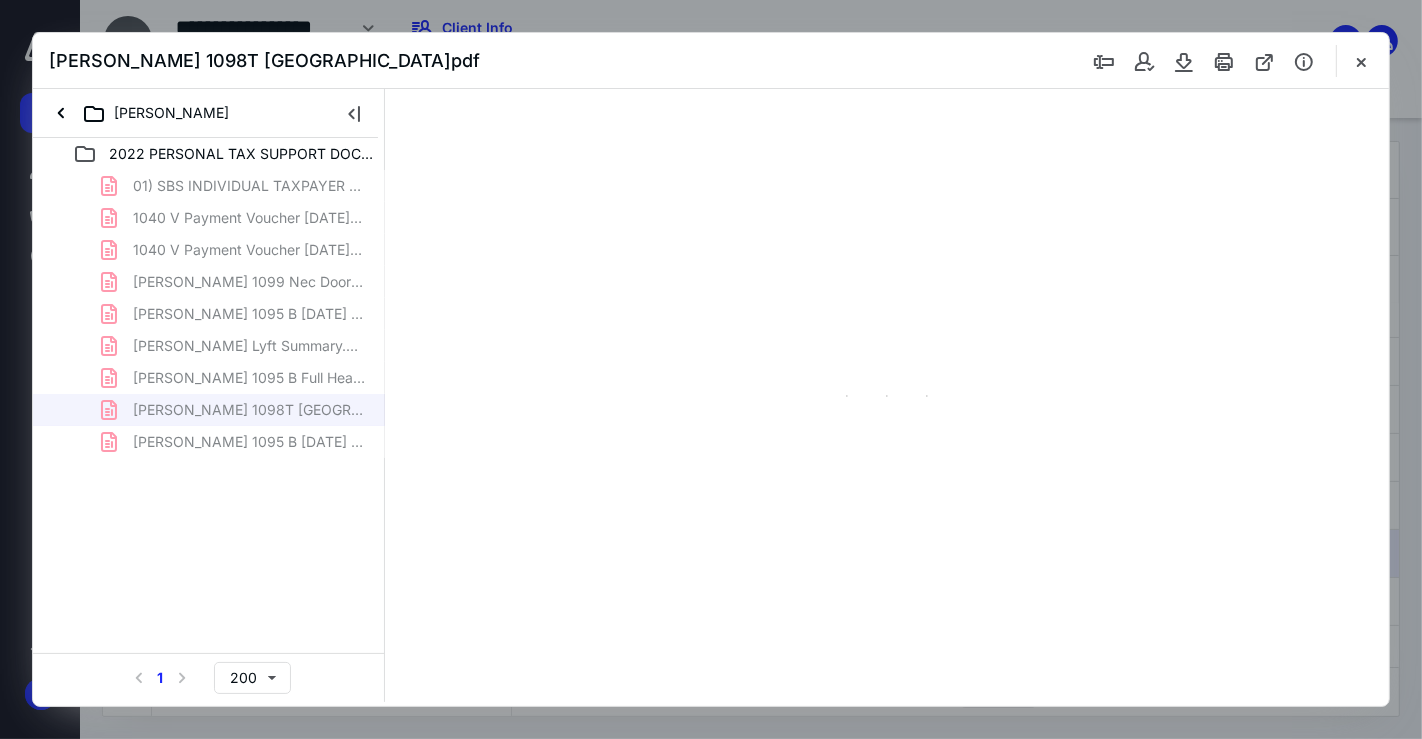 click on "01) SBS INDIVIDUAL TAXPAYER [DEMOGRAPHIC_DATA] ORGANIZER 2022.pdf 1040 V Payment Voucher [DATE].pdf 1040 V Payment Voucher [DATE].pdf [PERSON_NAME] 1099 Nec DoorDash Inc.pdf [PERSON_NAME] V 1095 B [DATE] - [DATE]pdf [PERSON_NAME] Lyft Summary.pdf [PERSON_NAME] 1095 B Full Health Care Coverage.pdf [PERSON_NAME] 1098T [GEOGRAPHIC_DATA]pdf [PERSON_NAME] 1095 B [DATE] - [DATE]pdf" at bounding box center [209, 314] 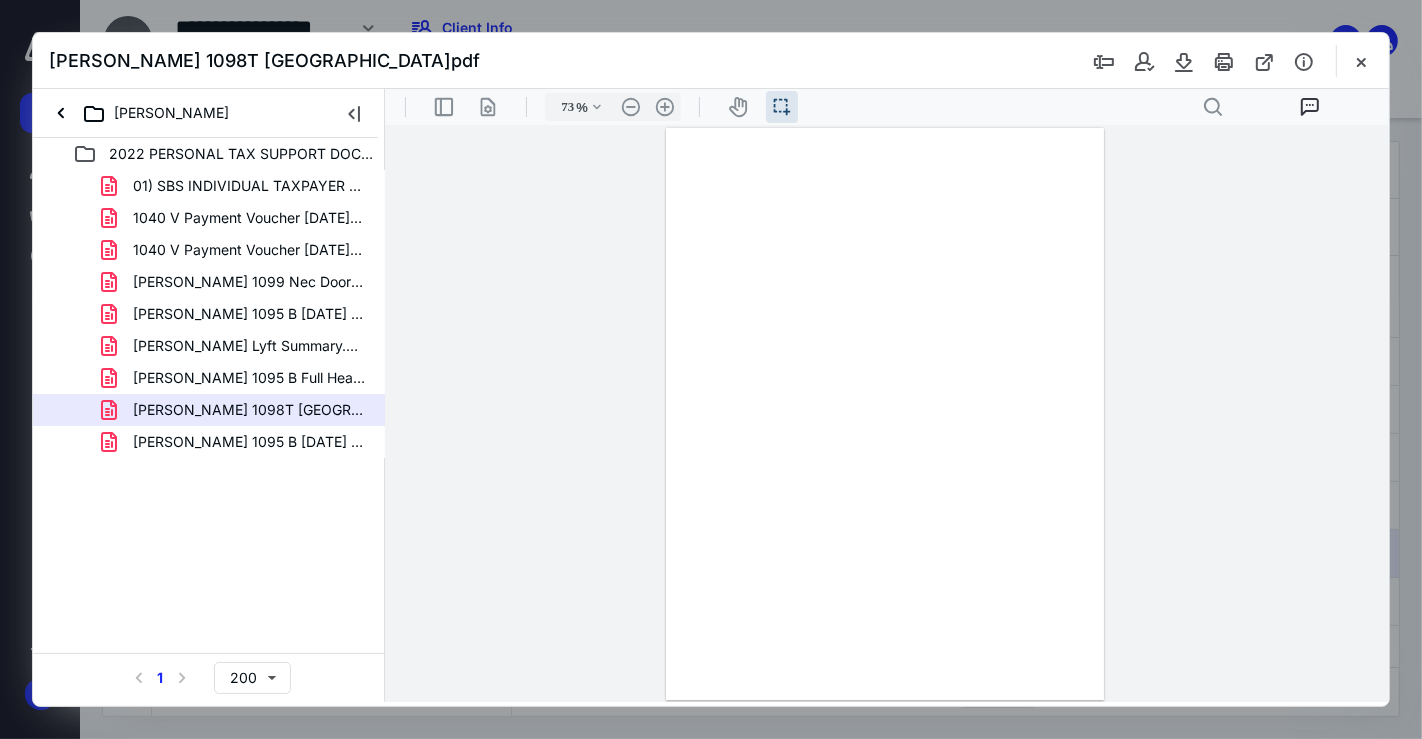 scroll, scrollTop: 0, scrollLeft: 0, axis: both 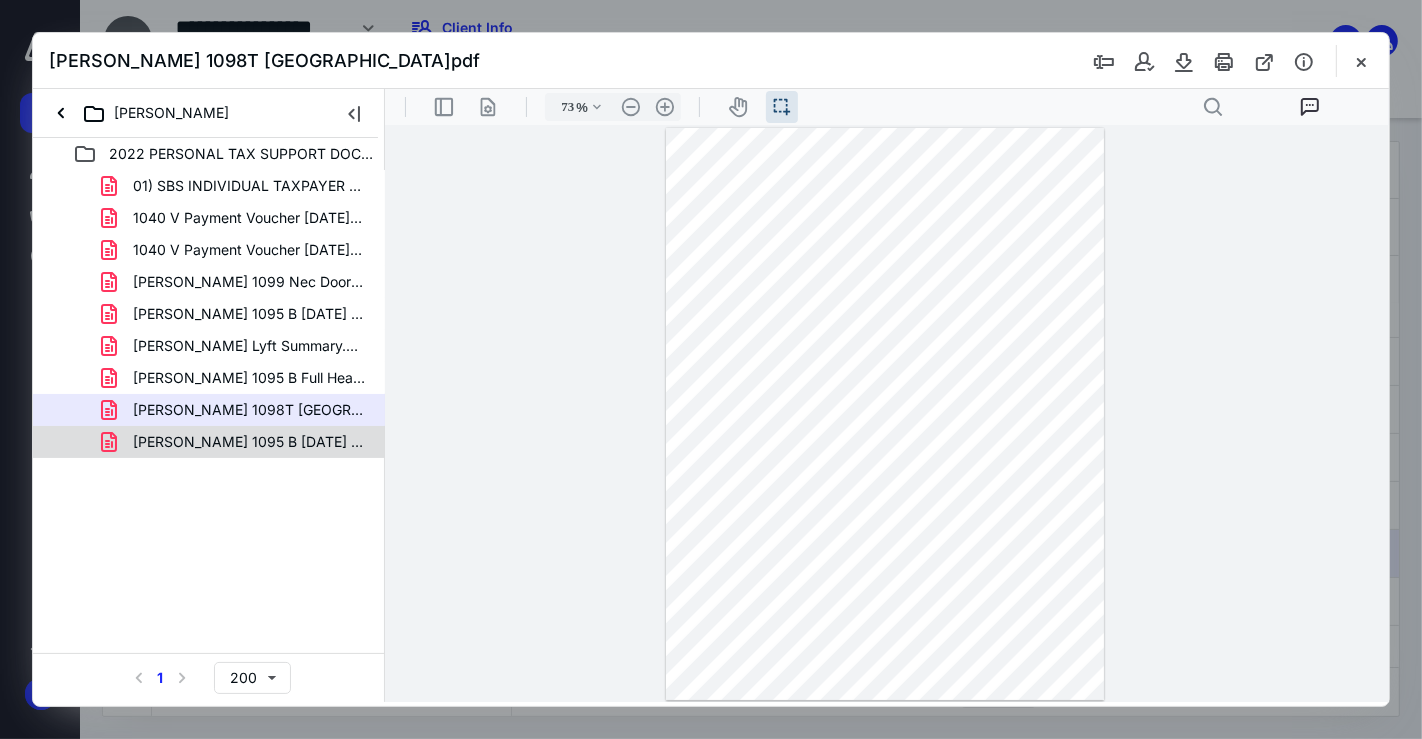 click on "[PERSON_NAME] 1095 B [DATE] - [DATE]pdf" at bounding box center [249, 442] 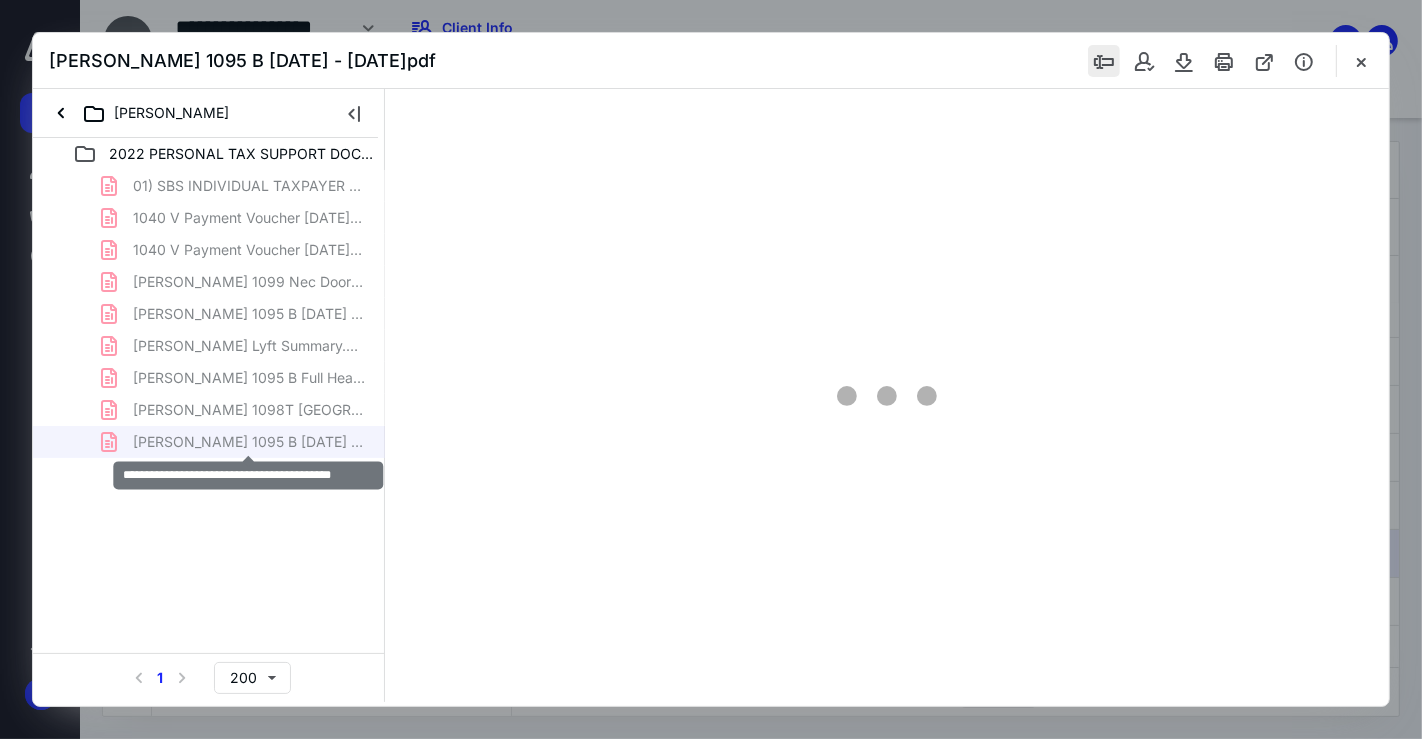 click at bounding box center [1104, 61] 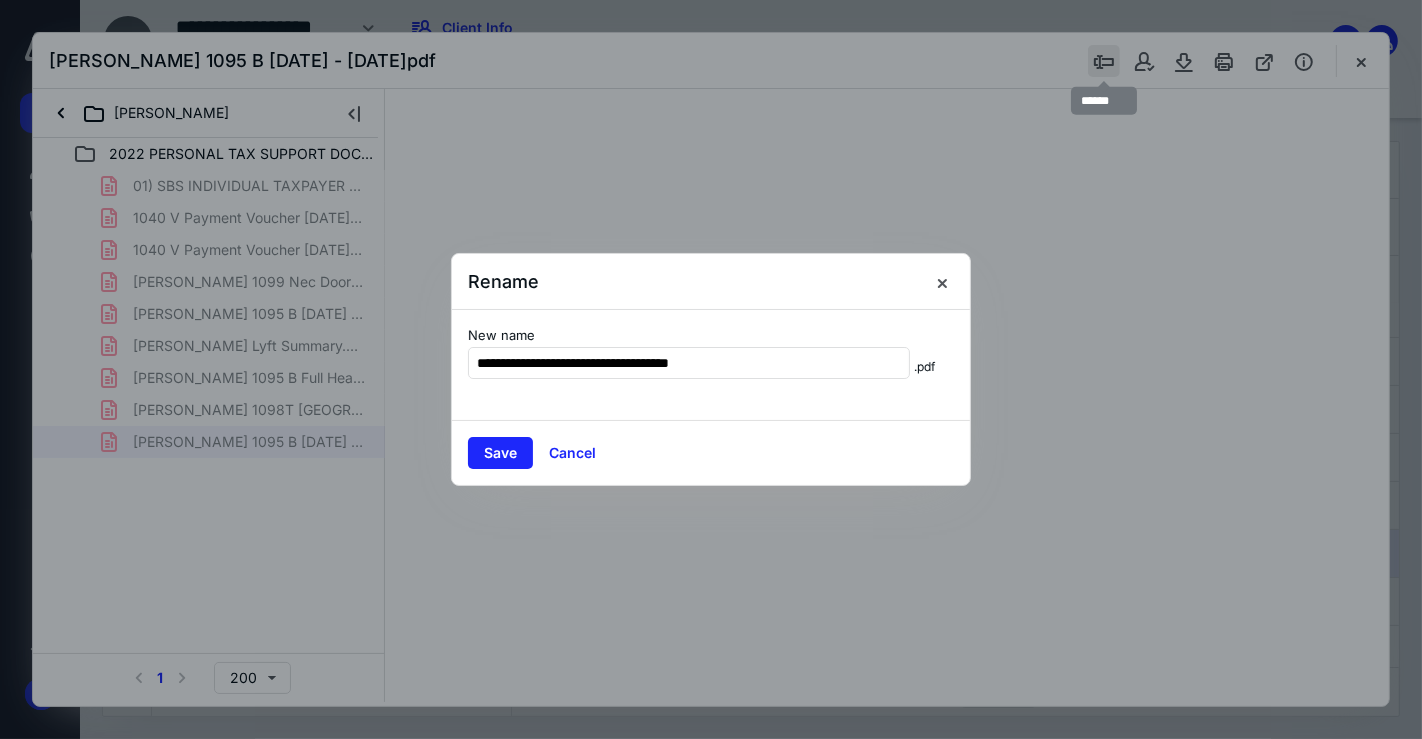type on "94" 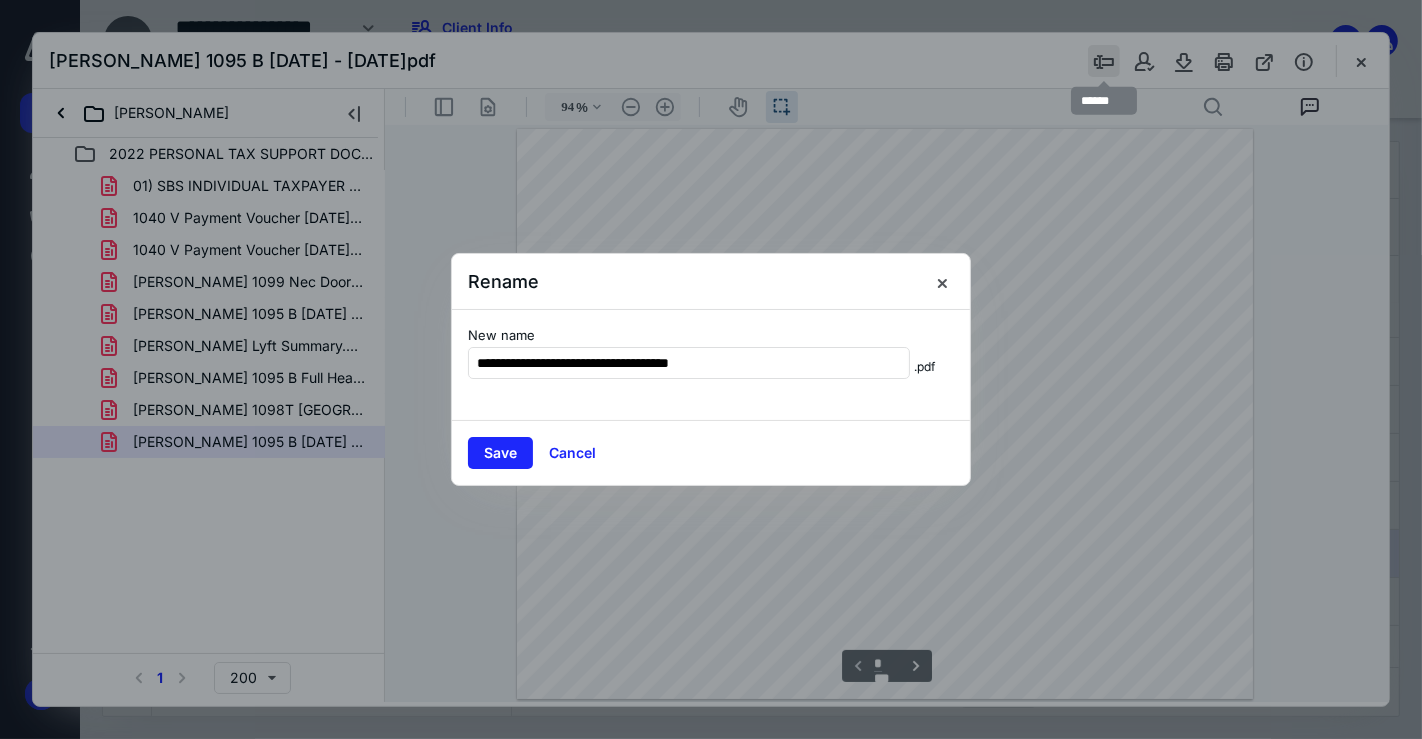 scroll, scrollTop: 40, scrollLeft: 0, axis: vertical 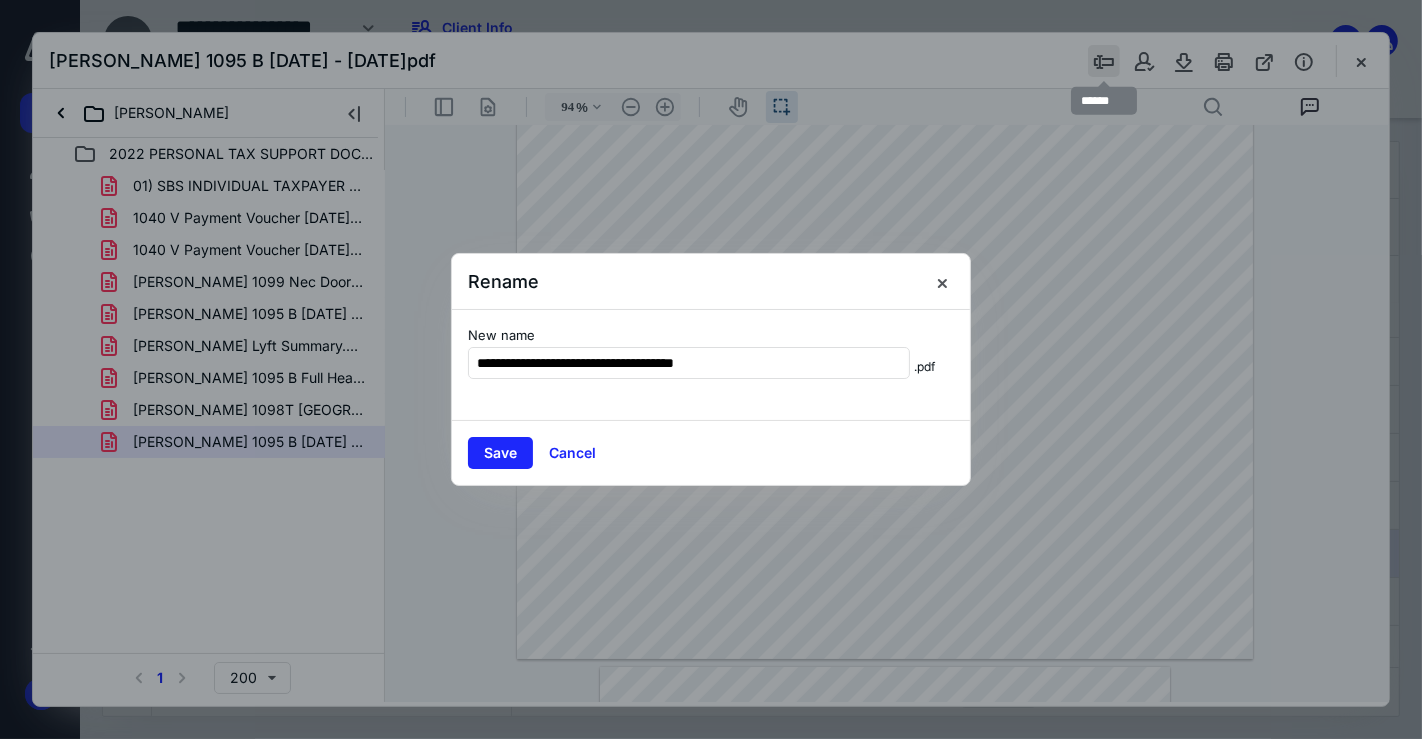 type on "**********" 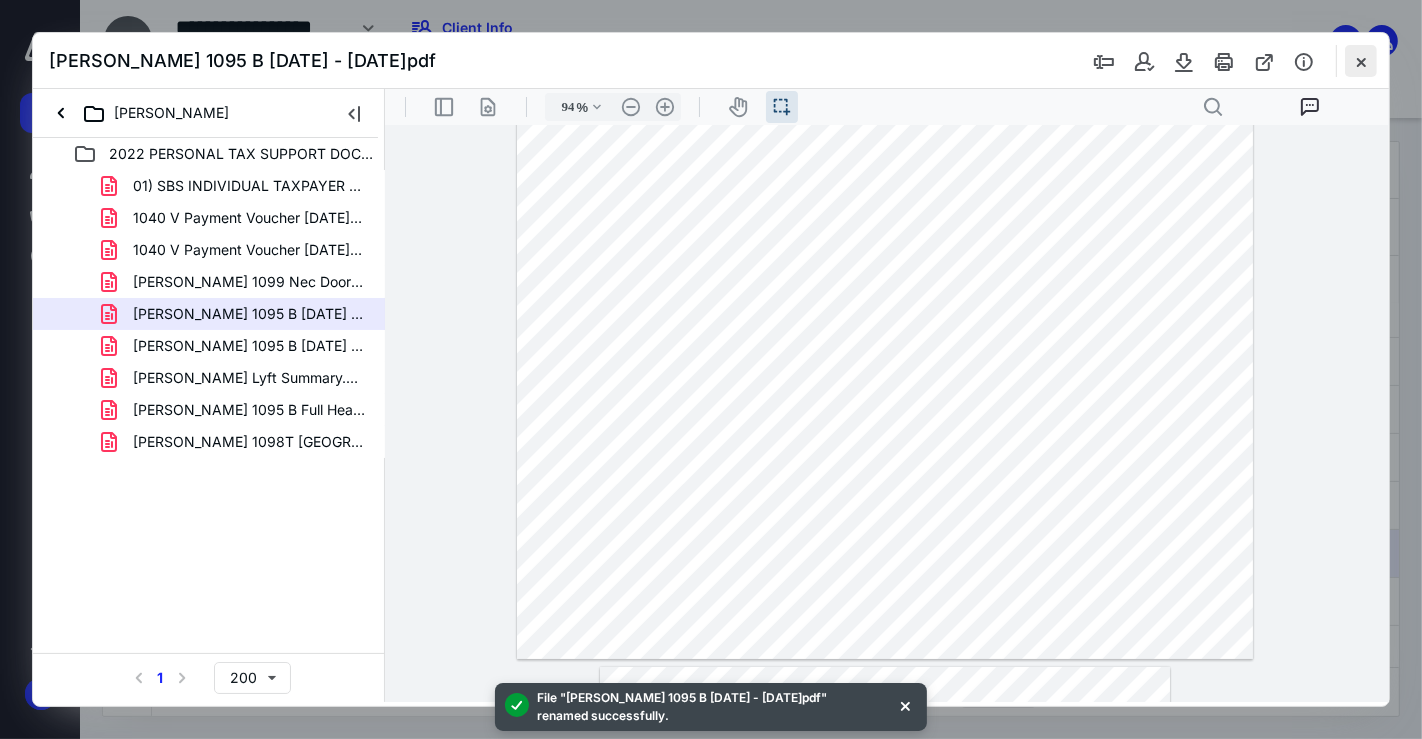 click at bounding box center (1361, 61) 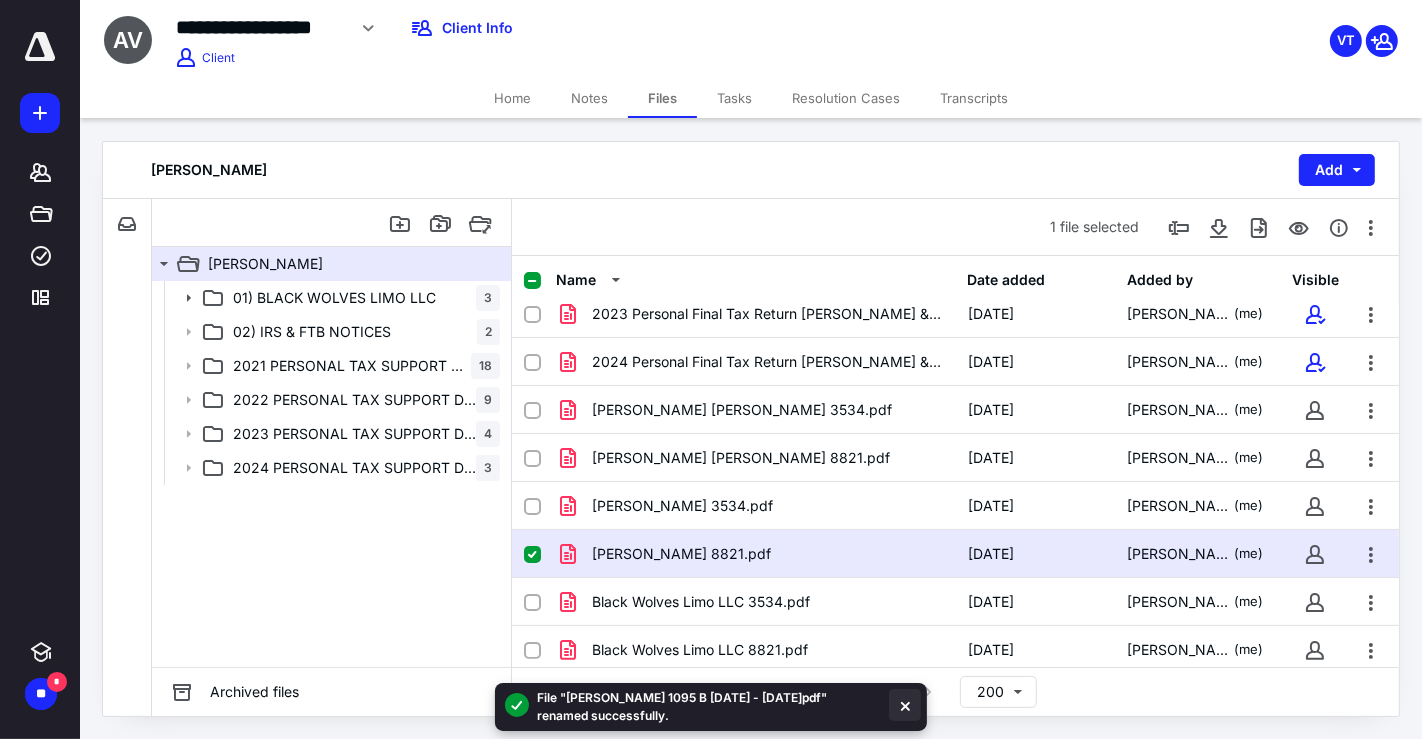 click at bounding box center [905, 705] 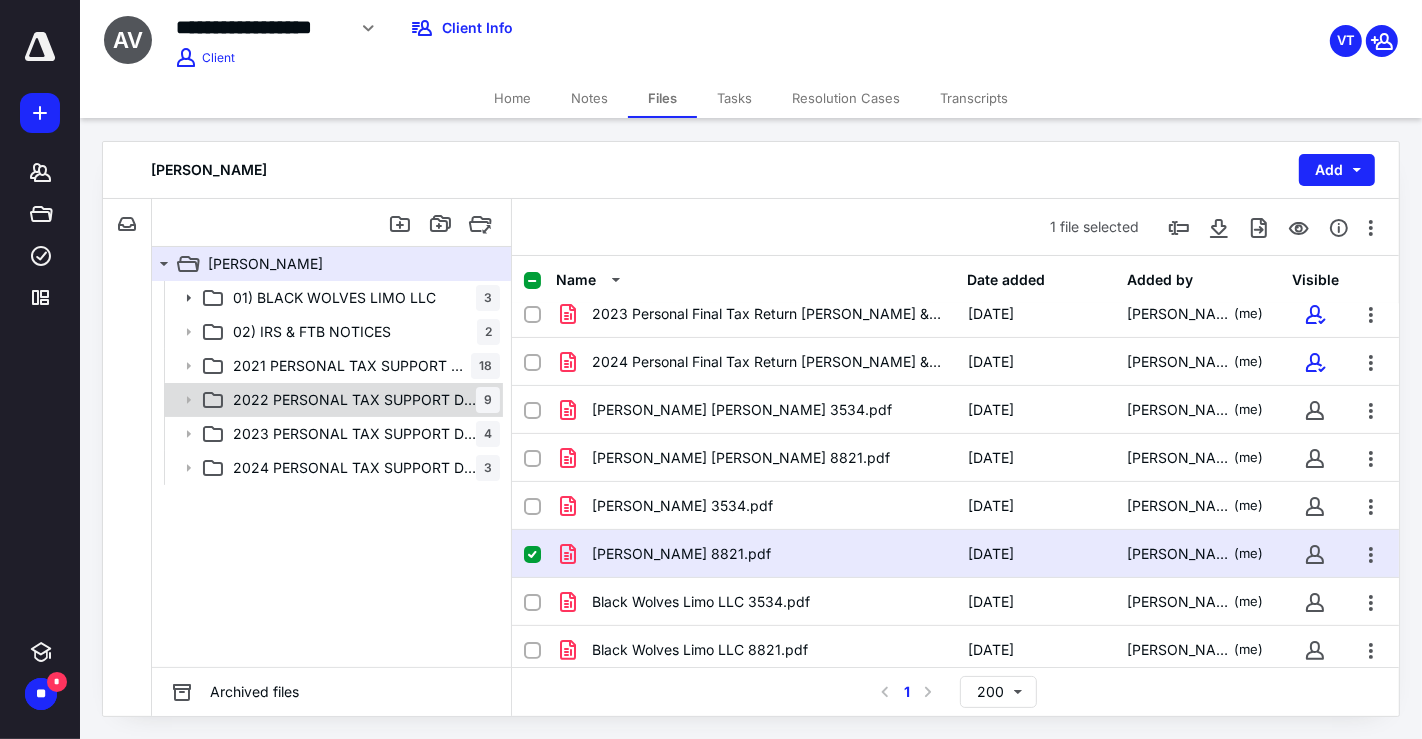 click on "2022 PERSONAL TAX SUPPORT DOCUMENTS 9" at bounding box center [362, 400] 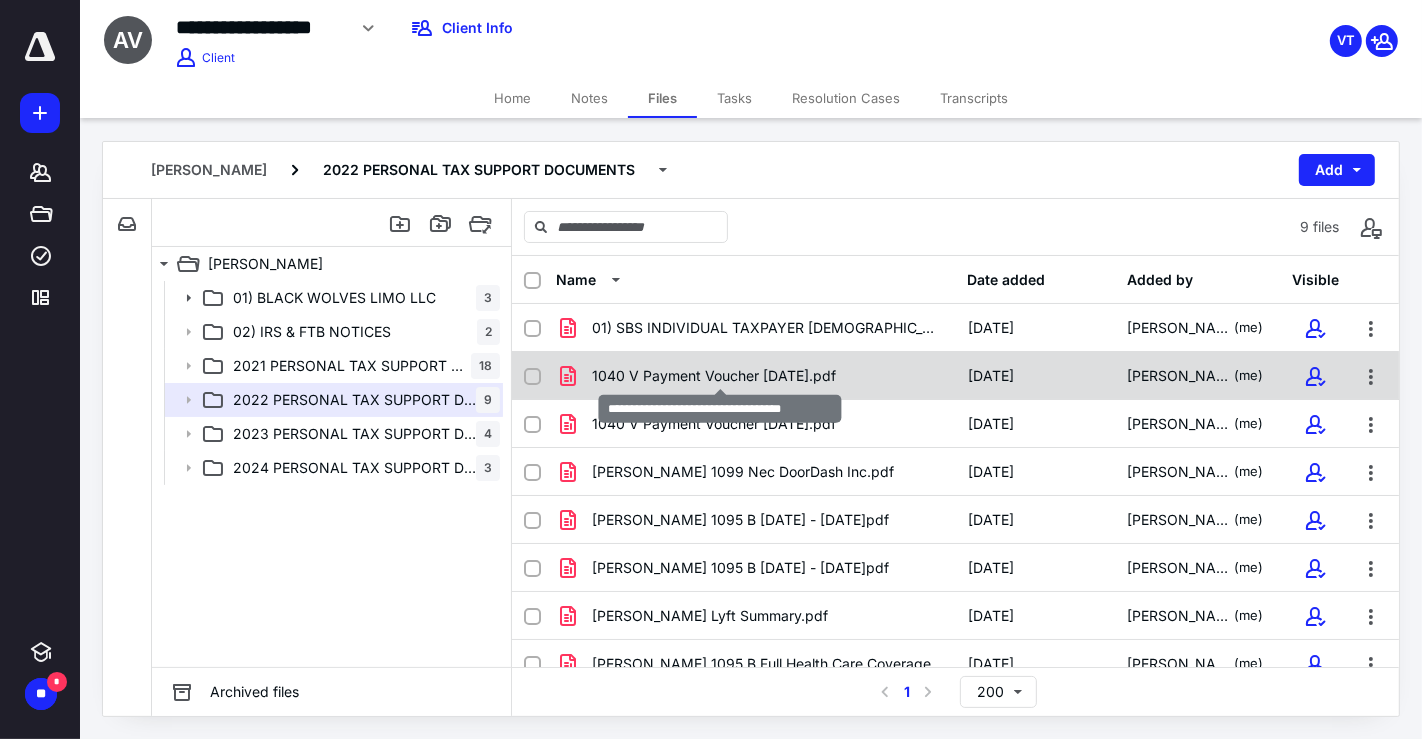 scroll, scrollTop: 65, scrollLeft: 0, axis: vertical 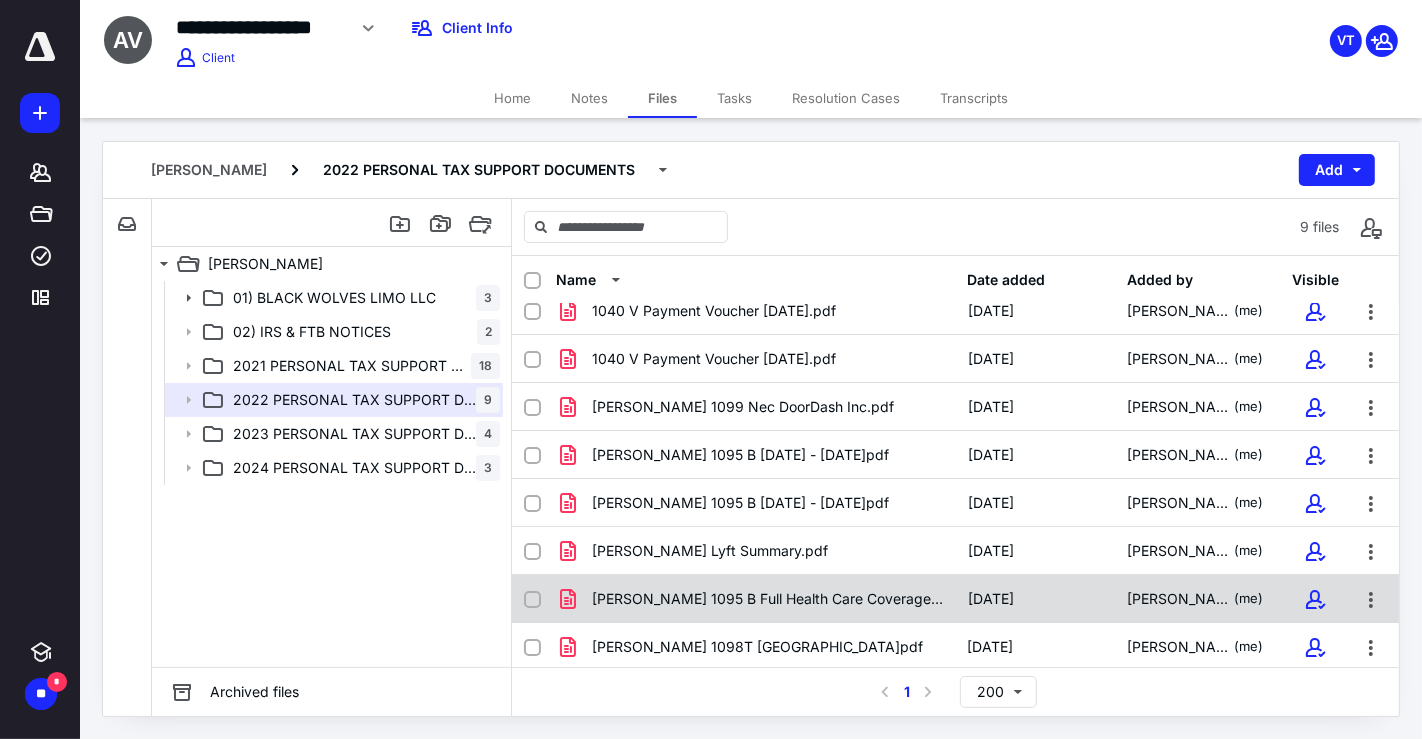 click on "[PERSON_NAME] 1095 B Full Health Care Coverage.pdf" at bounding box center [756, 599] 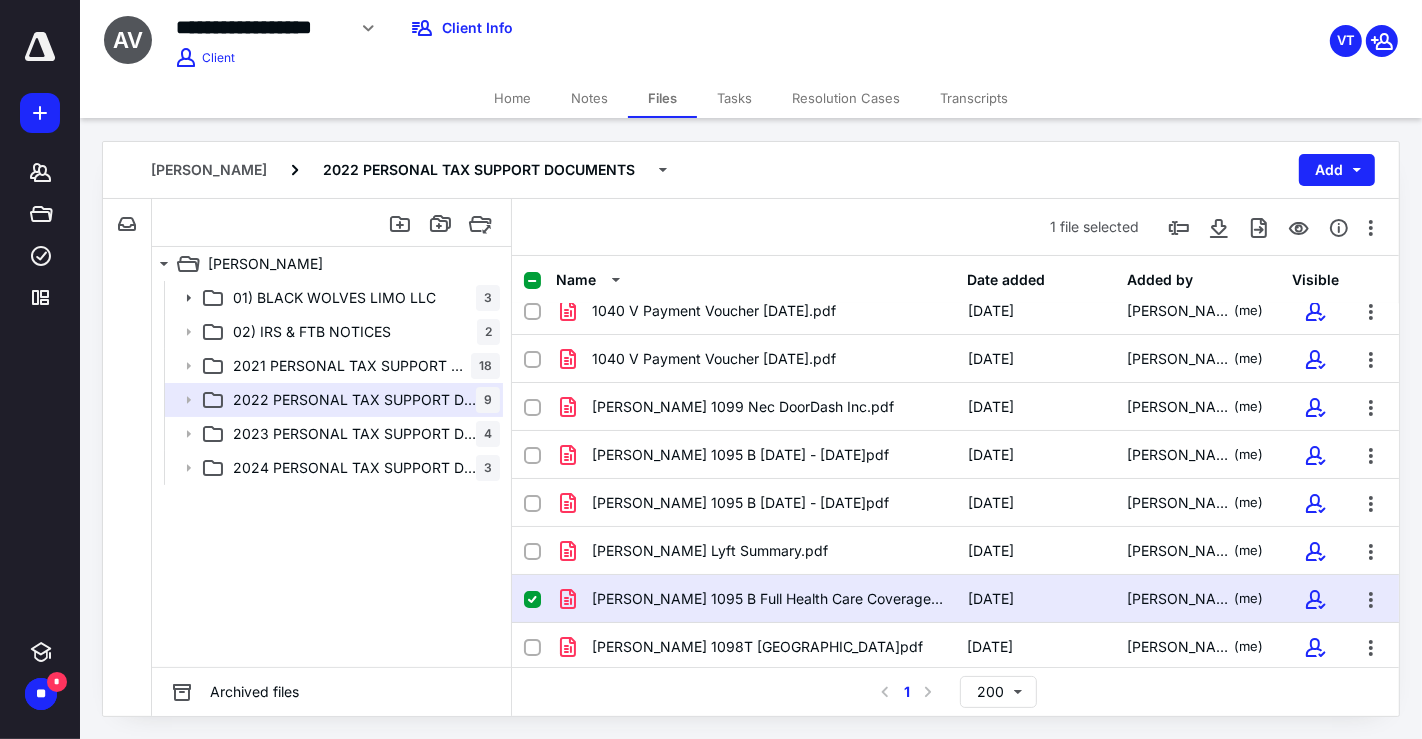 click on "[PERSON_NAME] 1095 B Full Health Care Coverage.pdf" at bounding box center (756, 599) 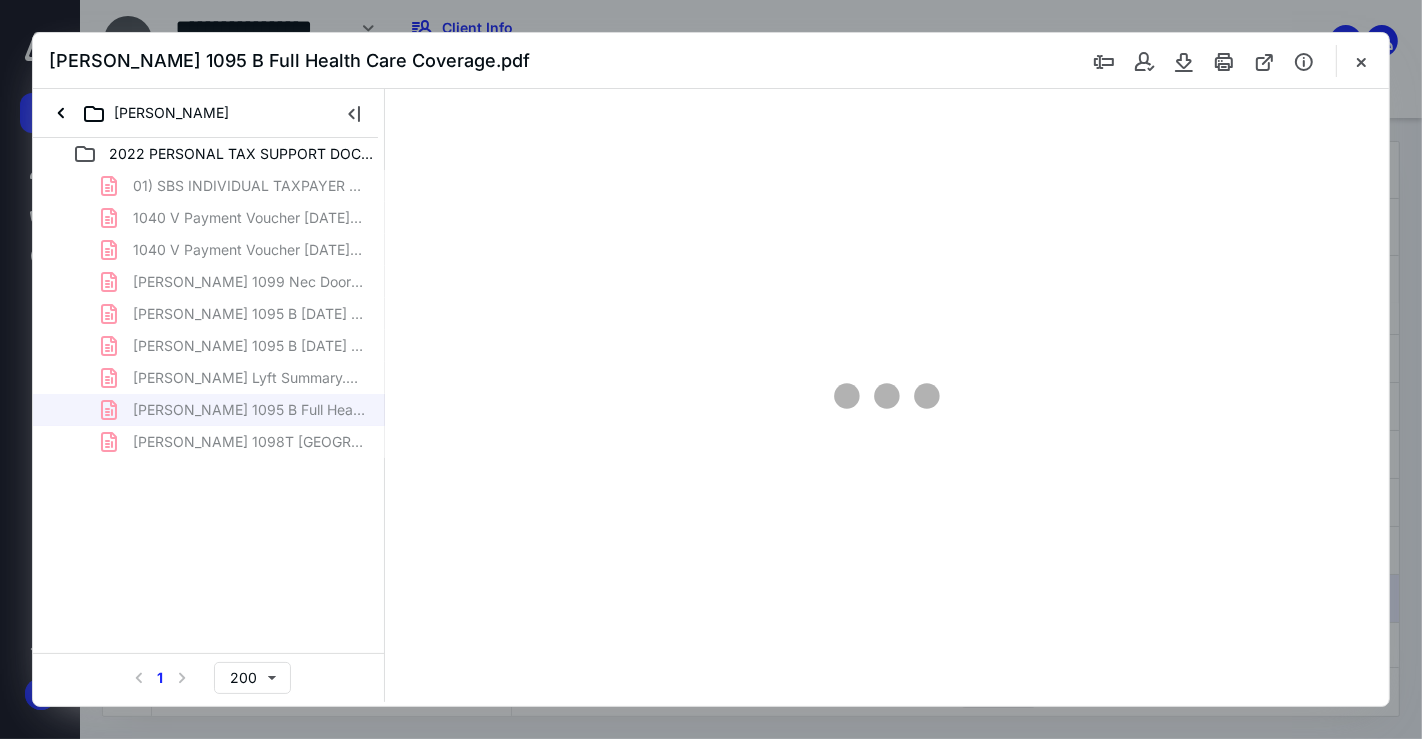 scroll, scrollTop: 0, scrollLeft: 0, axis: both 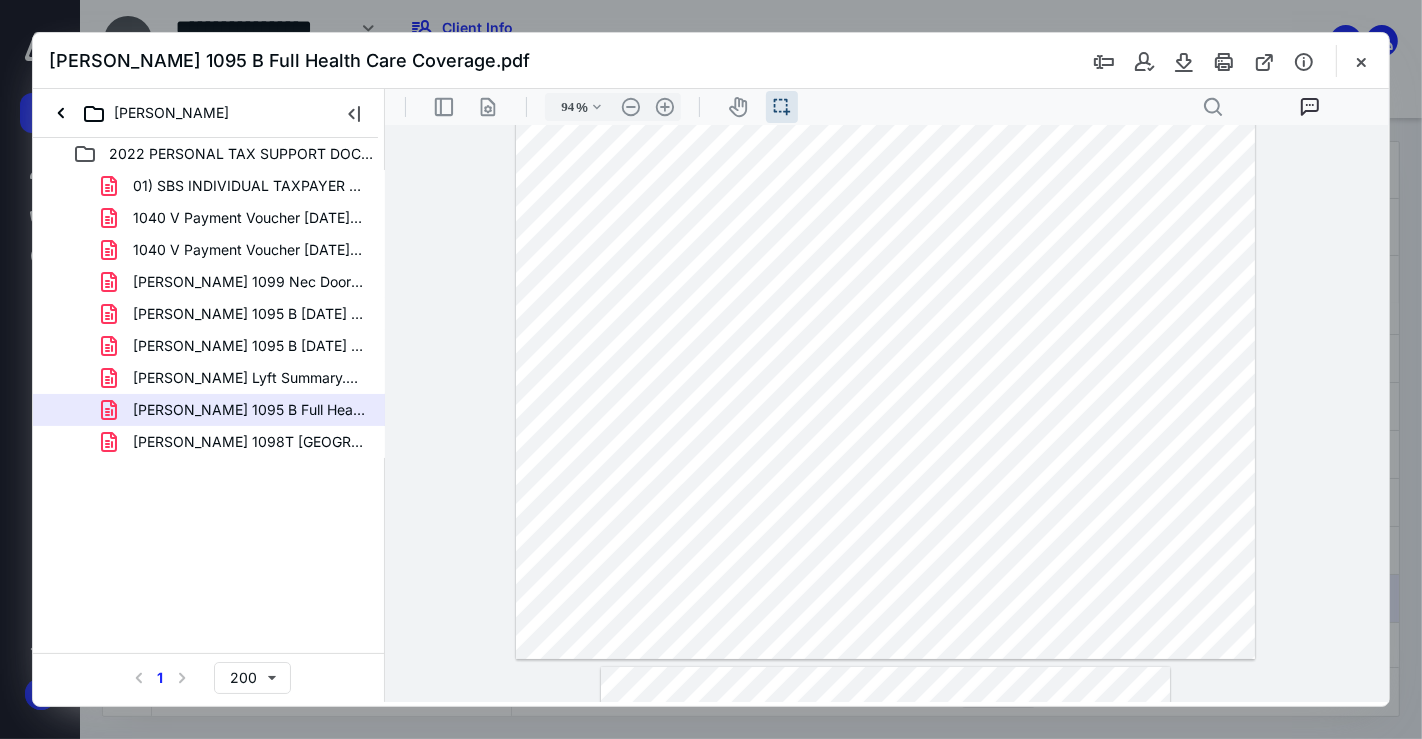 click on "[PERSON_NAME] 1098T [GEOGRAPHIC_DATA]pdf" at bounding box center (209, 442) 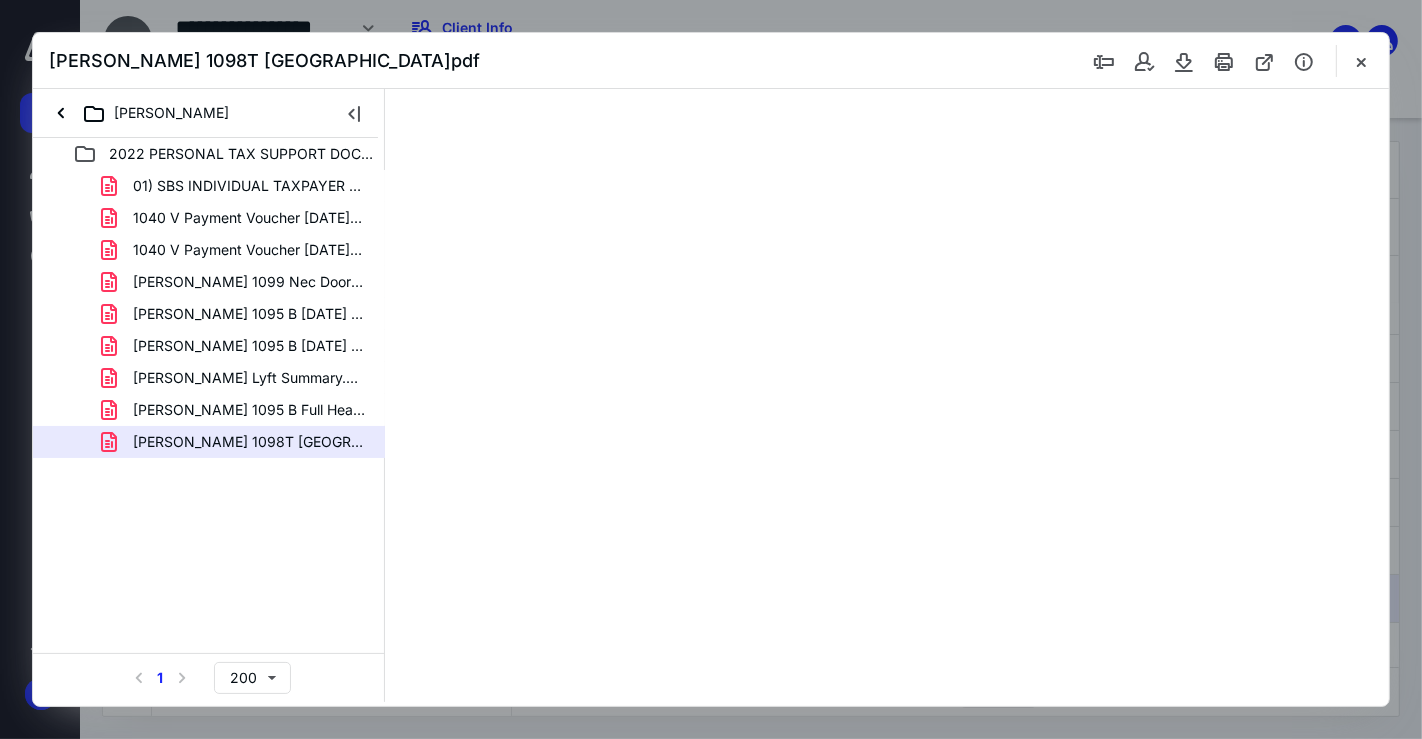 scroll, scrollTop: 0, scrollLeft: 0, axis: both 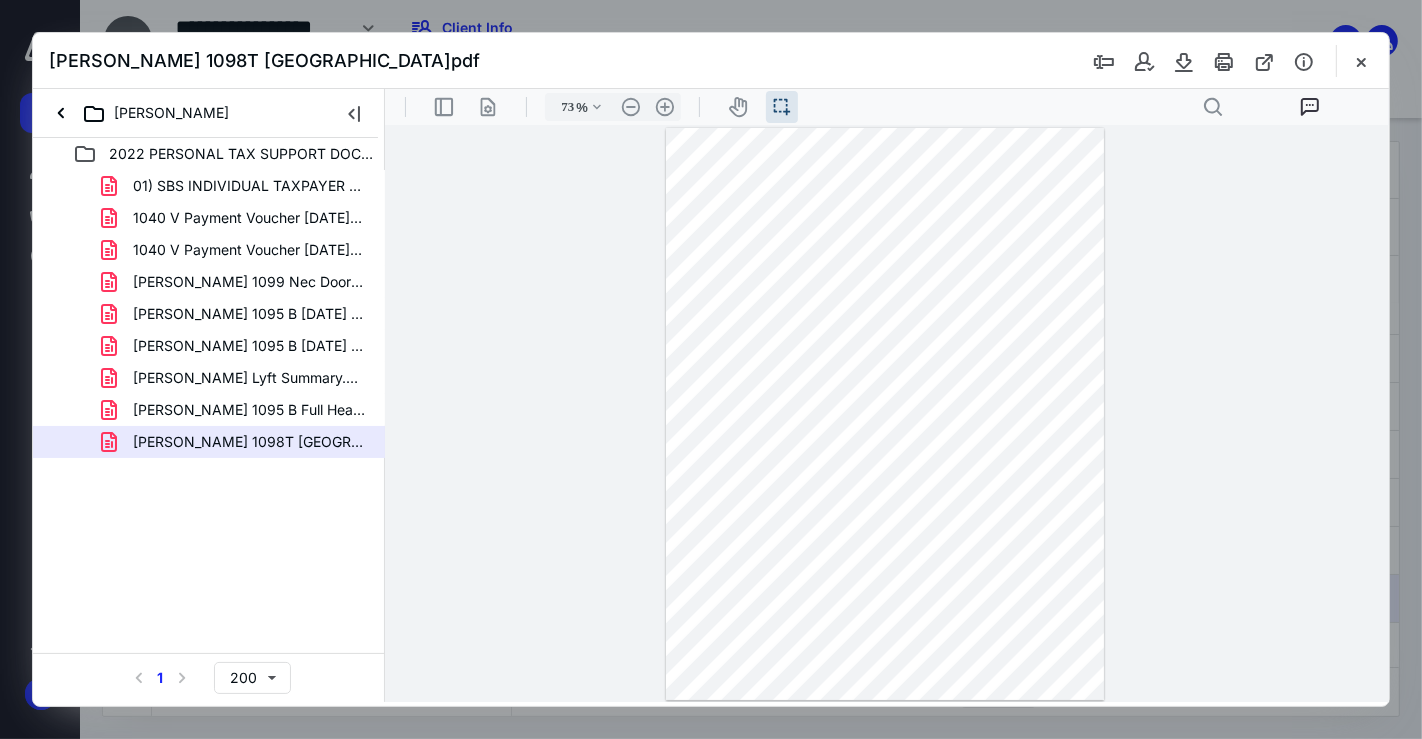 click at bounding box center [884, 413] 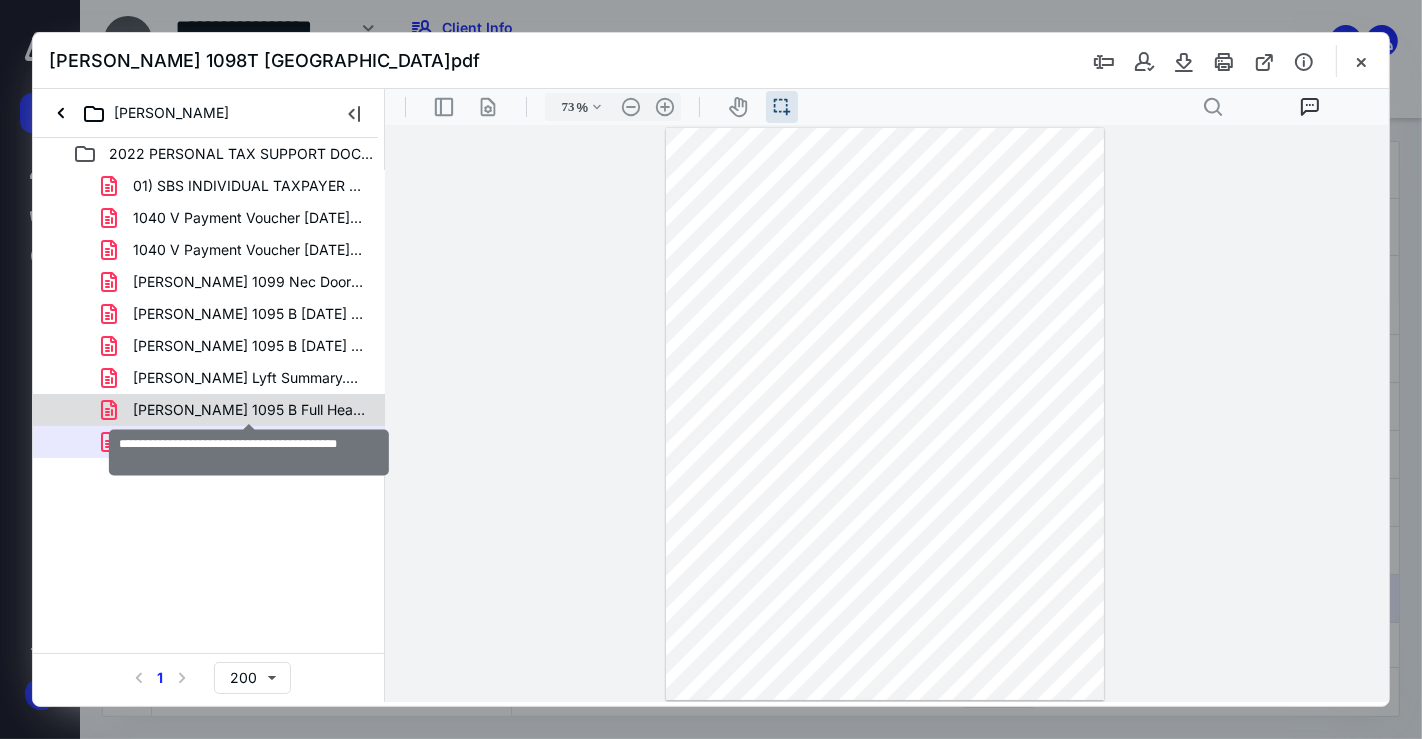 click on "[PERSON_NAME] 1095 B Full Health Care Coverage.pdf" at bounding box center (249, 410) 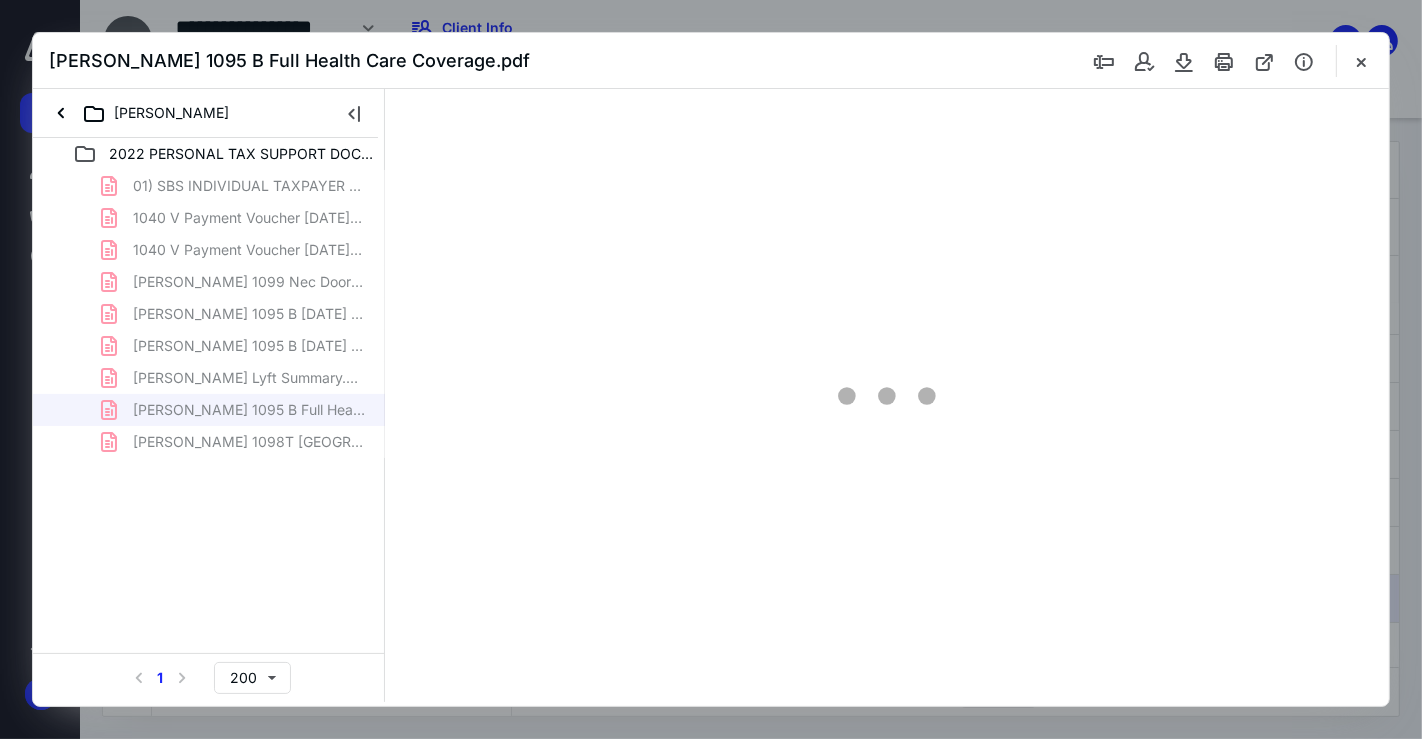 scroll, scrollTop: 40, scrollLeft: 0, axis: vertical 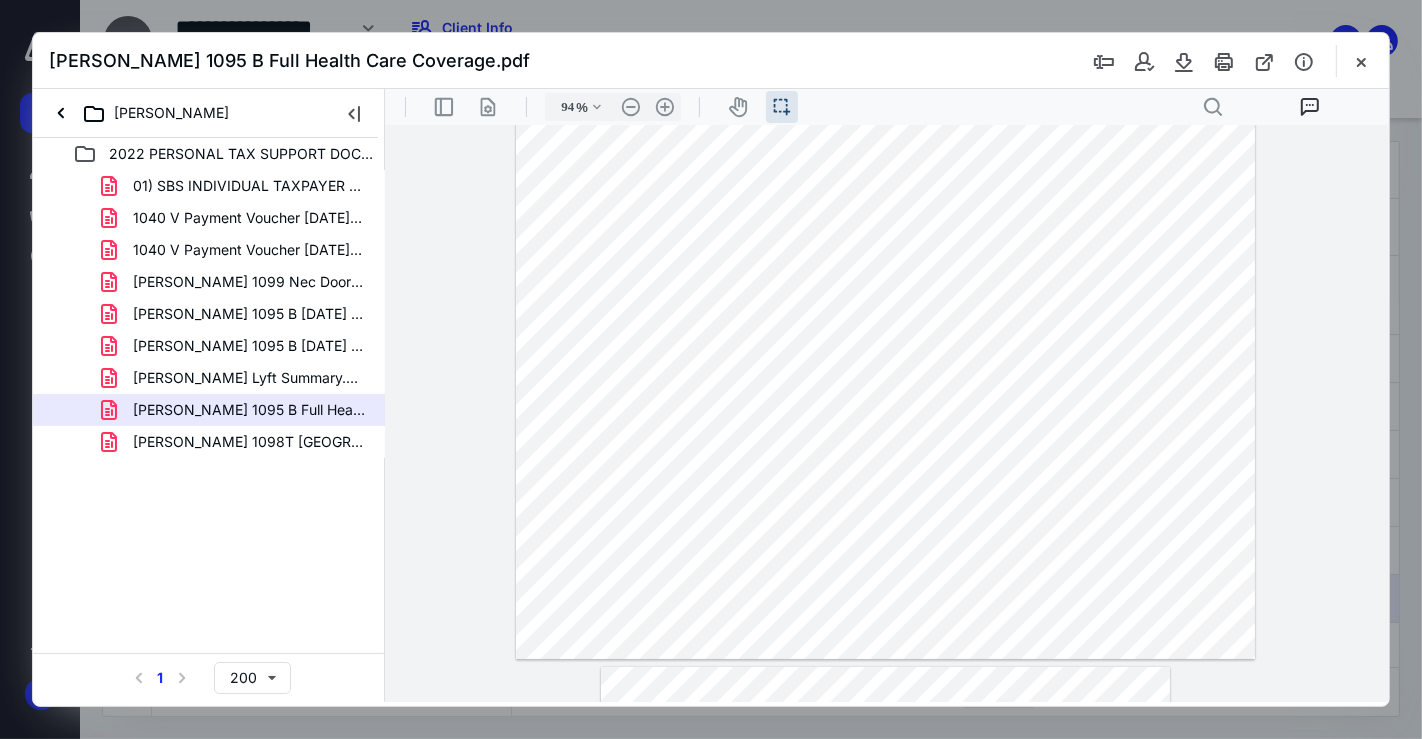 click at bounding box center [884, 373] 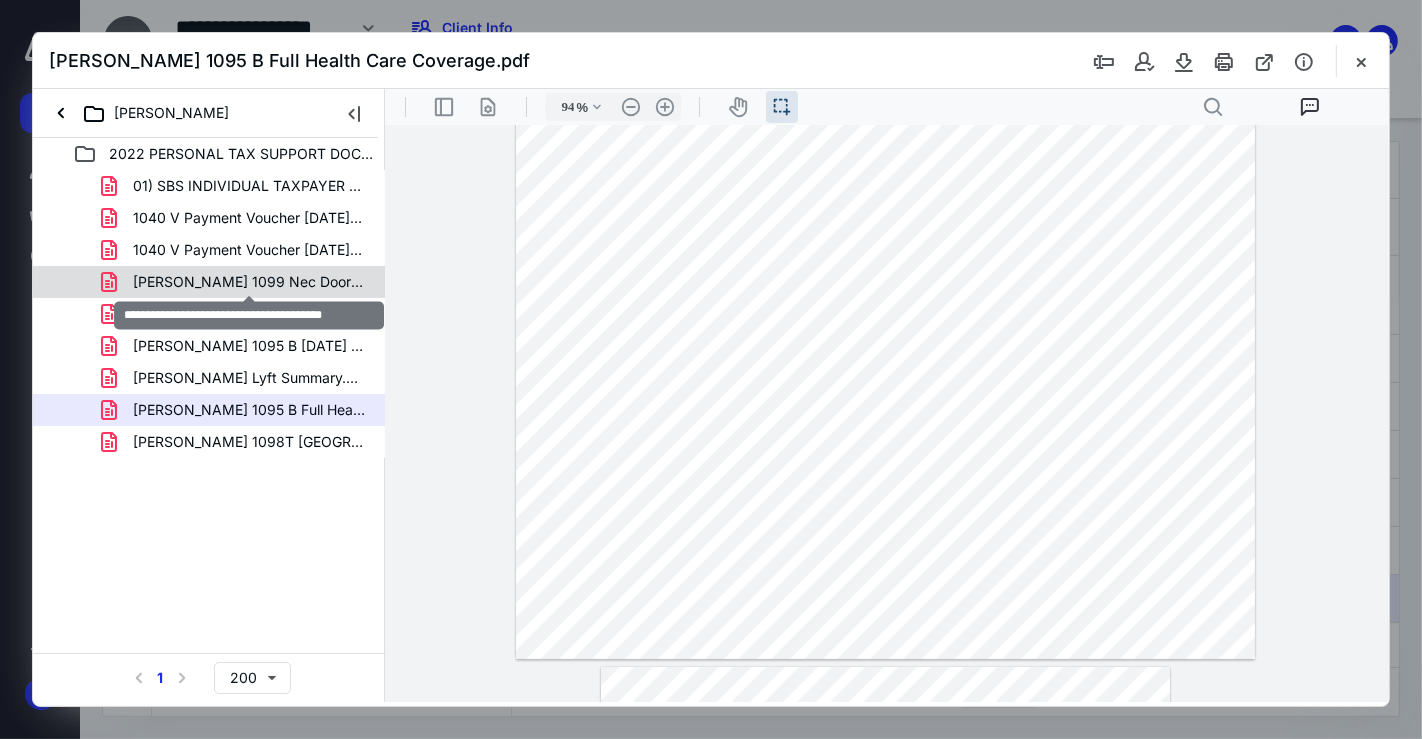 click on "[PERSON_NAME] 1099 Nec DoorDash Inc.pdf" at bounding box center [249, 282] 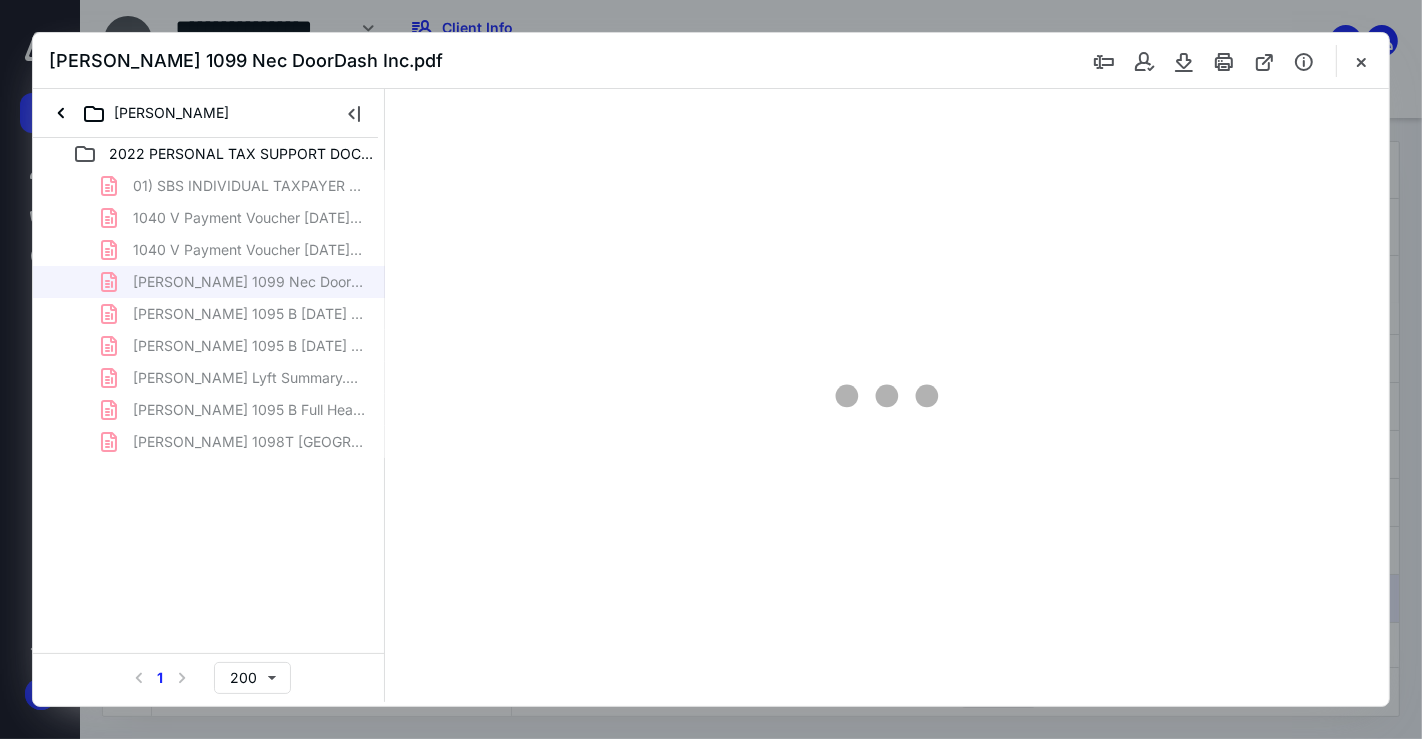 type on "73" 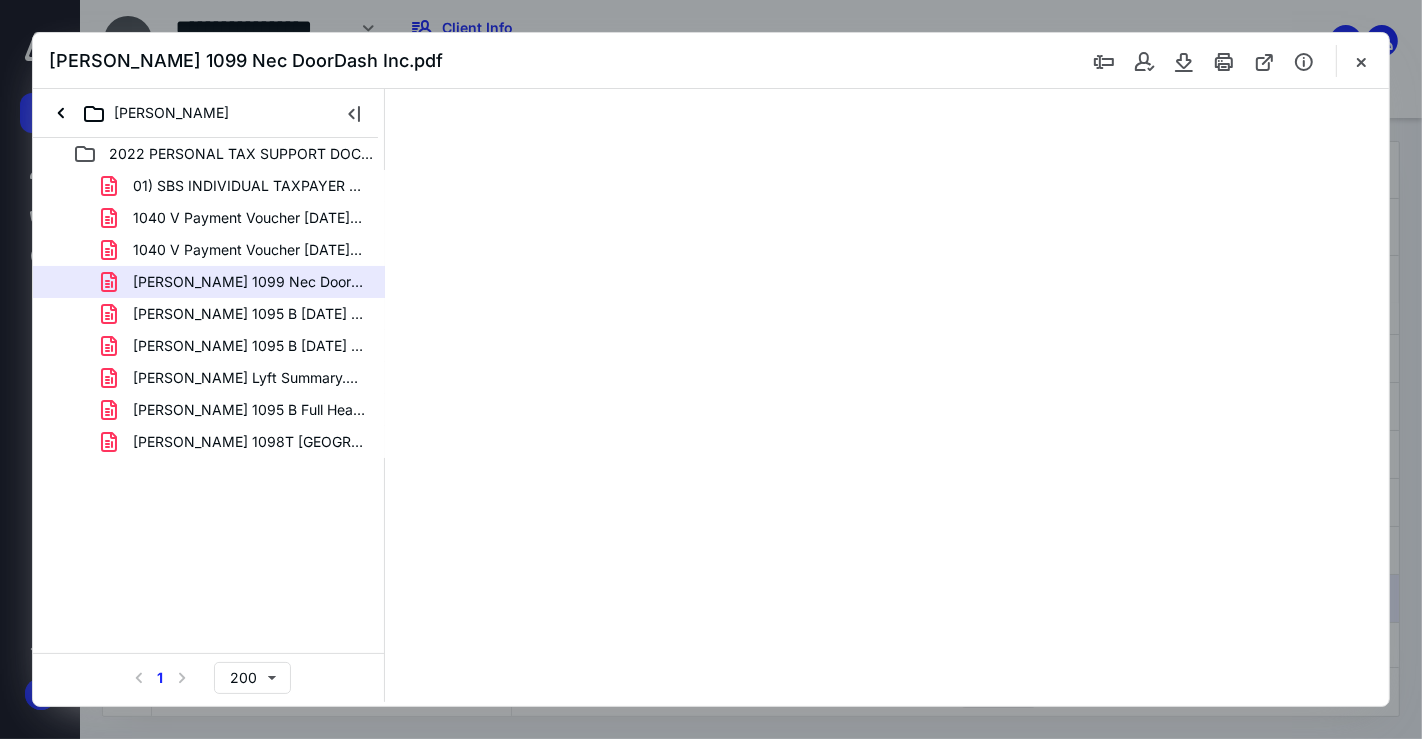 scroll, scrollTop: 0, scrollLeft: 0, axis: both 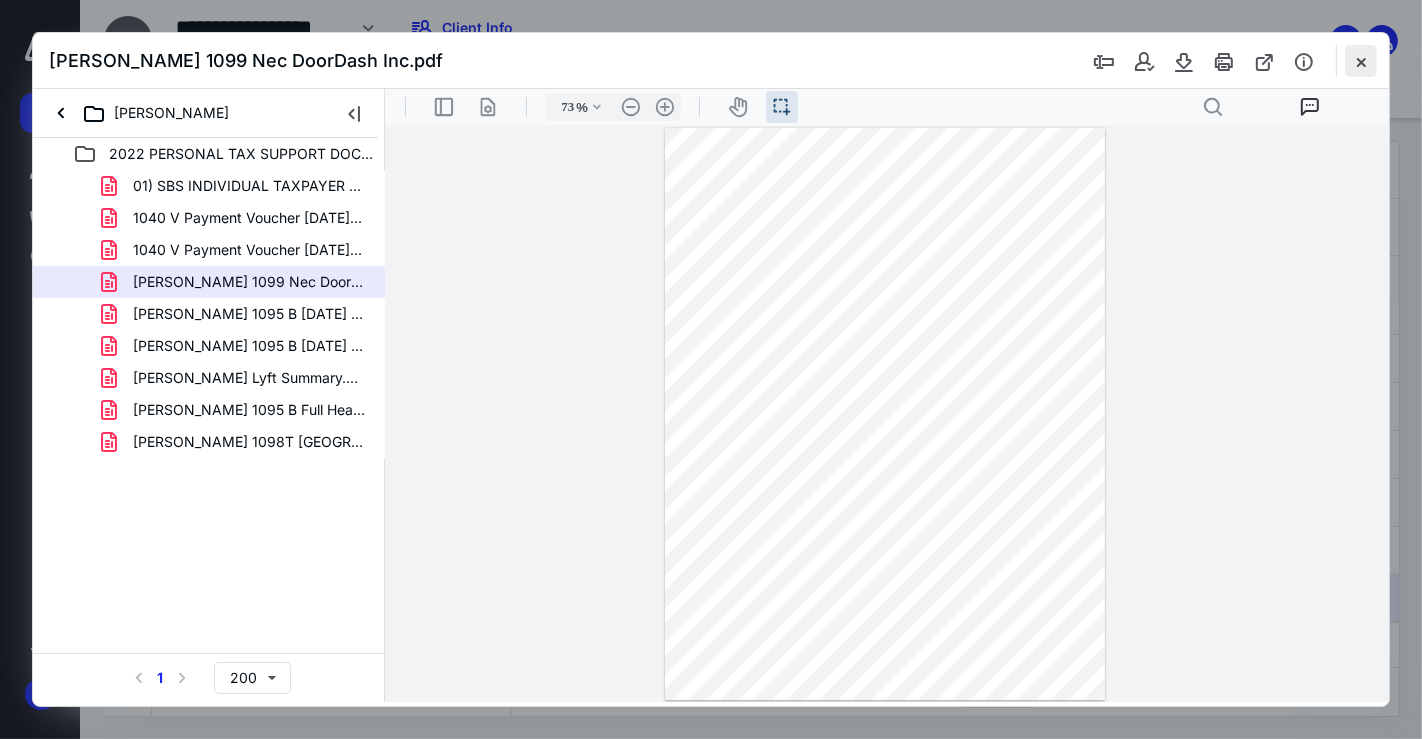 click at bounding box center (1361, 61) 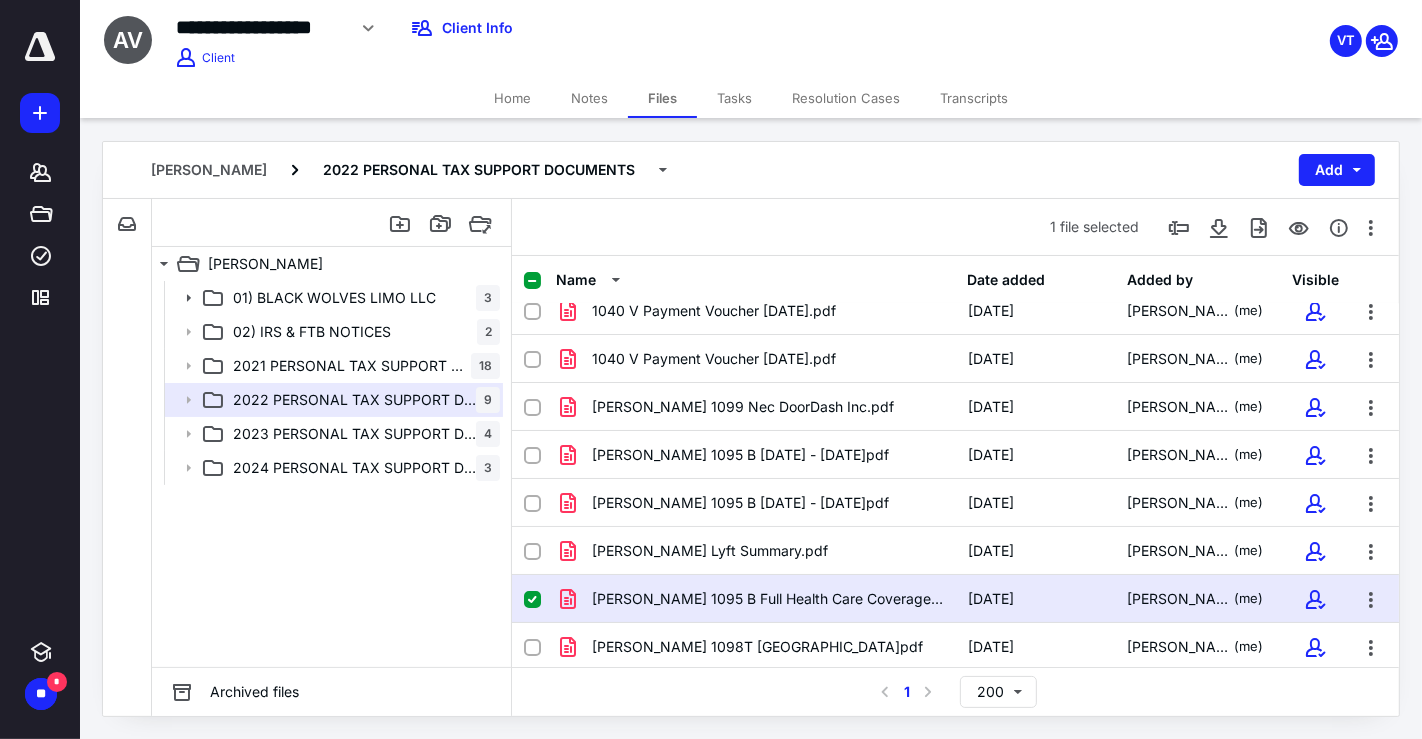 click on "Home" at bounding box center [512, 98] 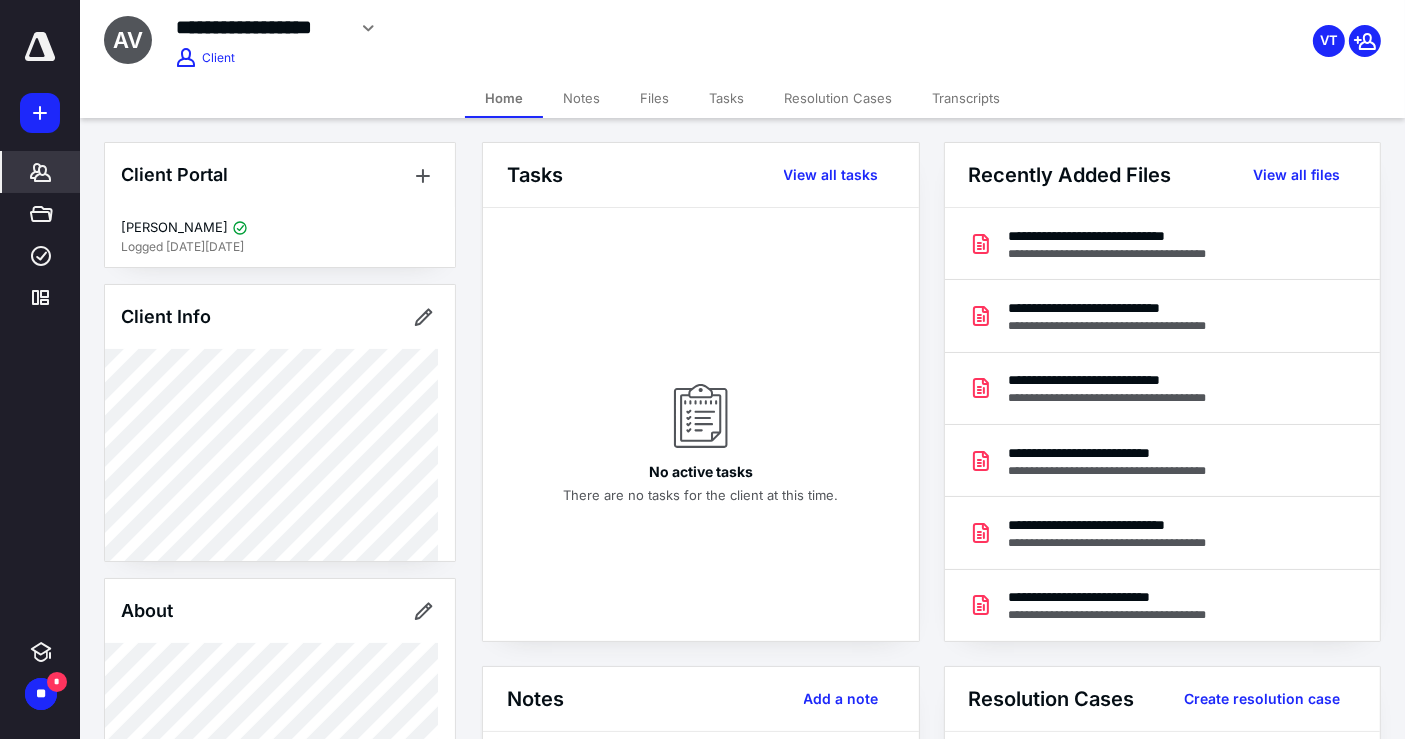 click on "Files" at bounding box center [654, 98] 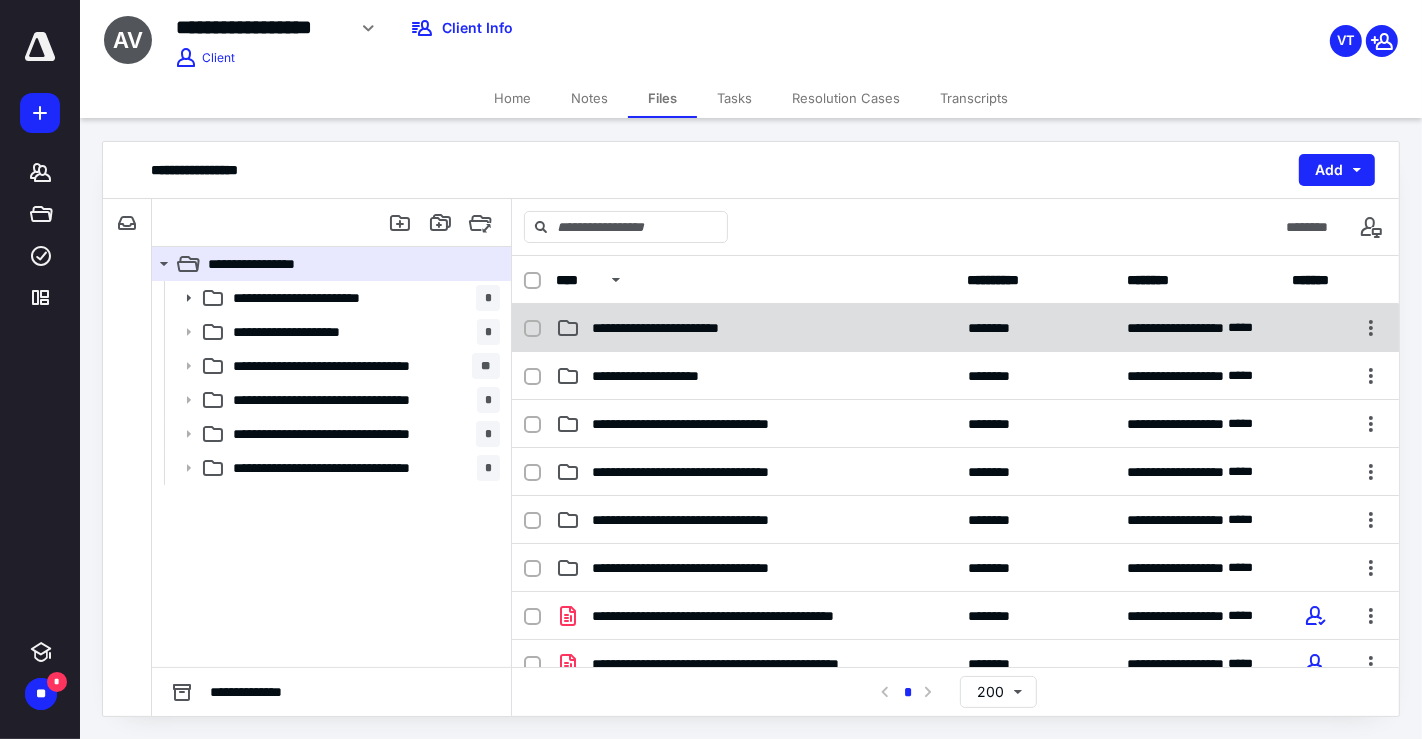 click on "**********" at bounding box center [955, 328] 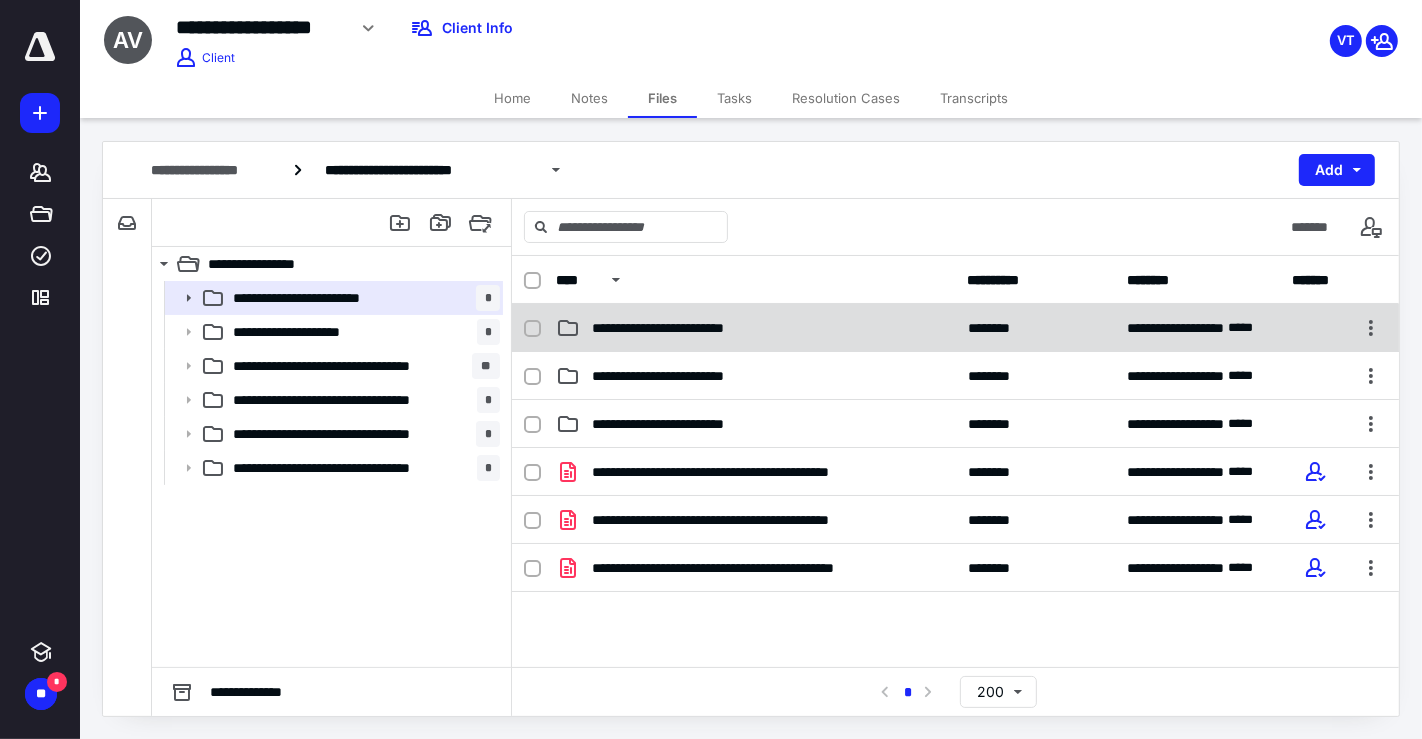 click on "**********" at bounding box center (756, 328) 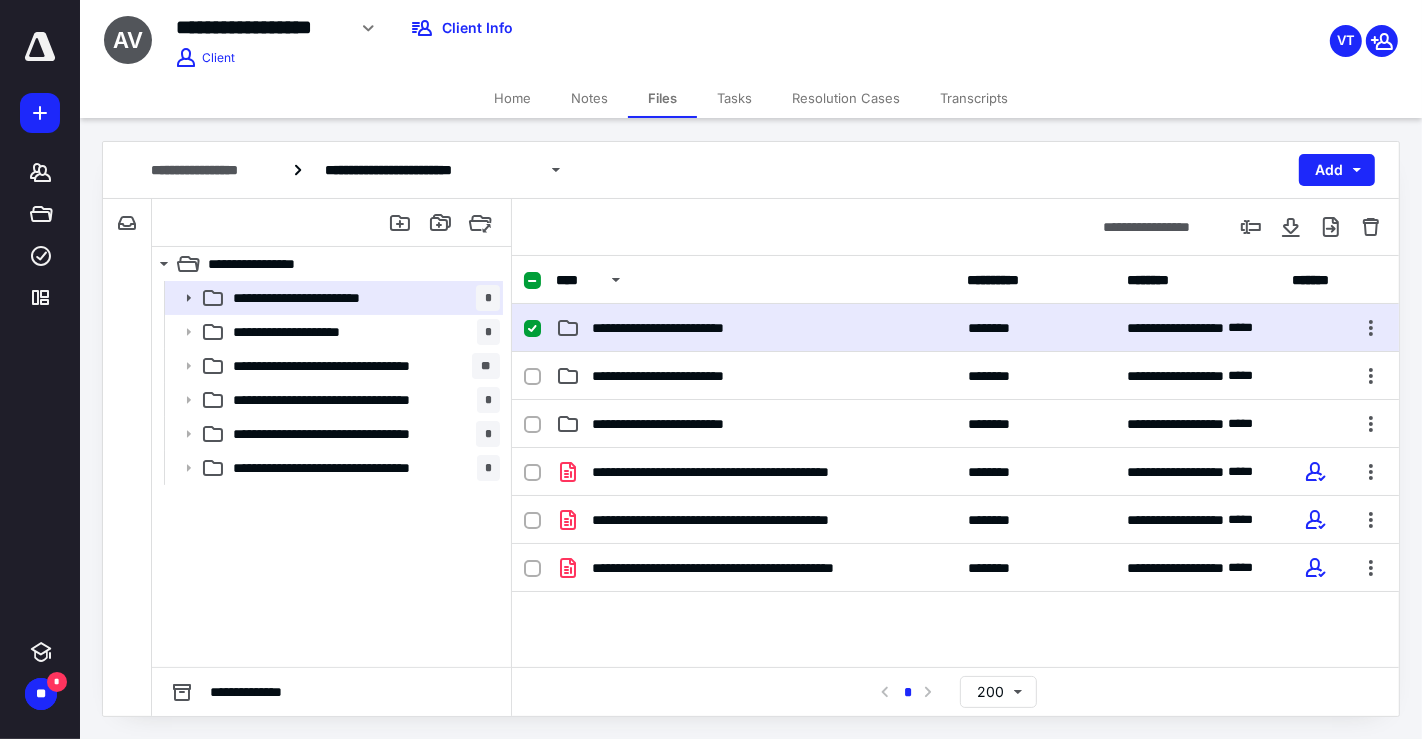 click on "**********" at bounding box center (756, 328) 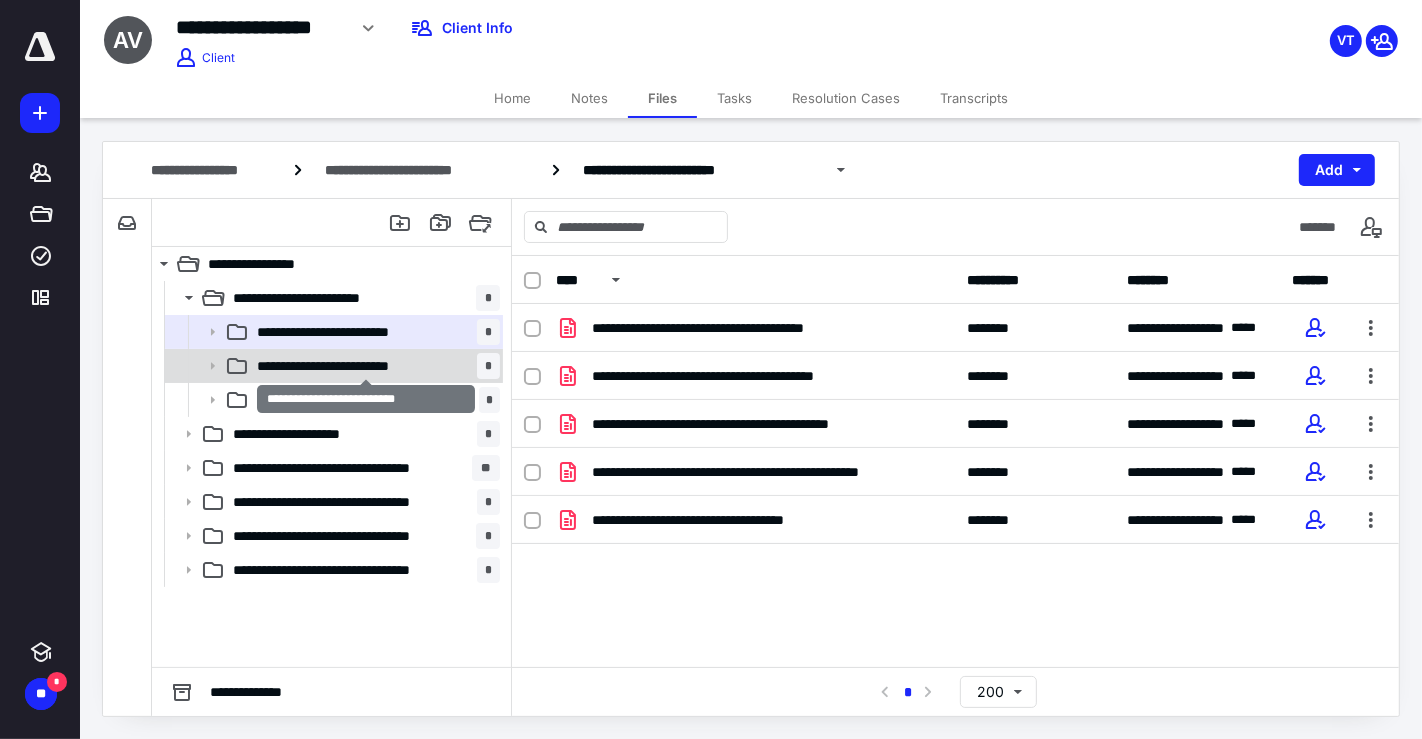 click on "**********" at bounding box center (367, 366) 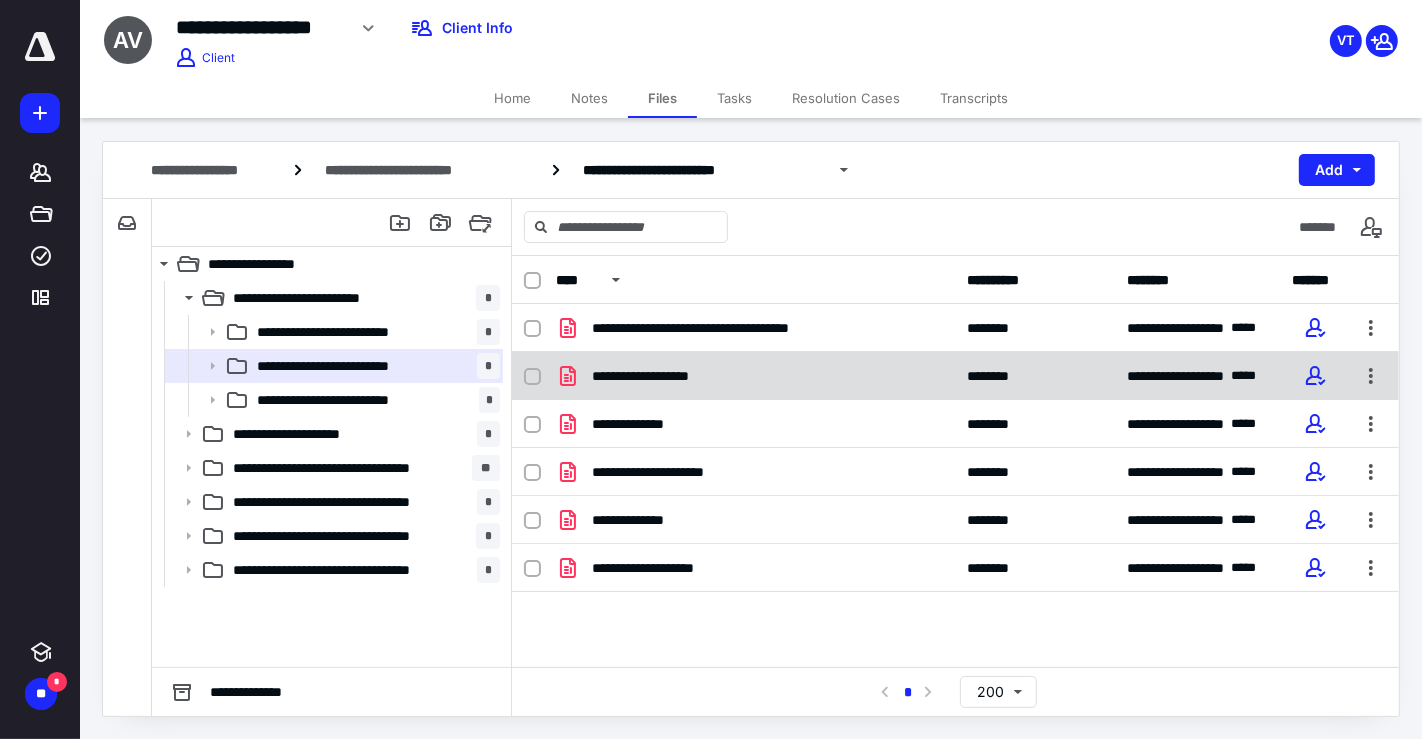 click on "**********" at bounding box center (756, 376) 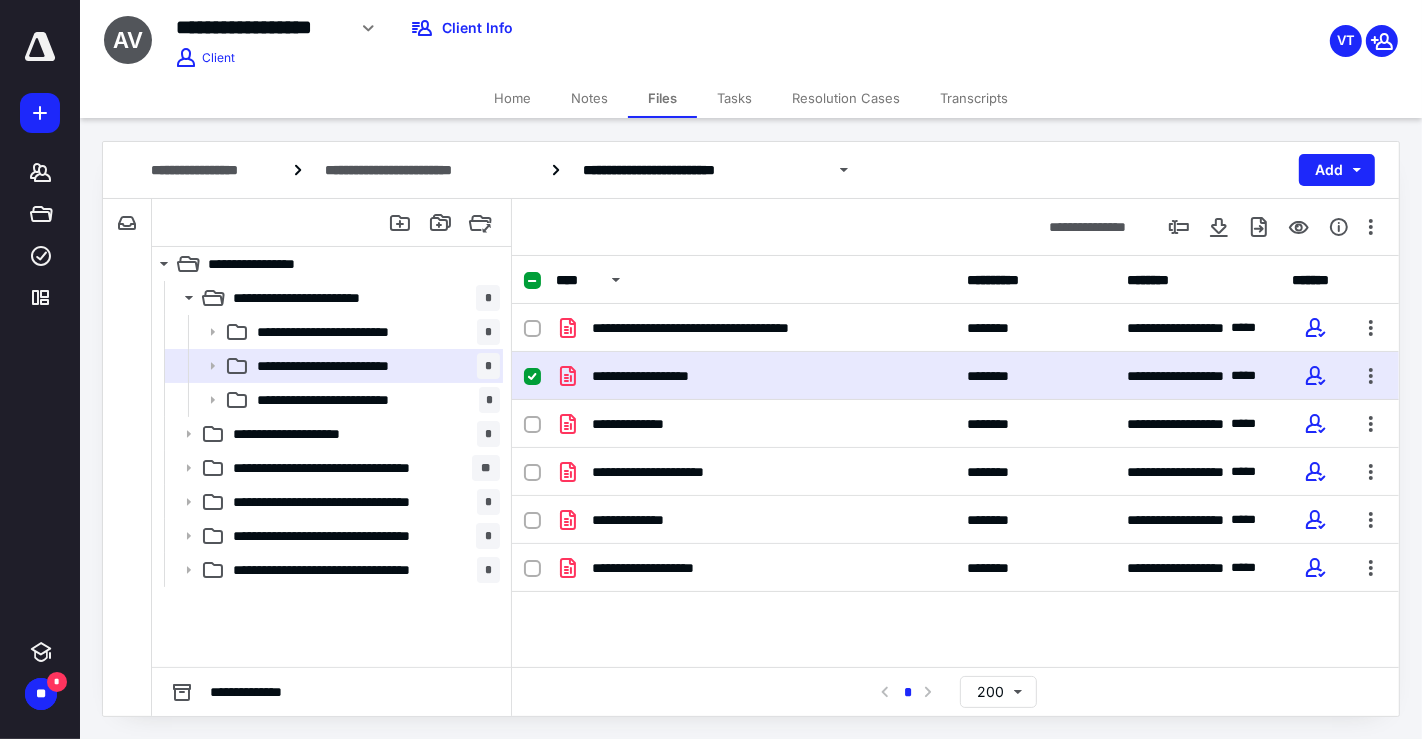 click on "**********" at bounding box center (756, 376) 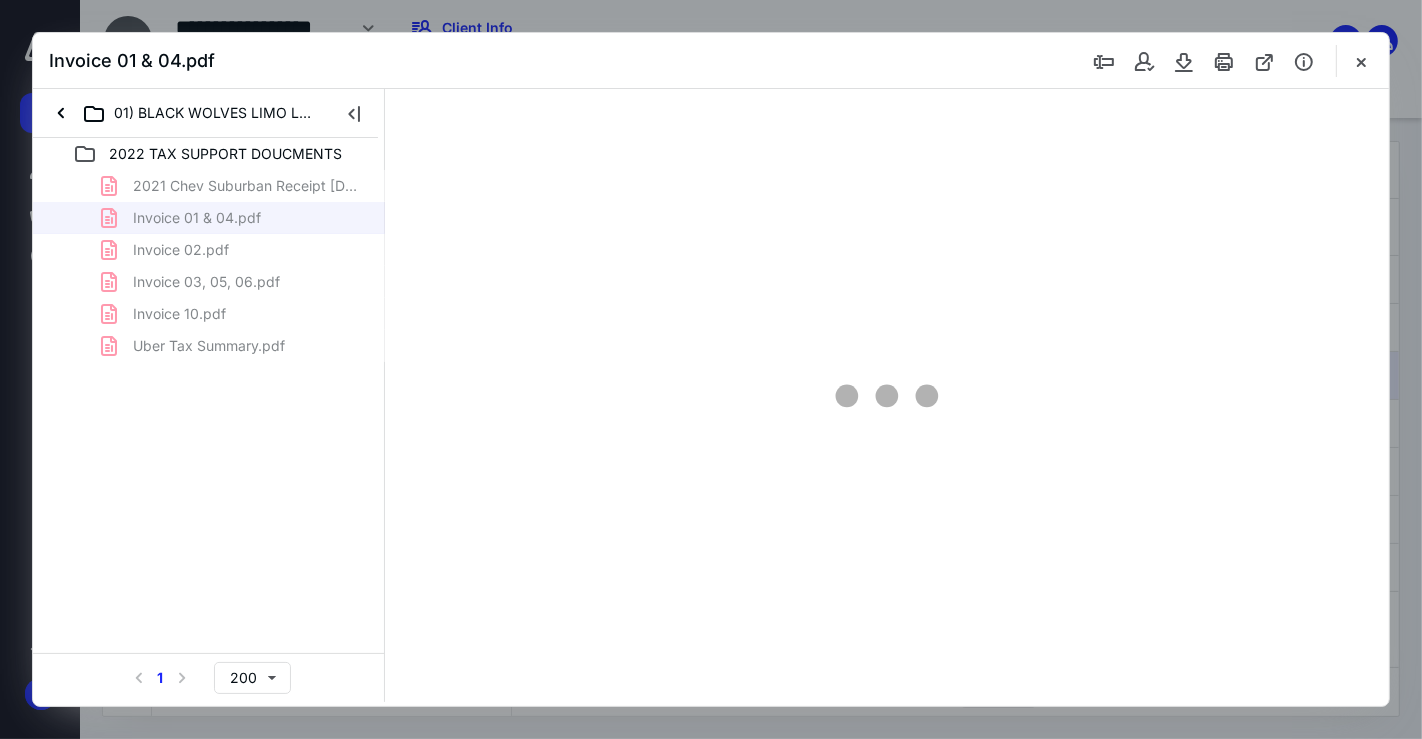 scroll, scrollTop: 0, scrollLeft: 0, axis: both 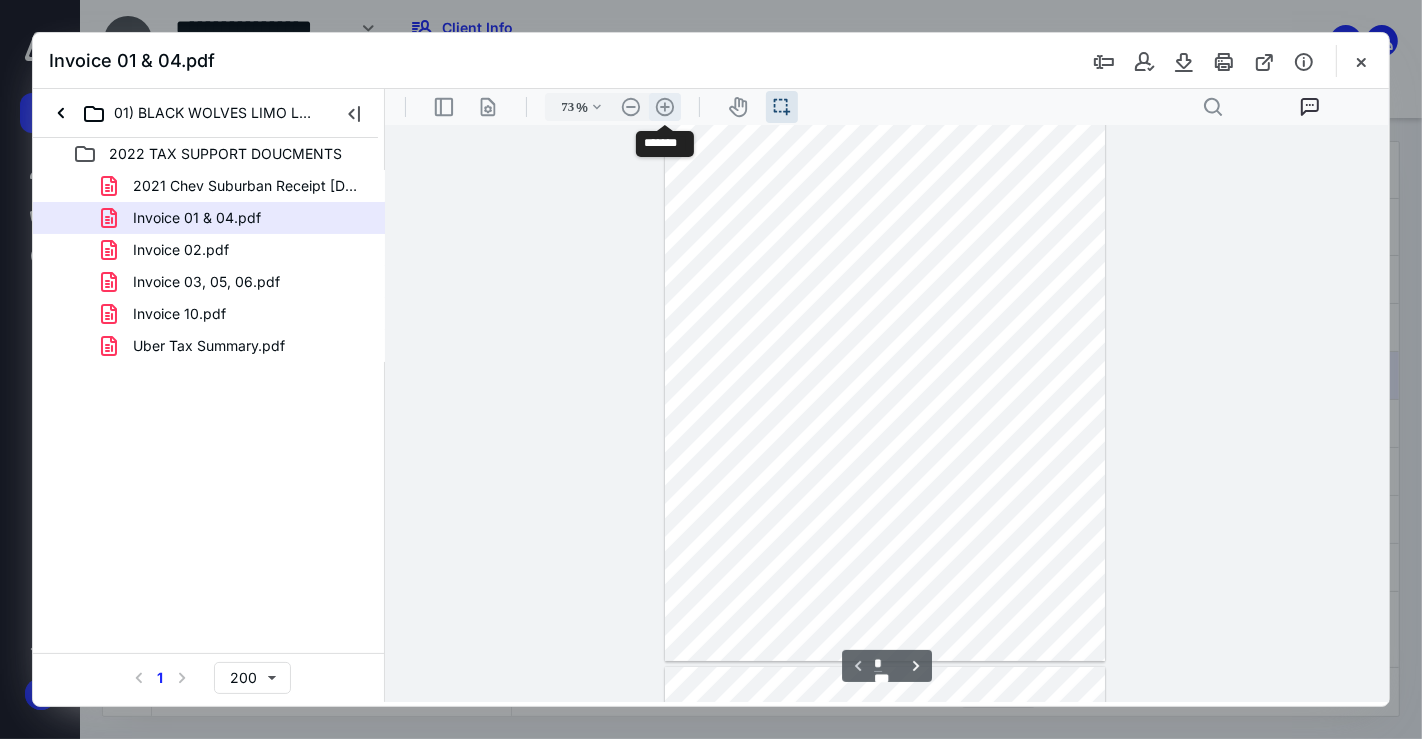 click on ".cls-1{fill:#abb0c4;} icon - header - zoom - in - line" at bounding box center [664, 106] 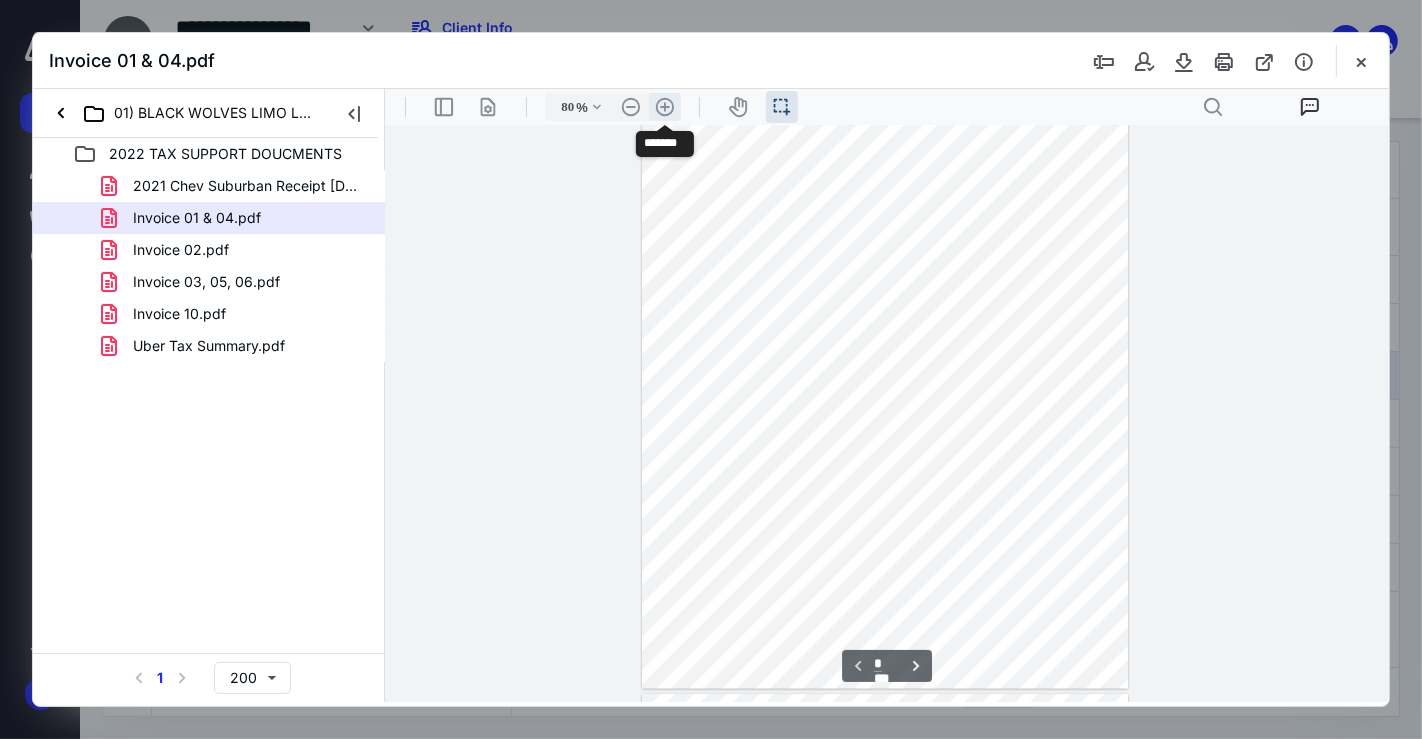 click on ".cls-1{fill:#abb0c4;} icon - header - zoom - in - line" at bounding box center (664, 106) 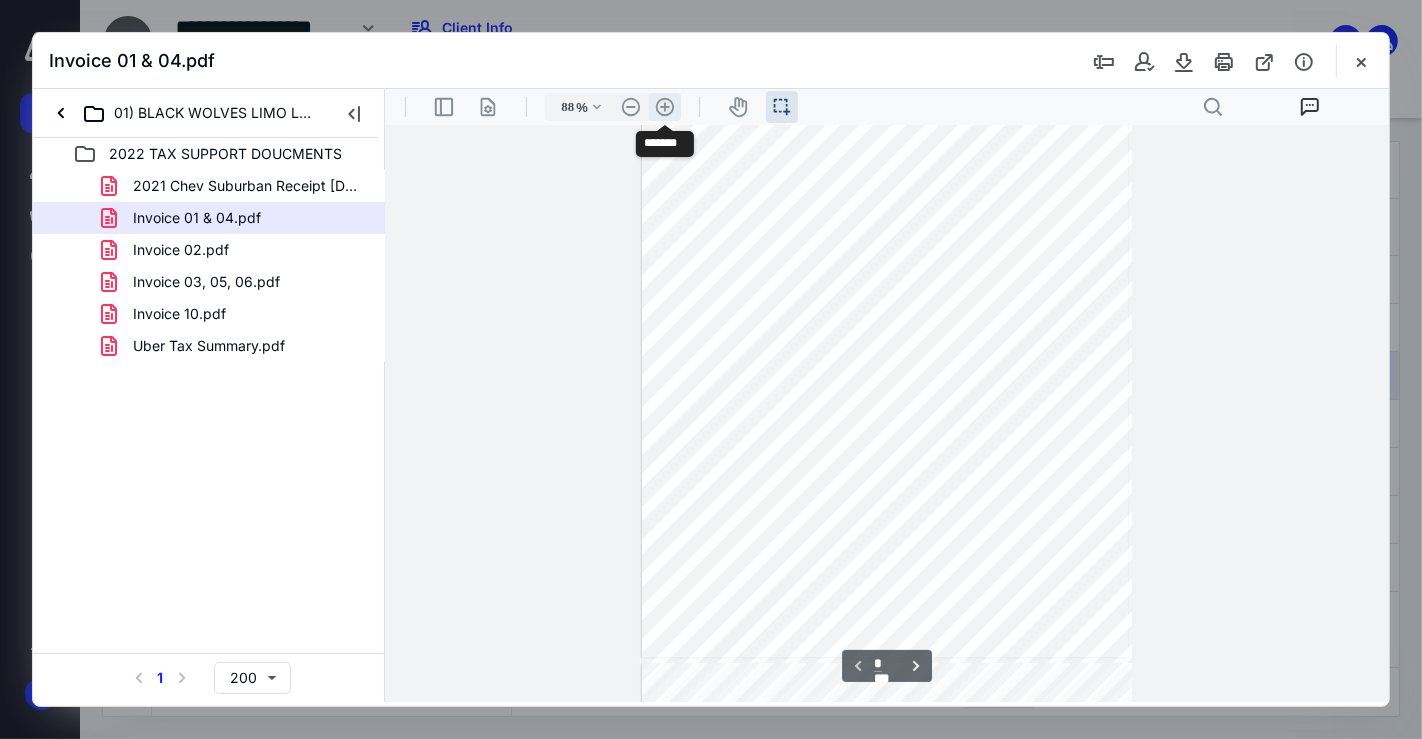 click on ".cls-1{fill:#abb0c4;} icon - header - zoom - in - line" at bounding box center [664, 106] 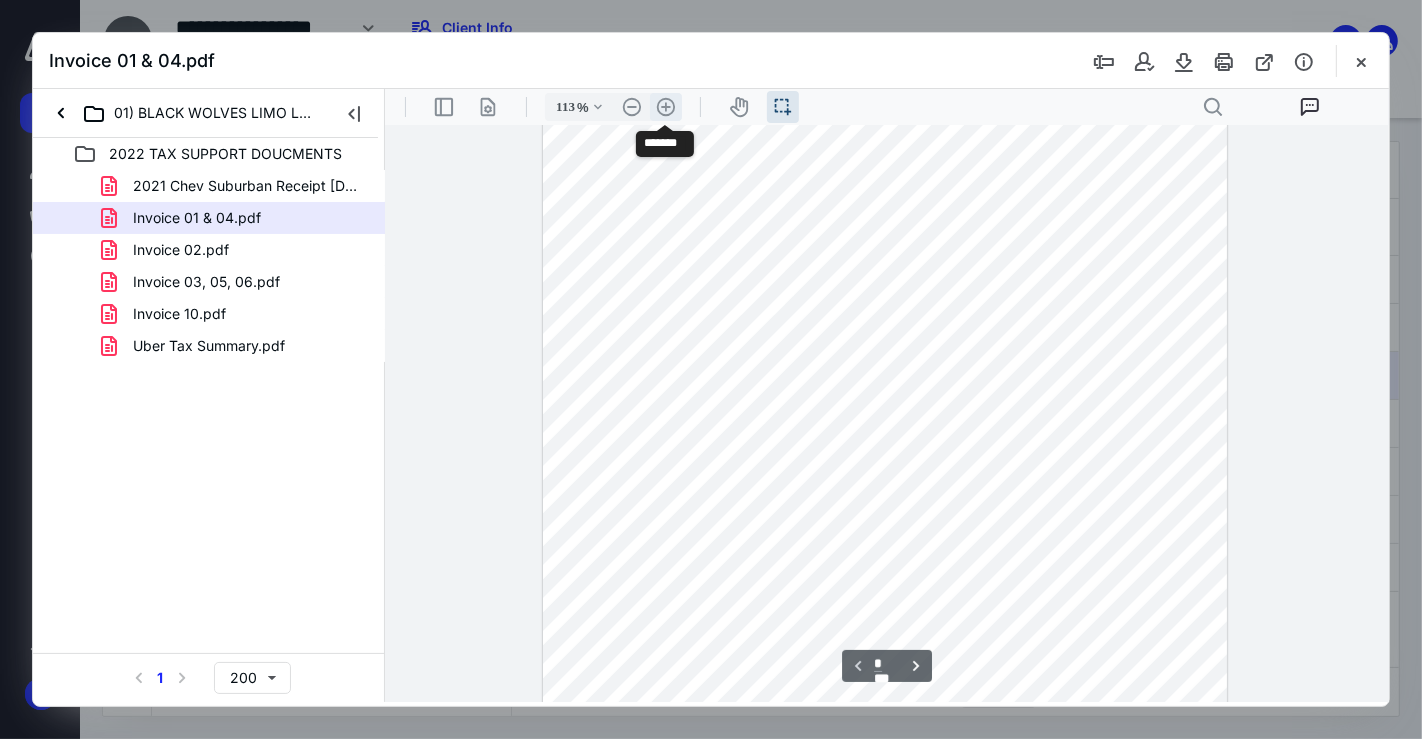 click on ".cls-1{fill:#abb0c4;} icon - header - zoom - in - line" at bounding box center (665, 106) 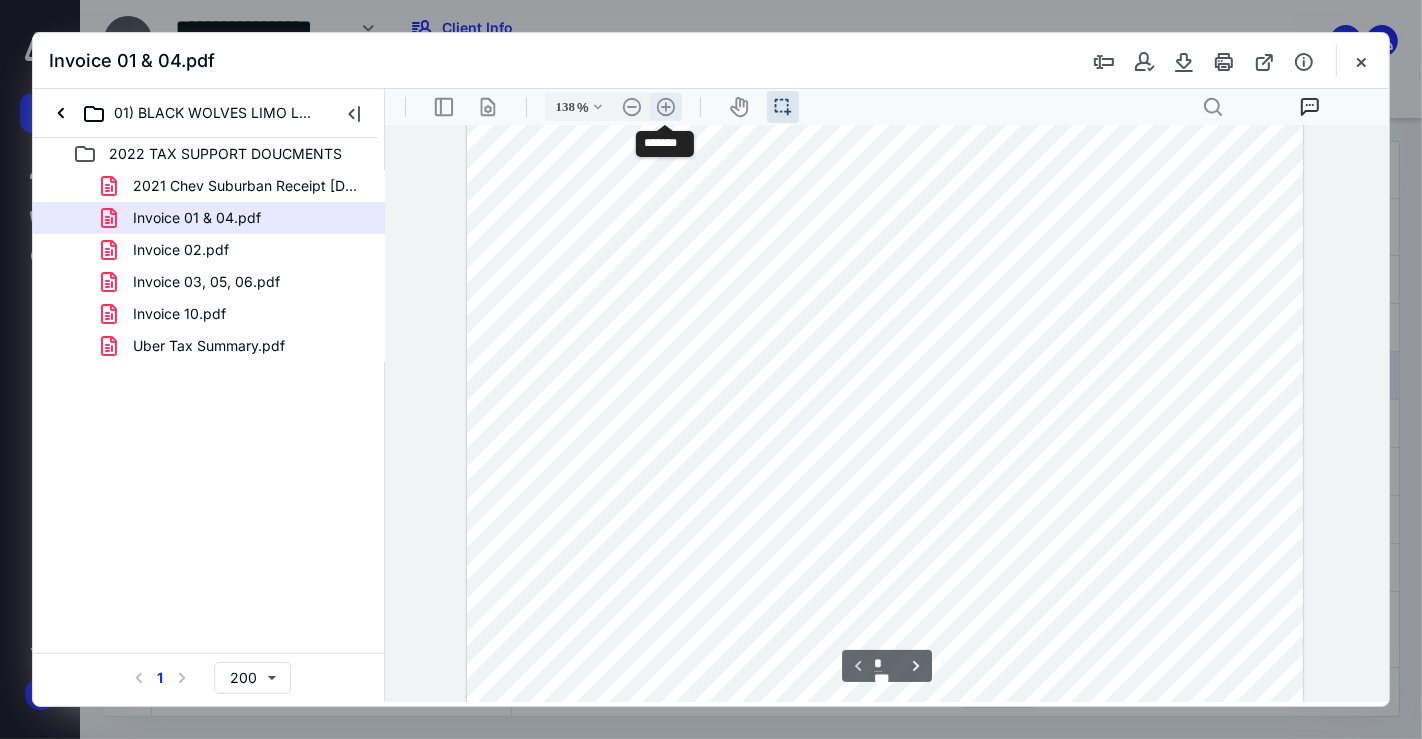 scroll, scrollTop: 317, scrollLeft: 0, axis: vertical 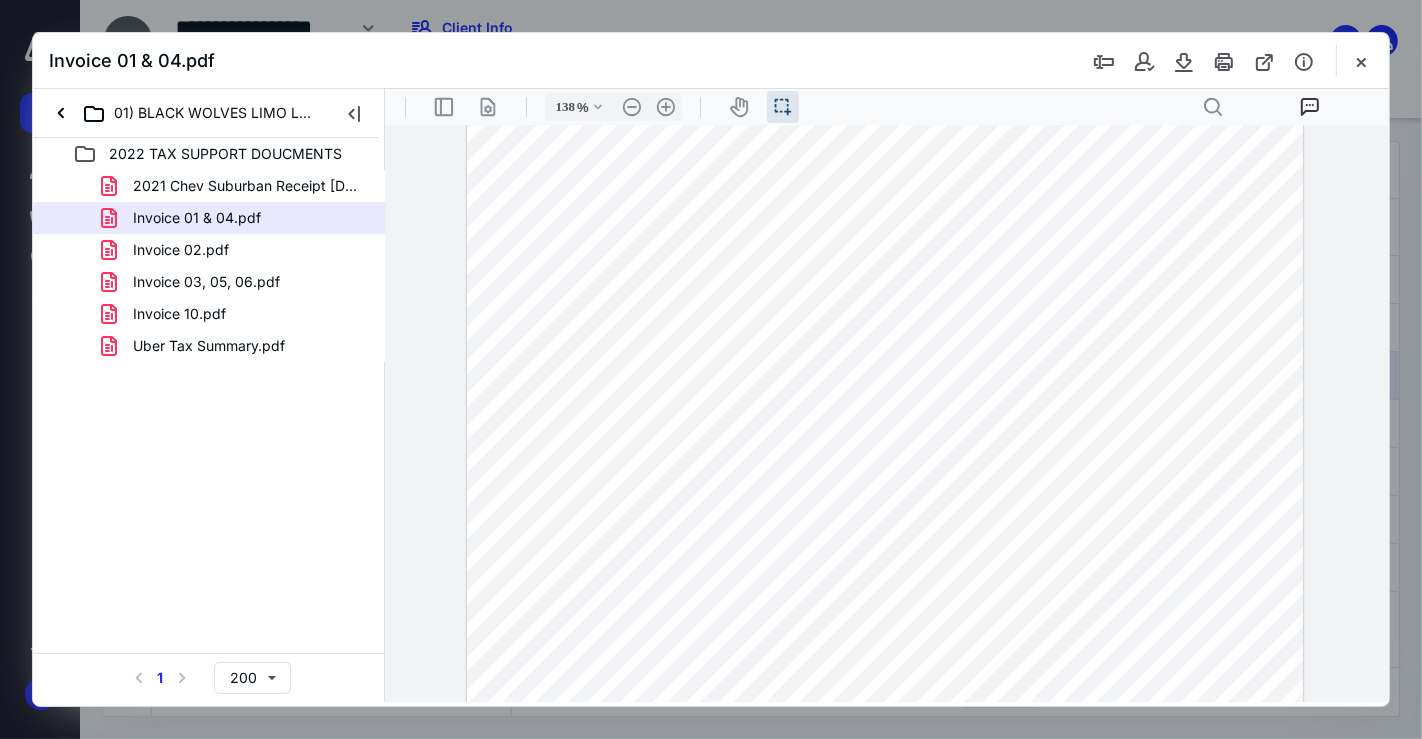 click at bounding box center (884, 355) 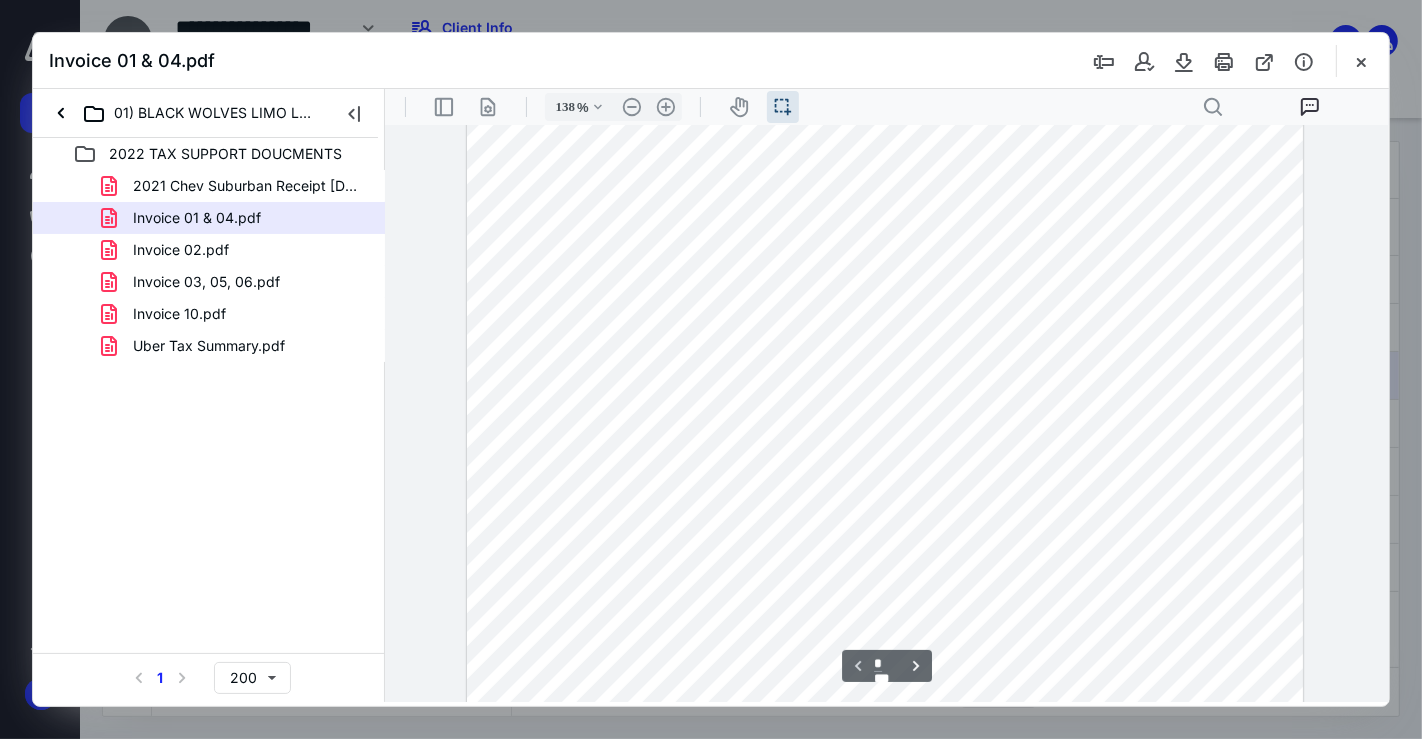 scroll, scrollTop: 0, scrollLeft: 0, axis: both 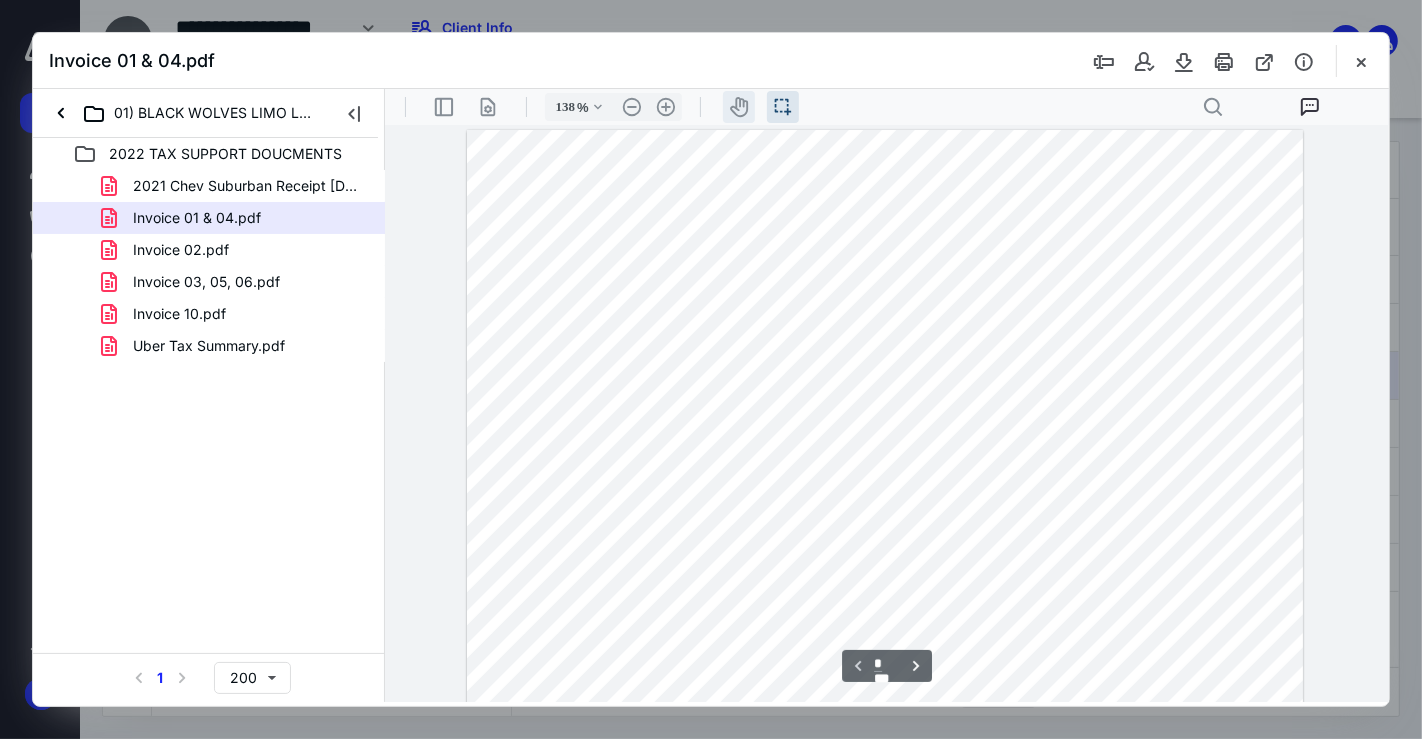 click on "icon-header-pan20" at bounding box center (738, 106) 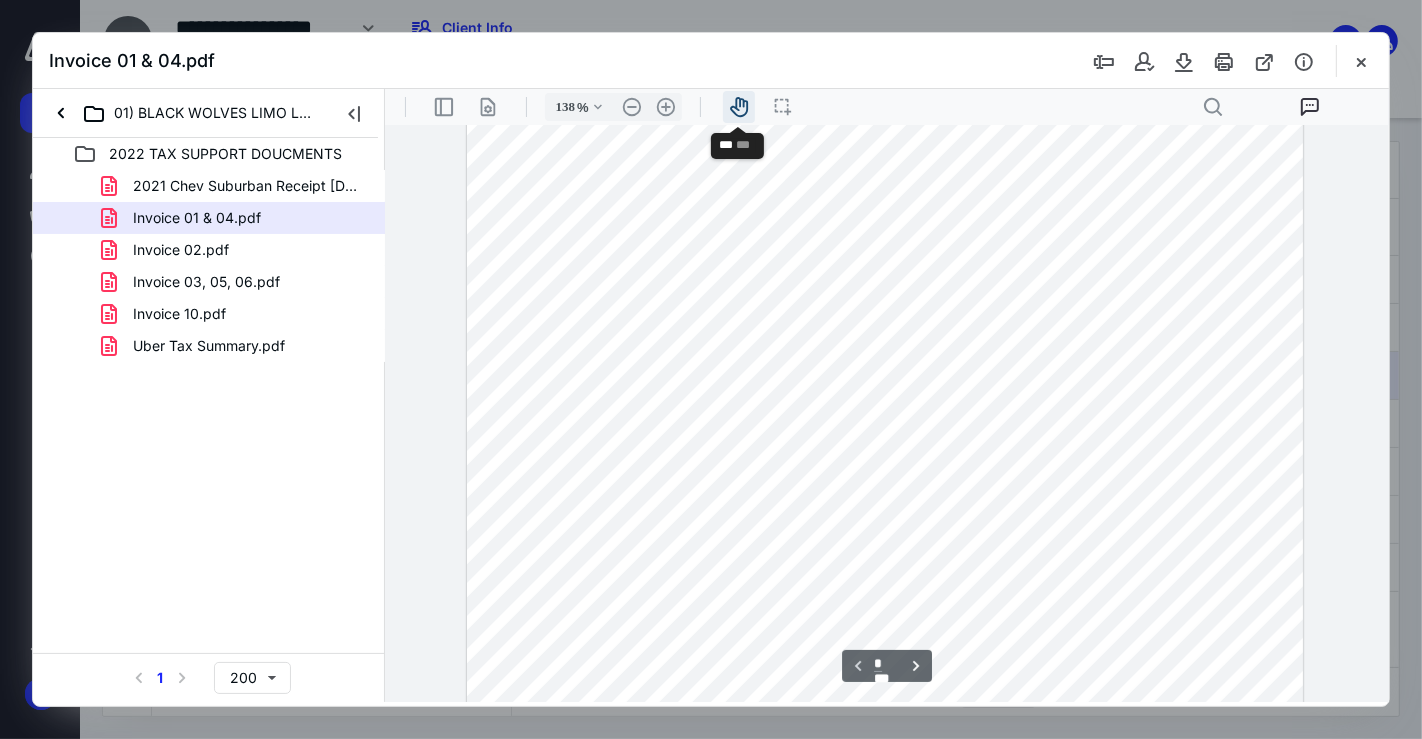 scroll, scrollTop: 0, scrollLeft: 0, axis: both 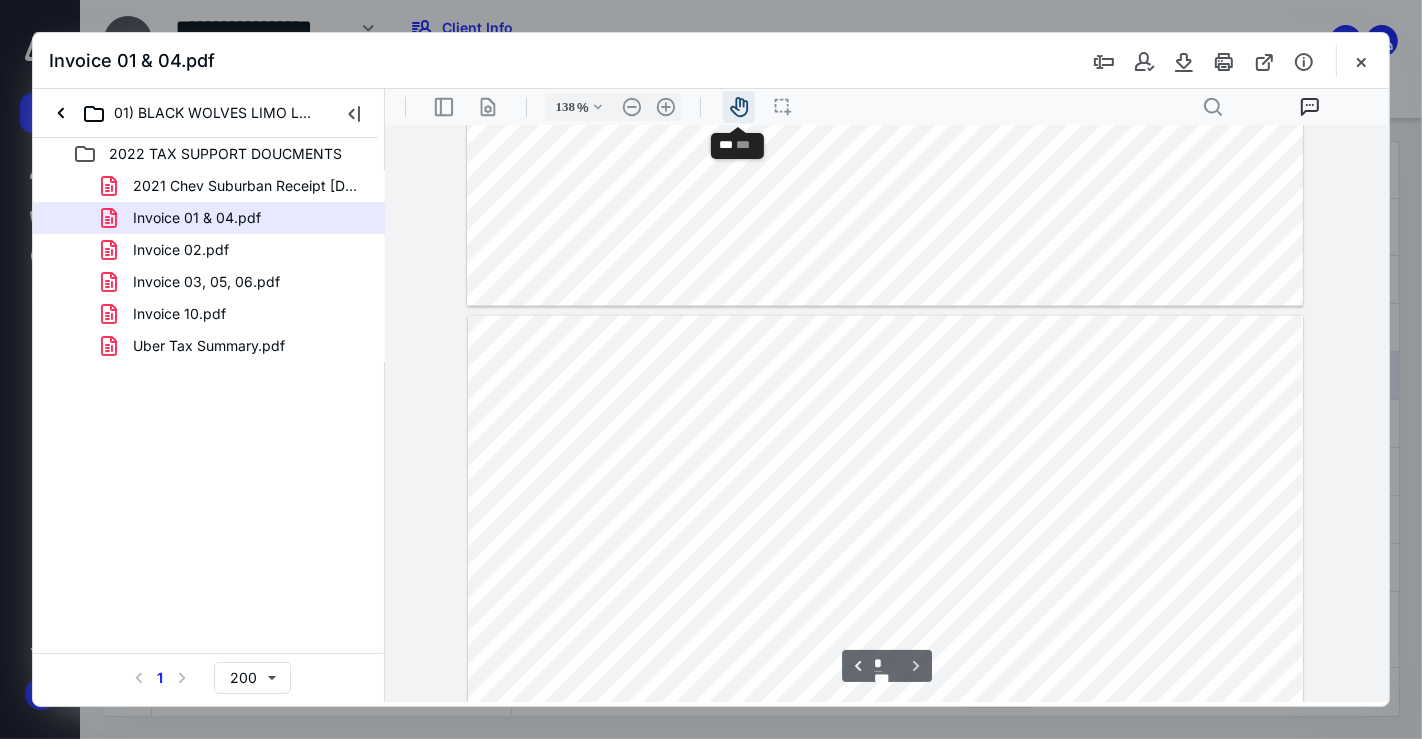 type on "*" 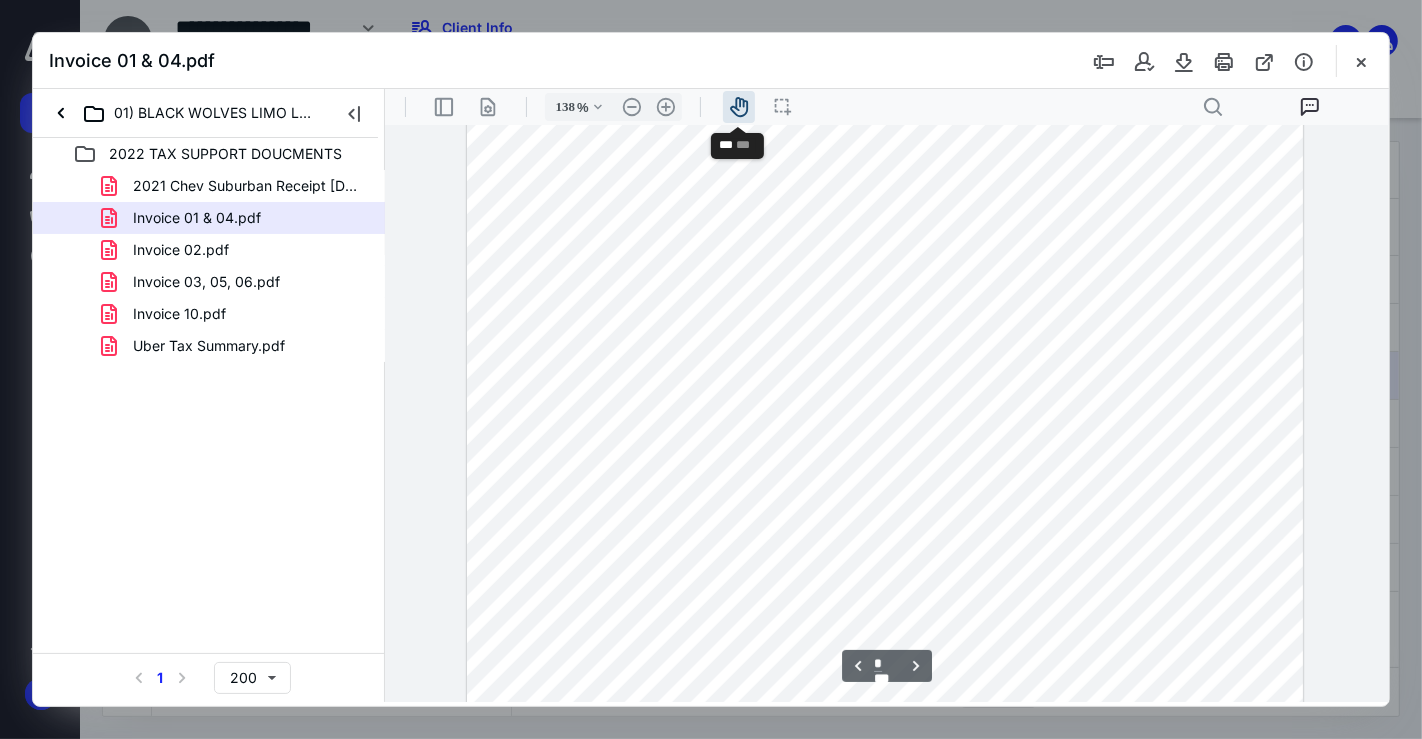 click at bounding box center [884, 656] 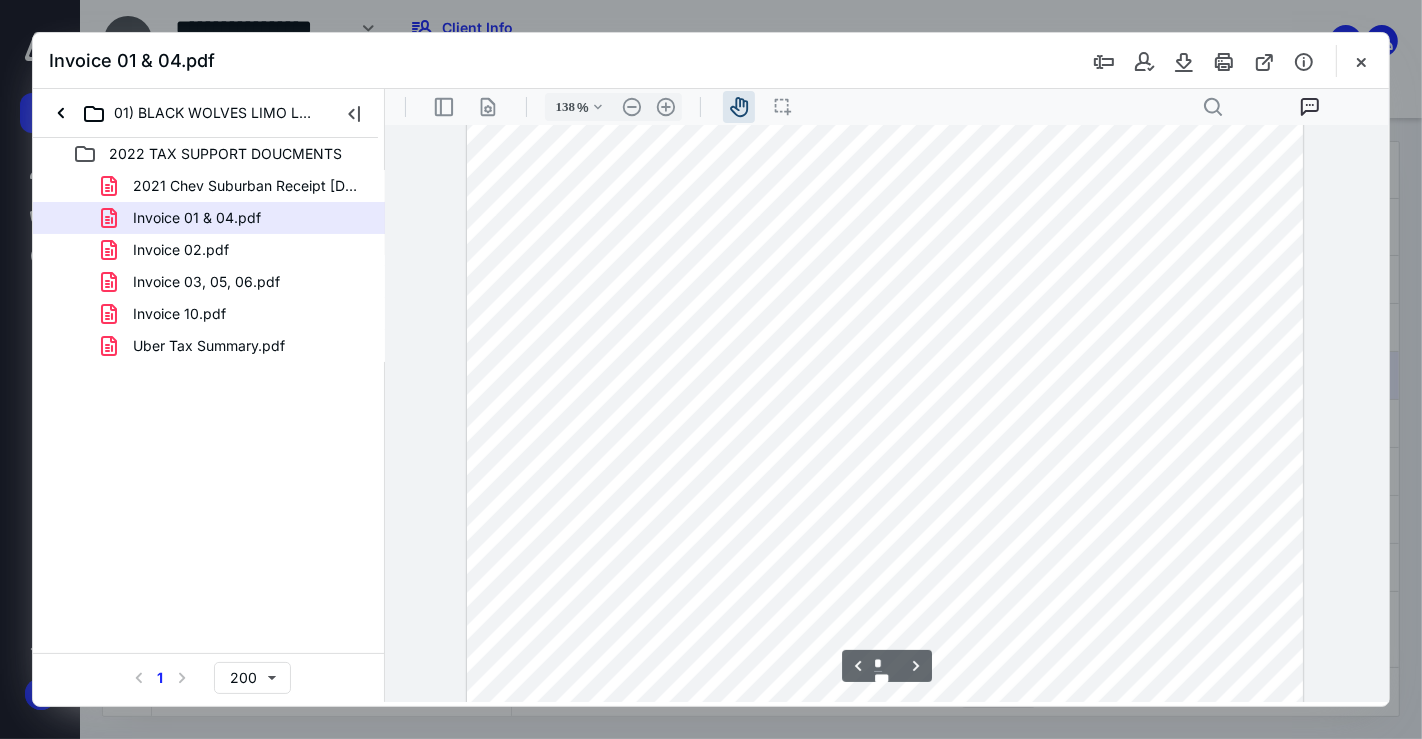 scroll, scrollTop: 1180, scrollLeft: 0, axis: vertical 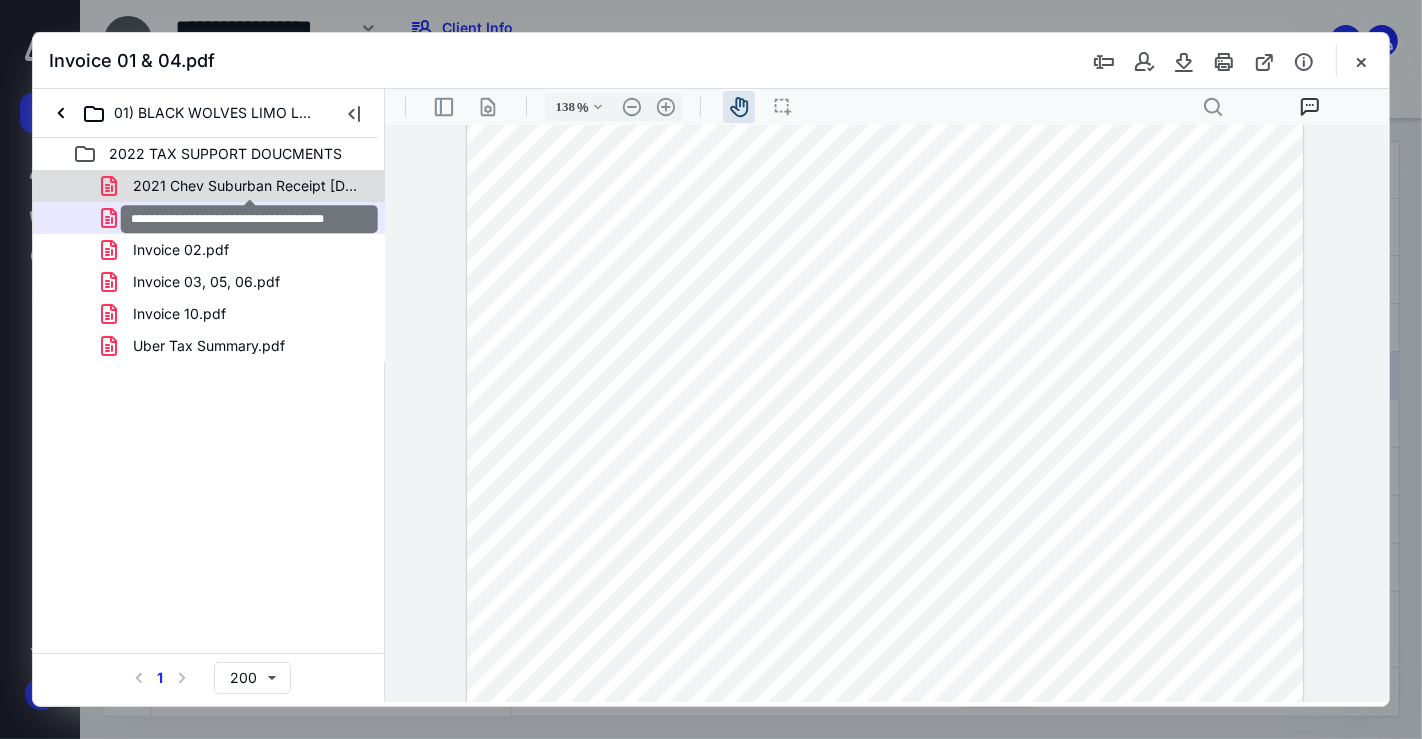 click on "2021 Chev Suburban Receipt [DATE].pdf" at bounding box center (249, 186) 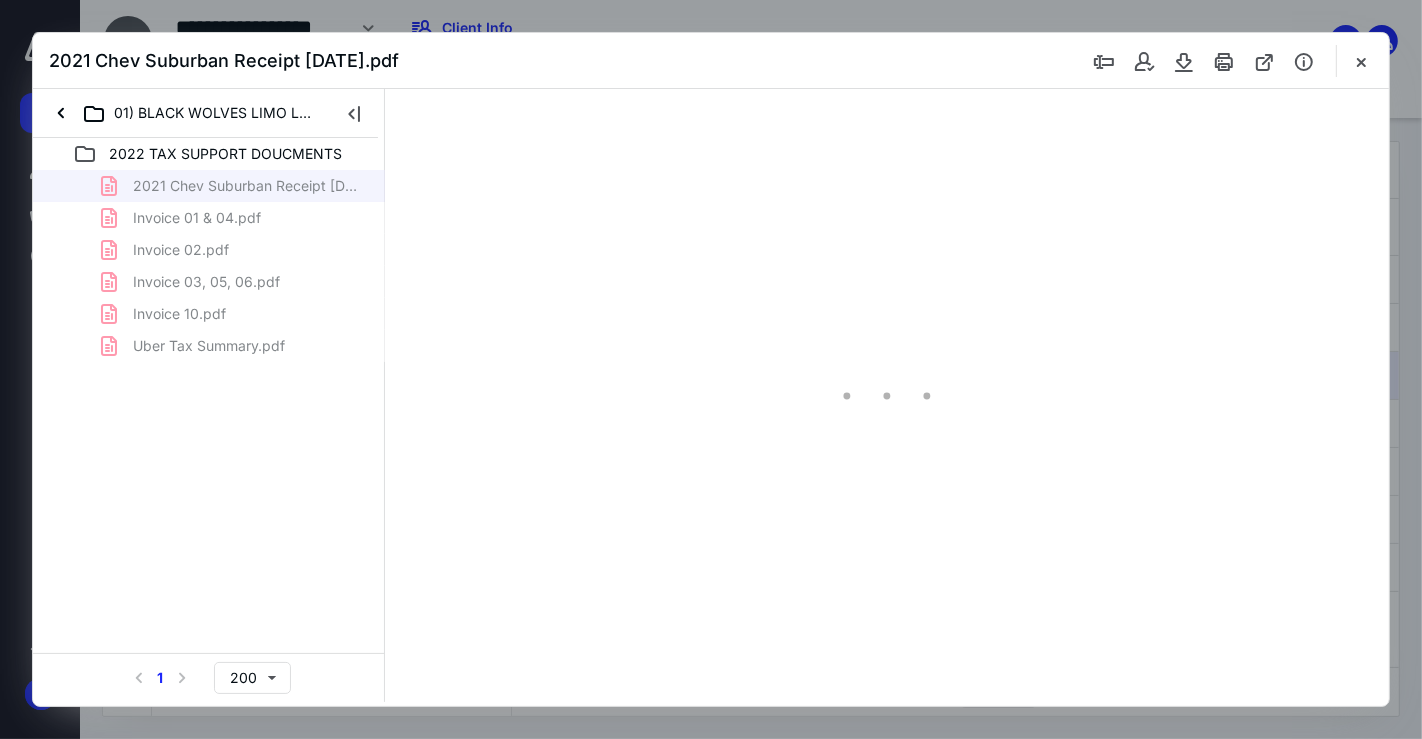 scroll, scrollTop: 39, scrollLeft: 0, axis: vertical 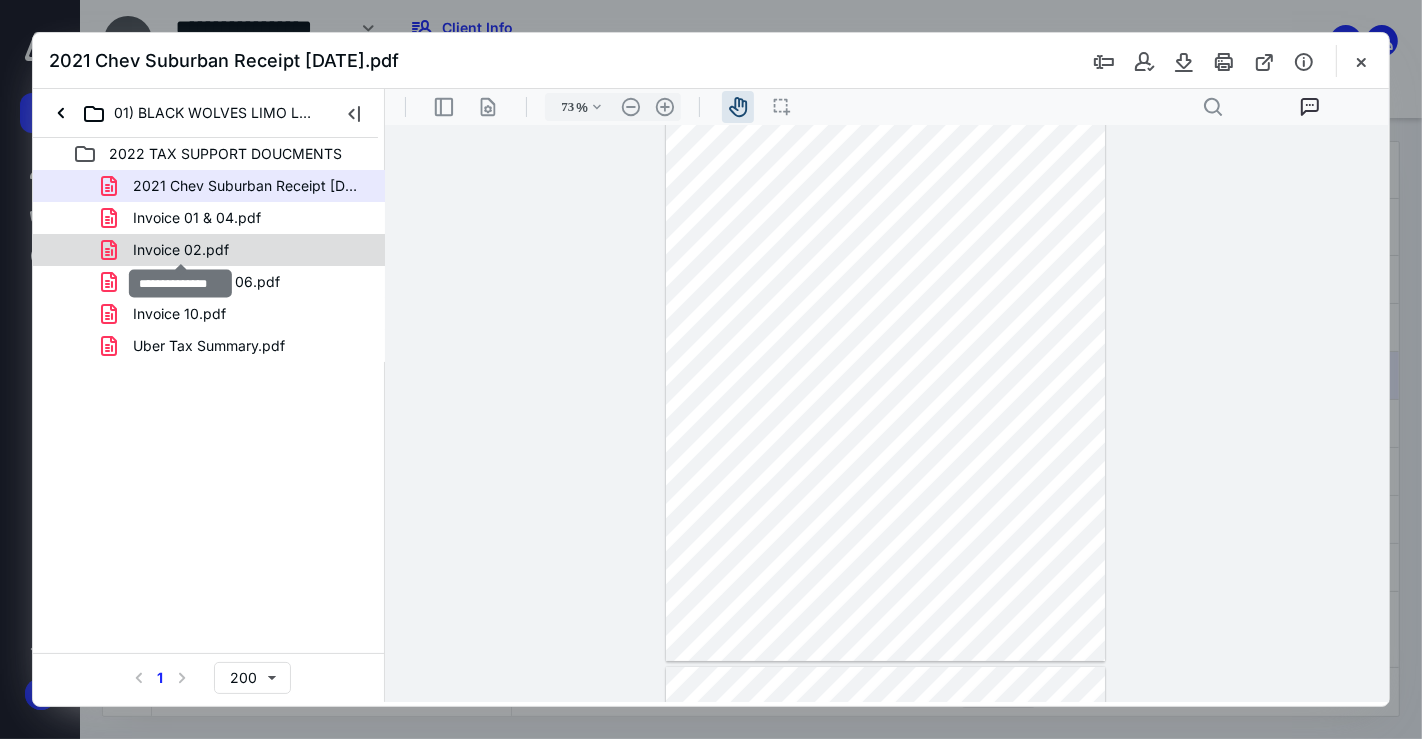 click on "Invoice 02.pdf" at bounding box center (181, 250) 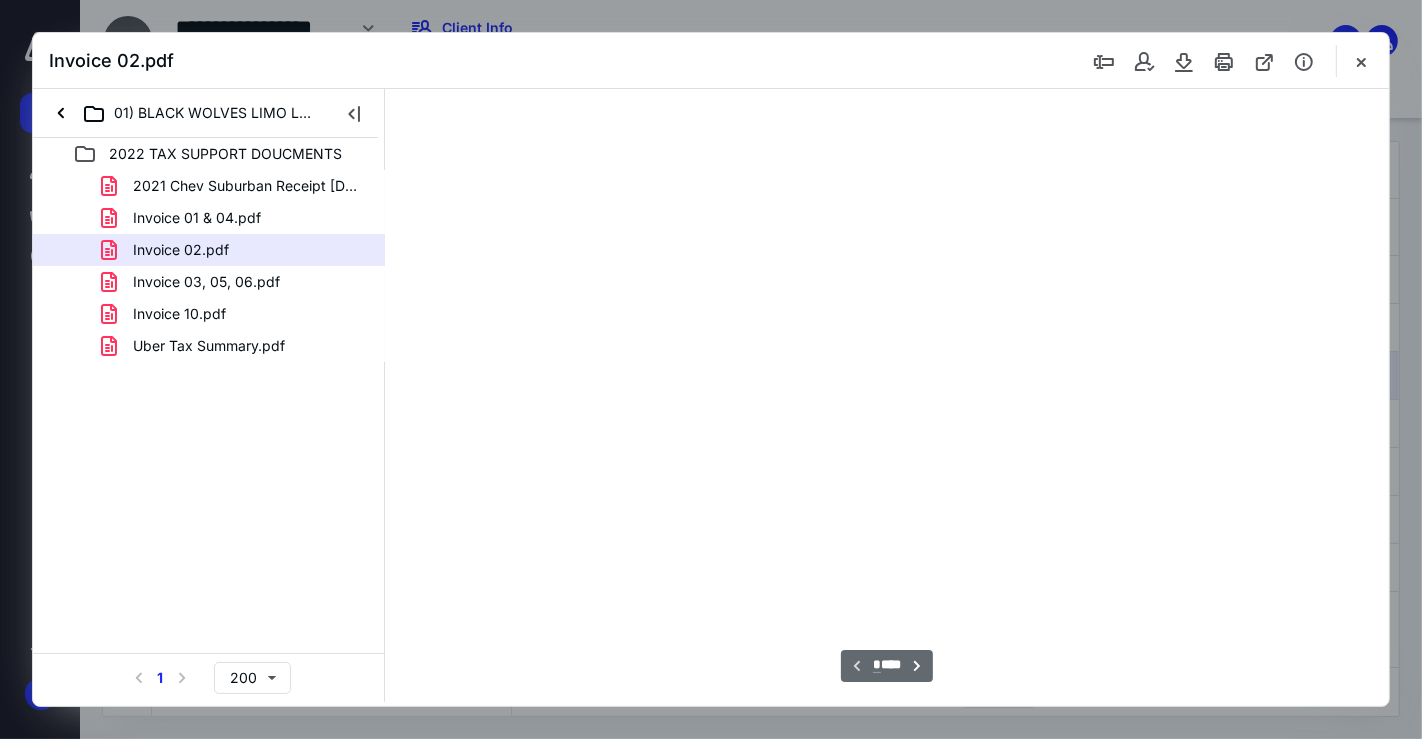 scroll, scrollTop: 39, scrollLeft: 0, axis: vertical 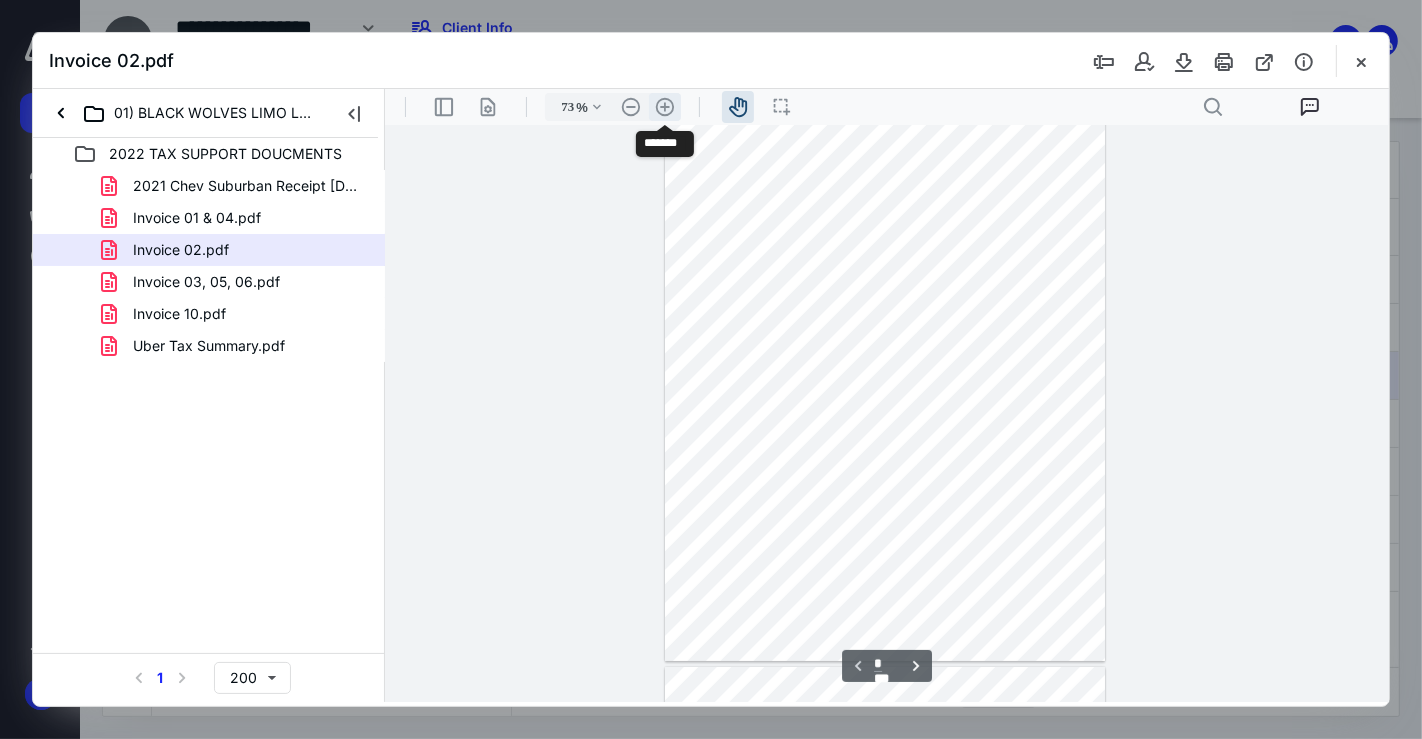 click on ".cls-1{fill:#abb0c4;} icon - header - zoom - in - line" at bounding box center [664, 106] 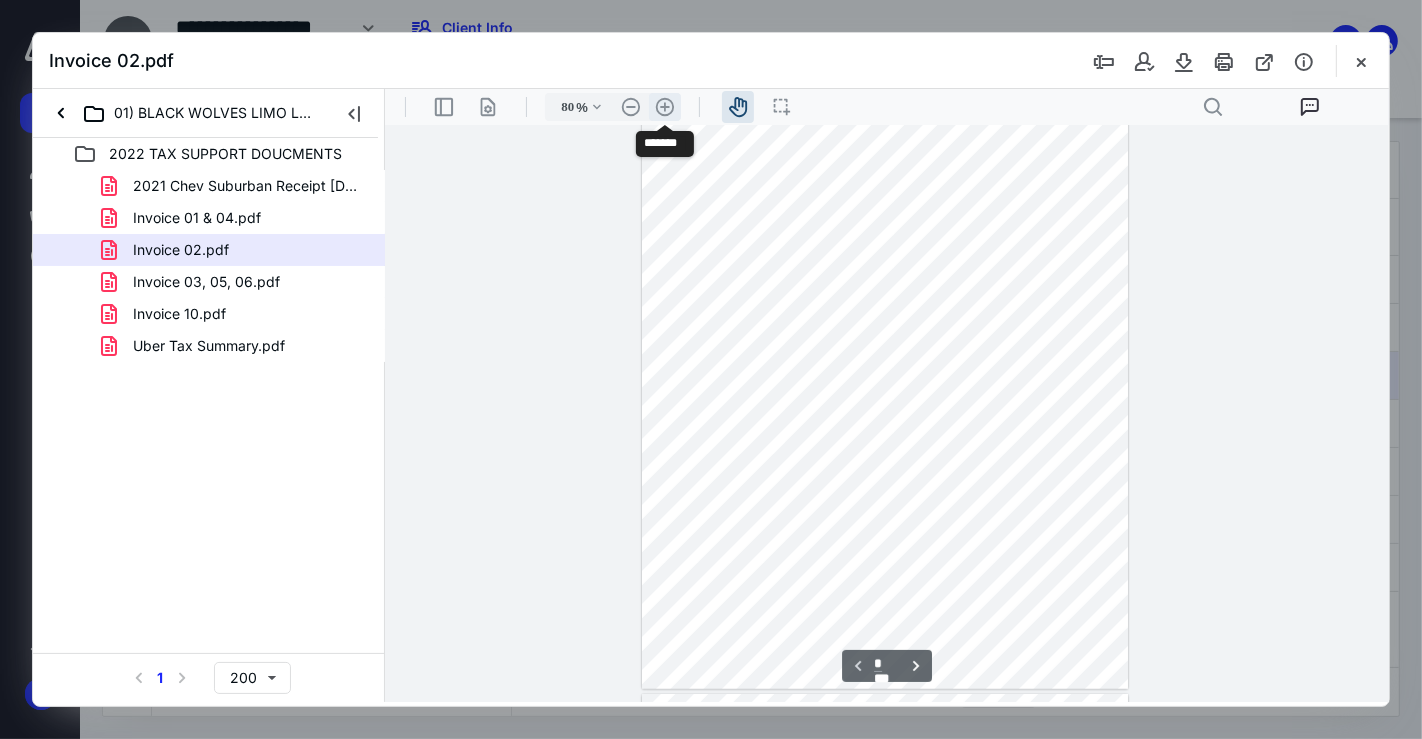 click on ".cls-1{fill:#abb0c4;} icon - header - zoom - in - line" at bounding box center (664, 106) 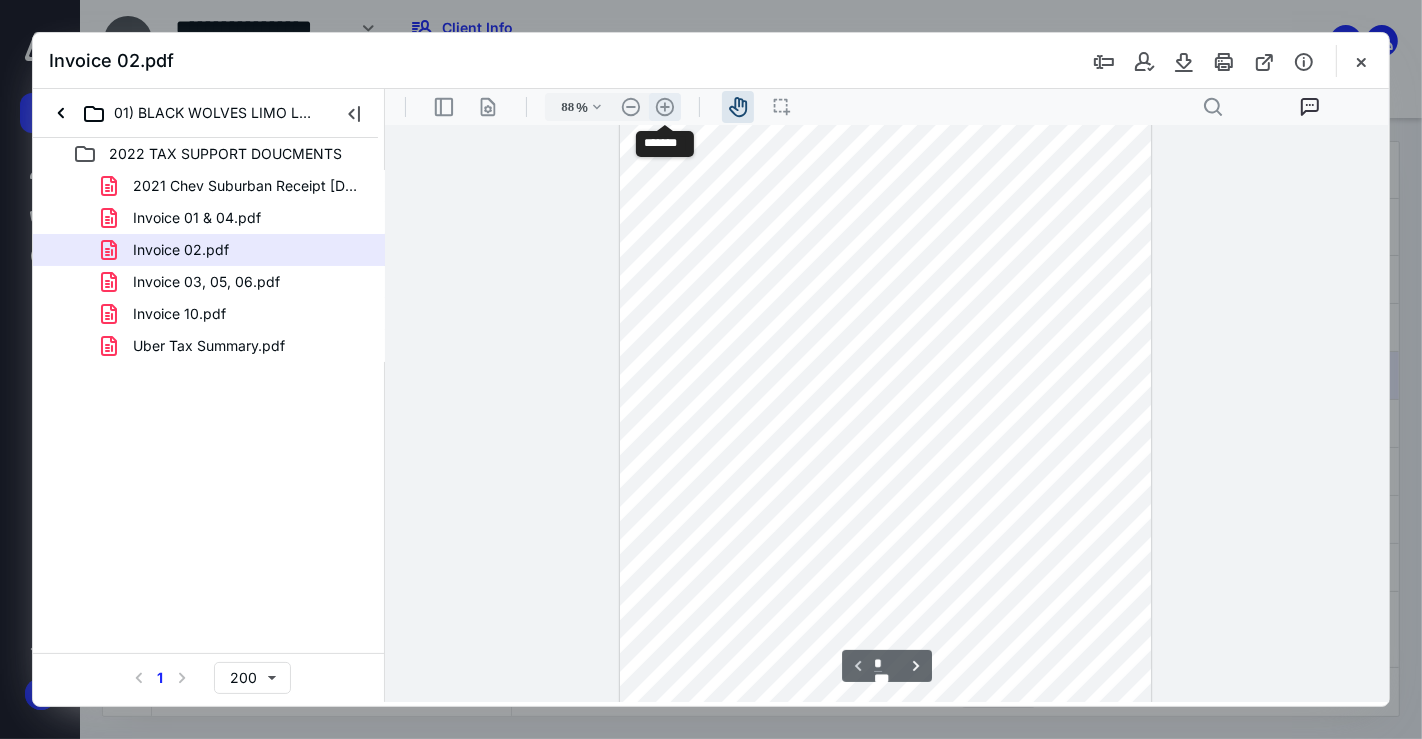 click on ".cls-1{fill:#abb0c4;} icon - header - zoom - in - line" at bounding box center [664, 106] 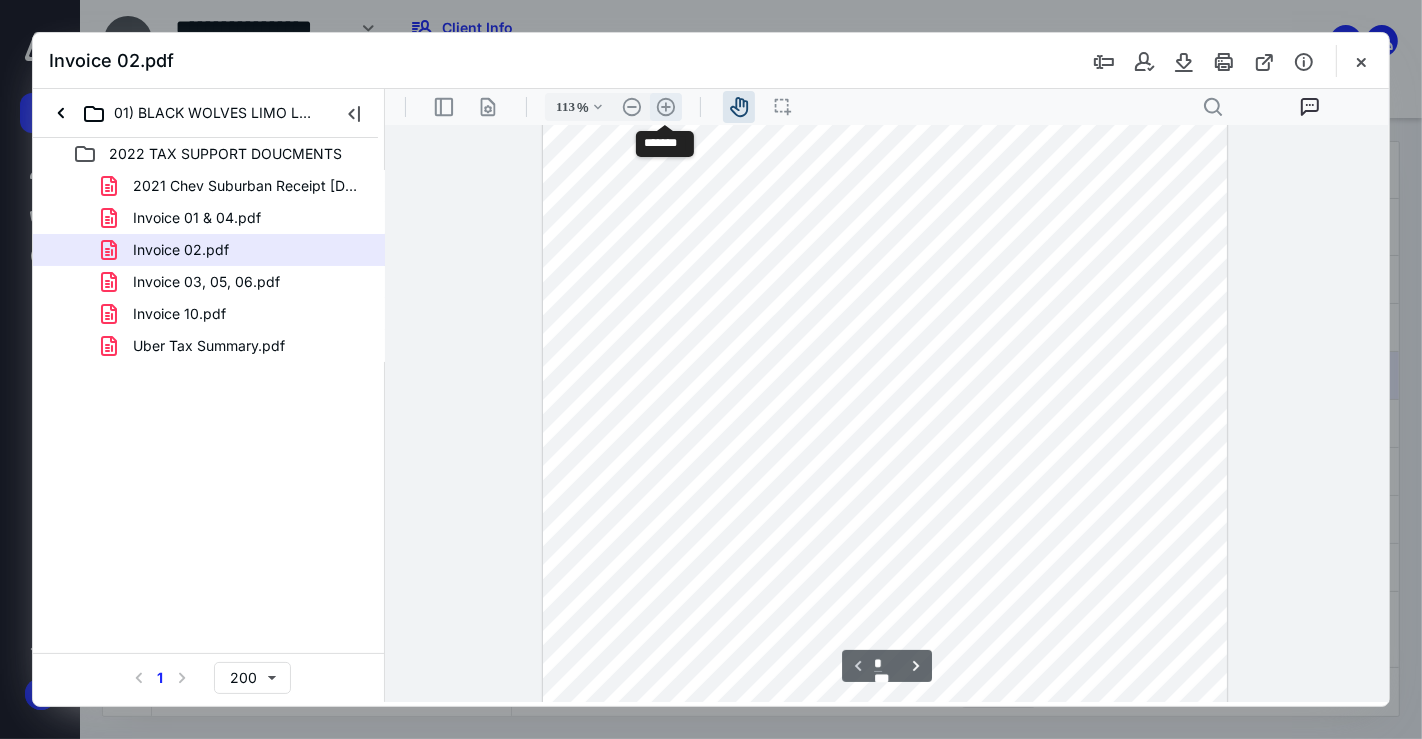 click on ".cls-1{fill:#abb0c4;} icon - header - zoom - in - line" at bounding box center [665, 106] 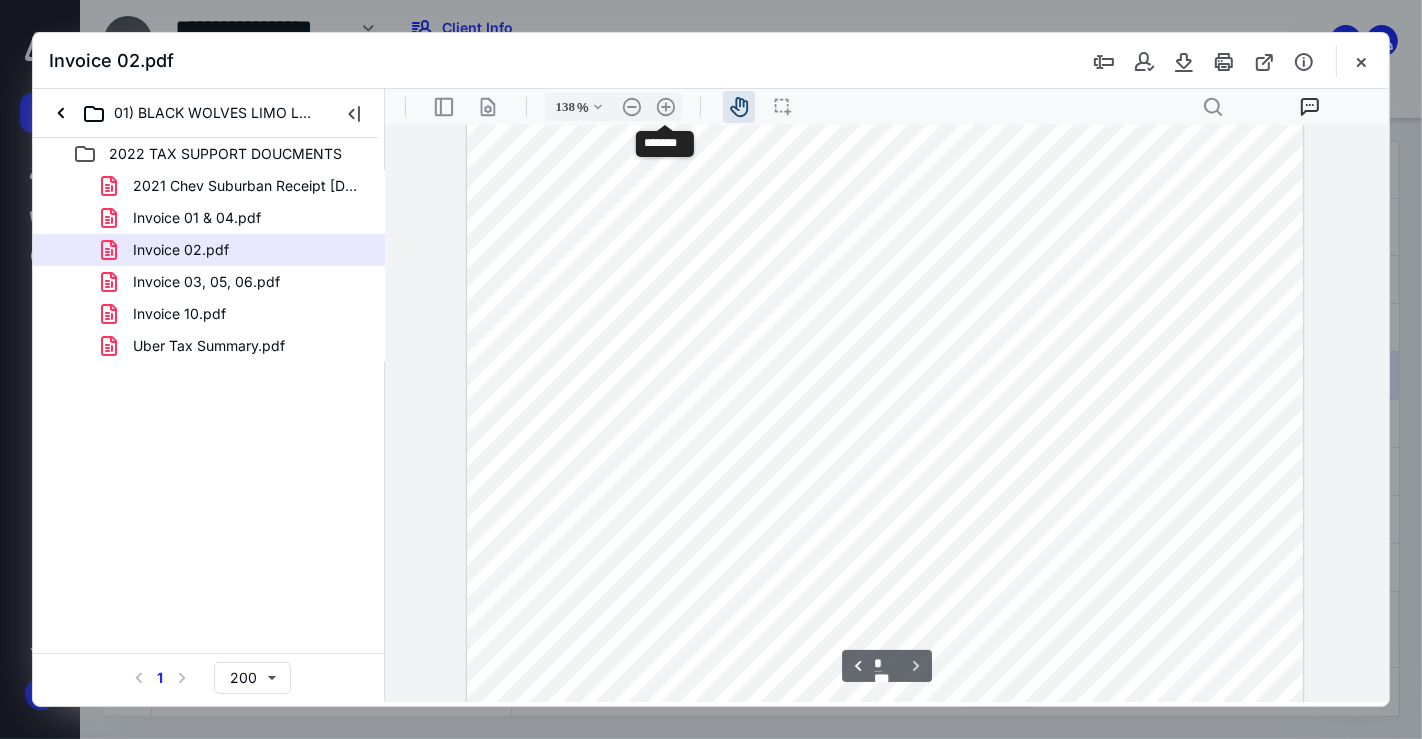 click at bounding box center [884, 416] 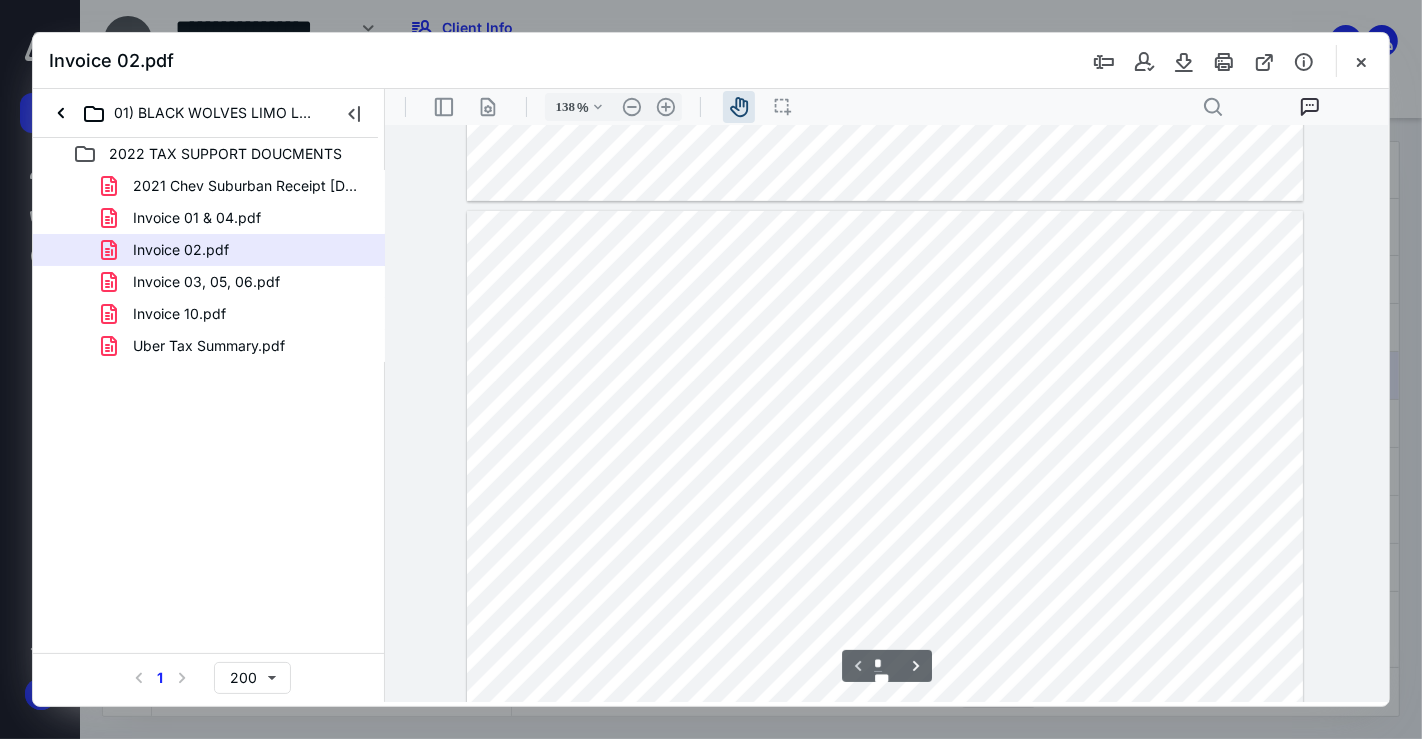 type on "*" 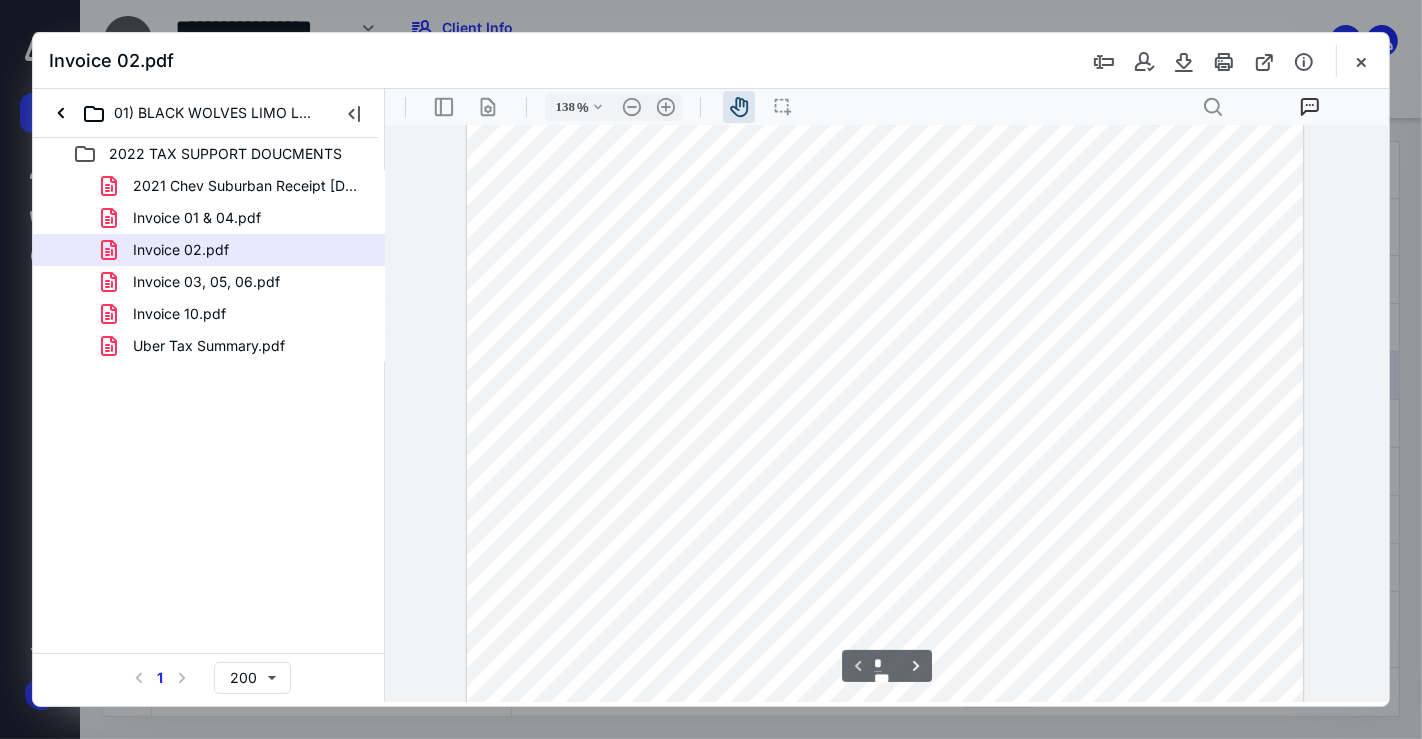 scroll, scrollTop: 0, scrollLeft: 0, axis: both 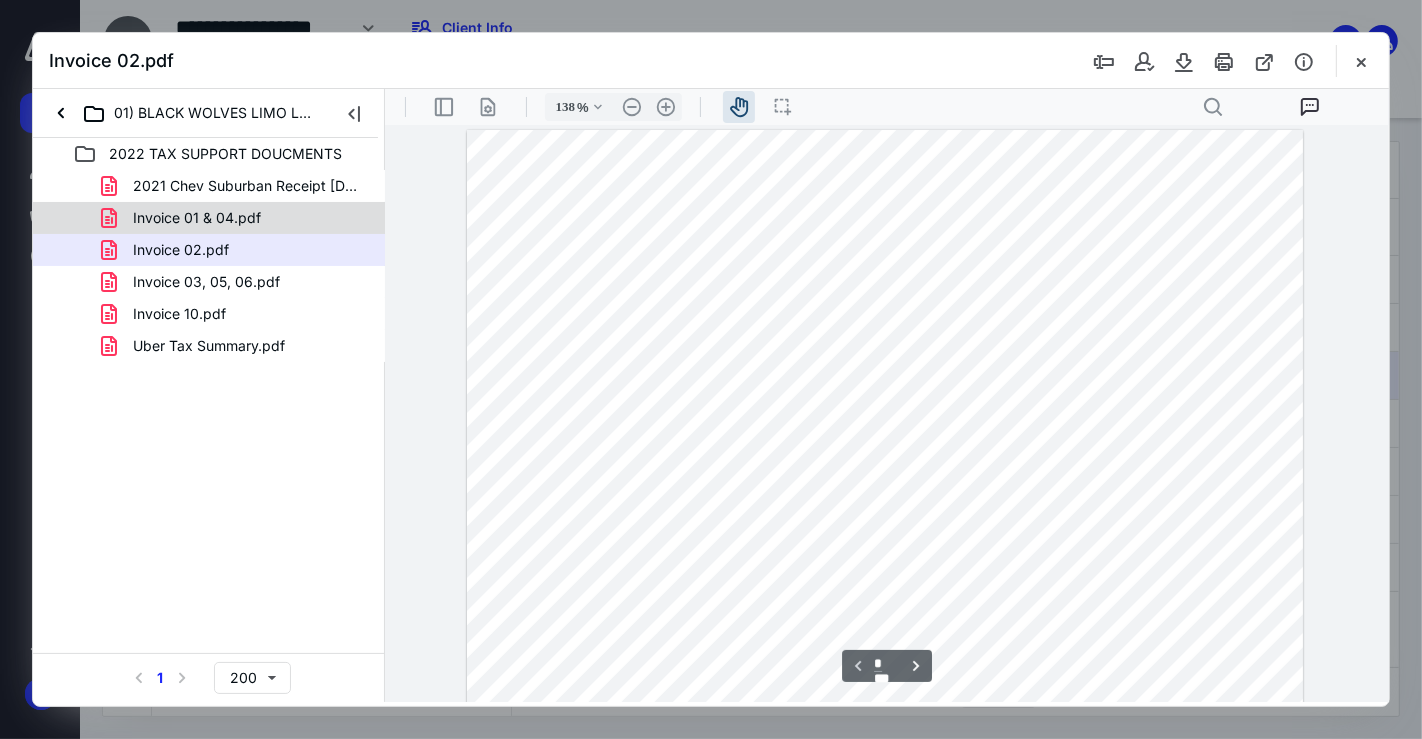 click on "Invoice 01 & 04.pdf" at bounding box center [197, 218] 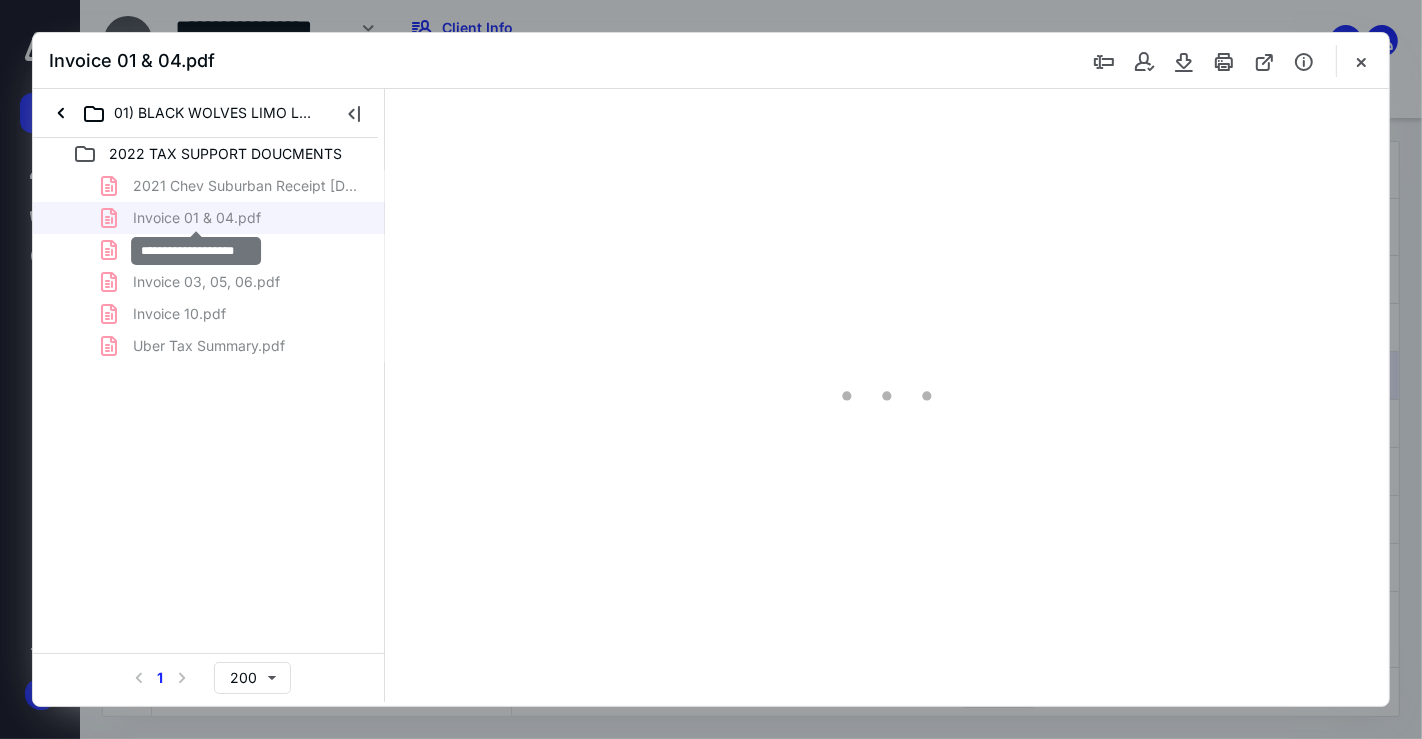 scroll, scrollTop: 39, scrollLeft: 0, axis: vertical 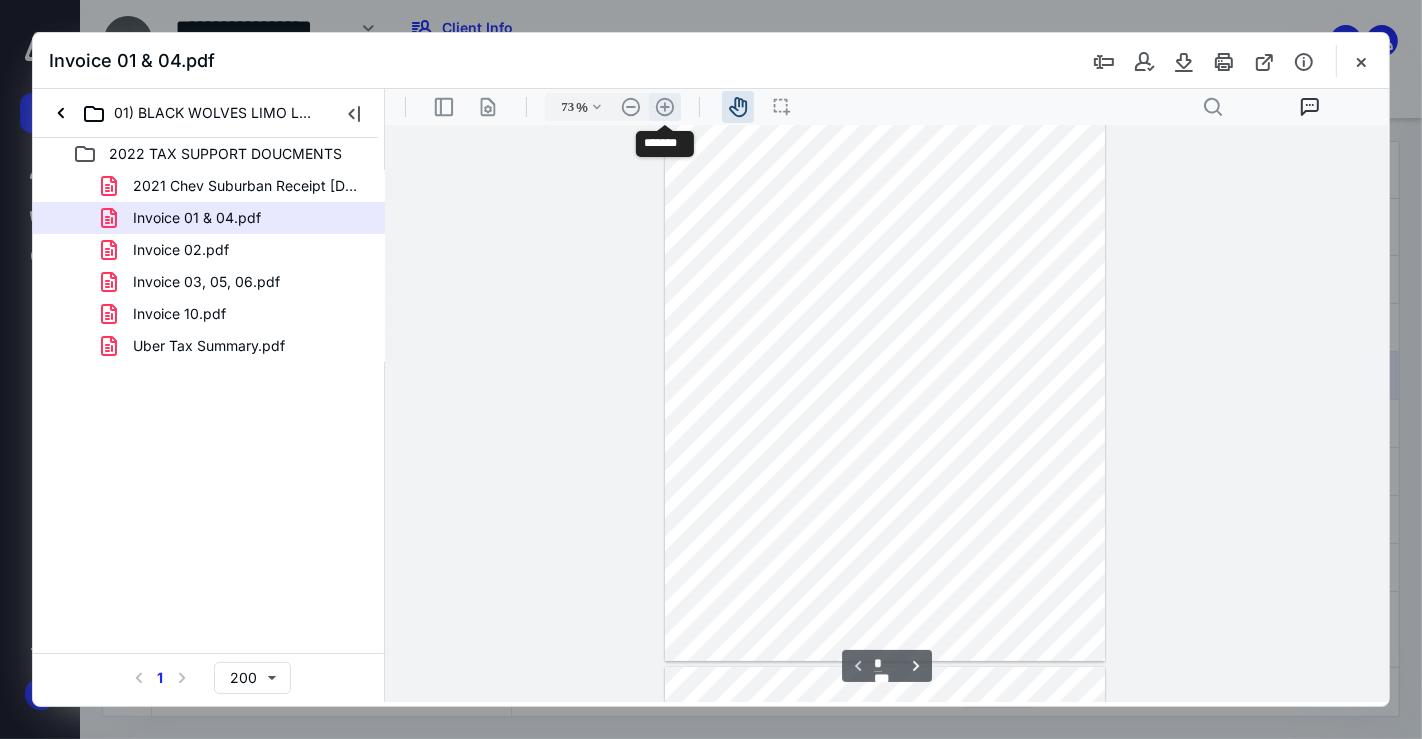 click on ".cls-1{fill:#abb0c4;} icon - header - zoom - in - line" at bounding box center [664, 106] 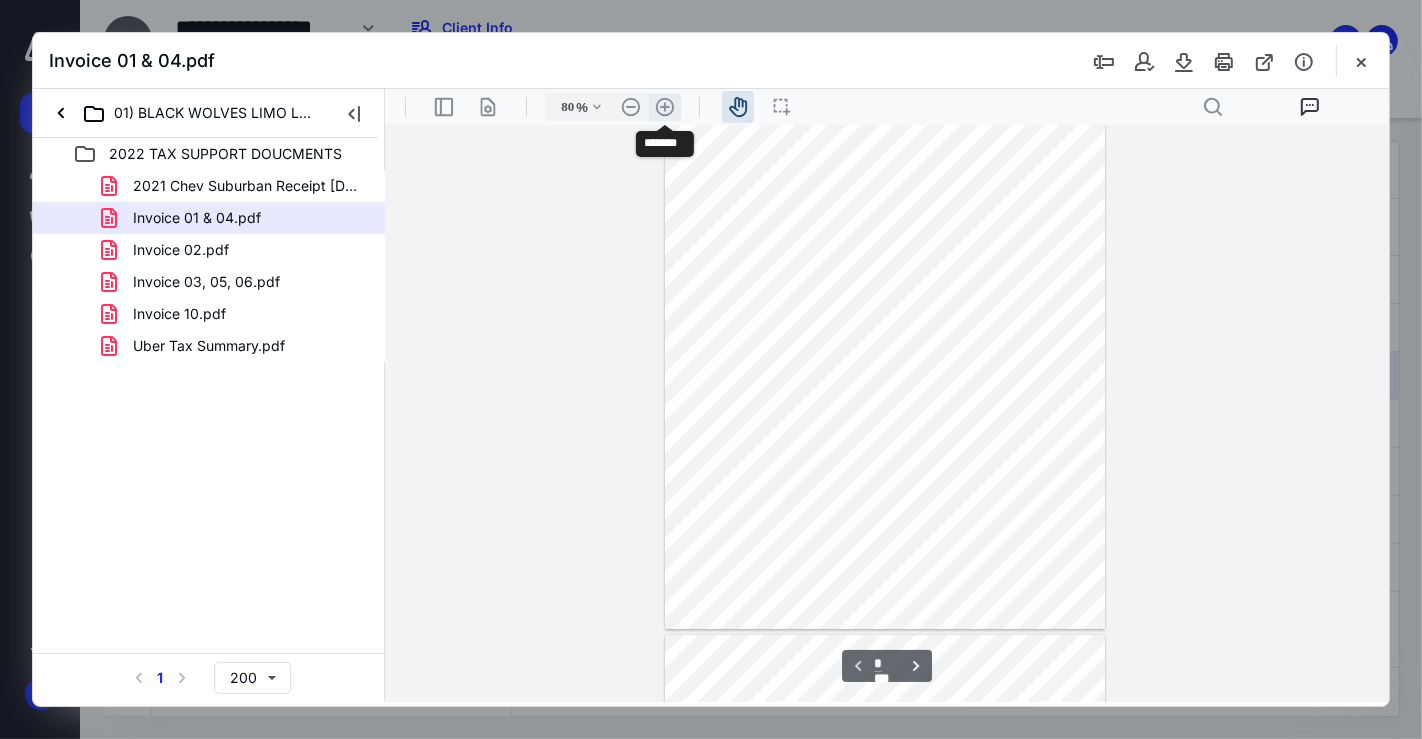 click on ".cls-1{fill:#abb0c4;} icon - header - zoom - in - line" at bounding box center [664, 106] 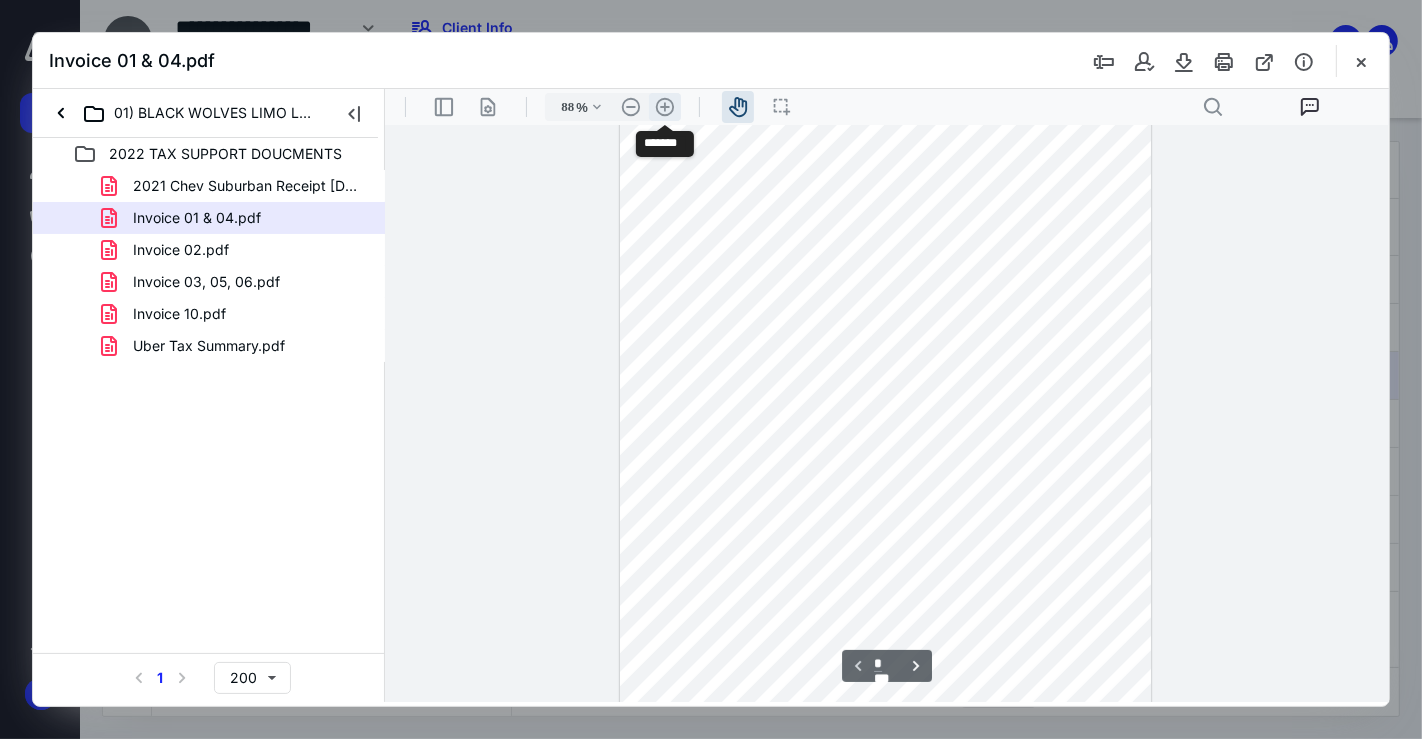 click on ".cls-1{fill:#abb0c4;} icon - header - zoom - in - line" at bounding box center (664, 106) 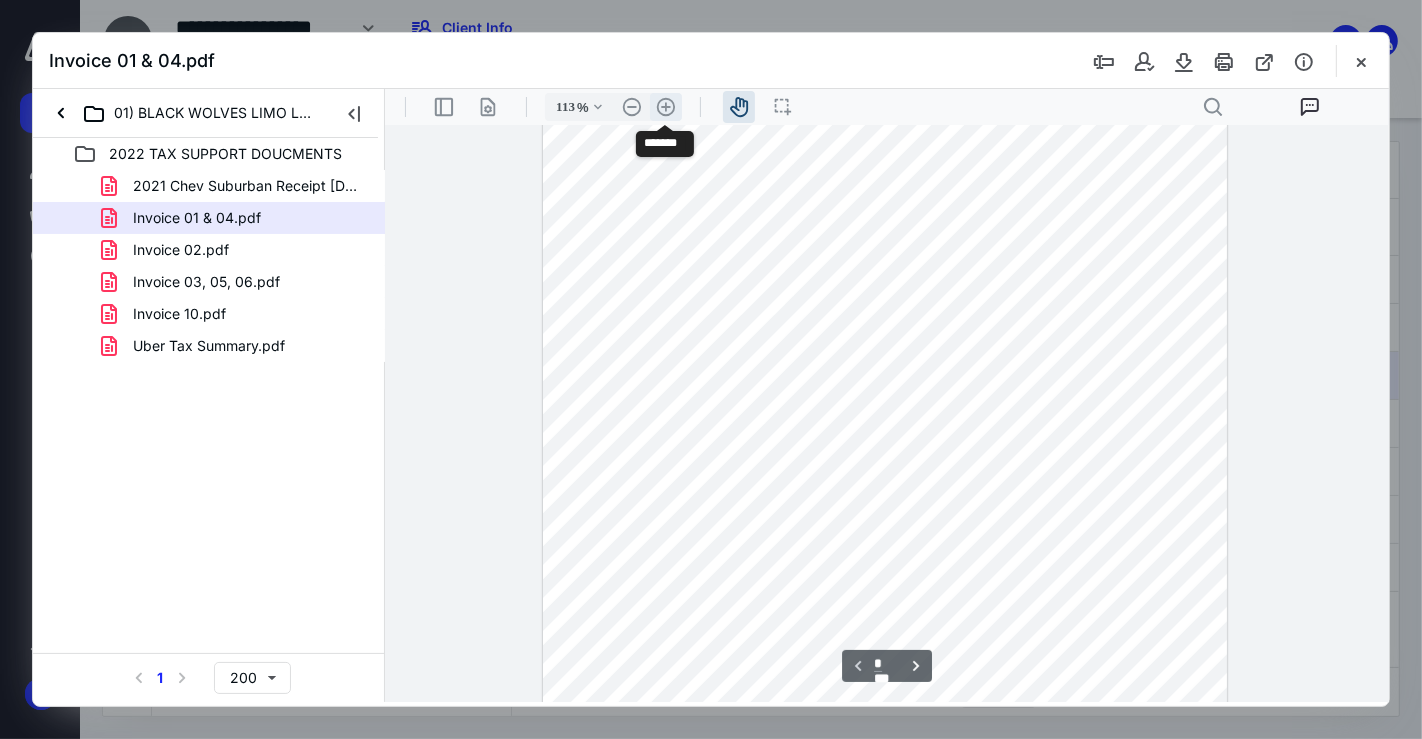 click on ".cls-1{fill:#abb0c4;} icon - header - zoom - in - line" at bounding box center (665, 106) 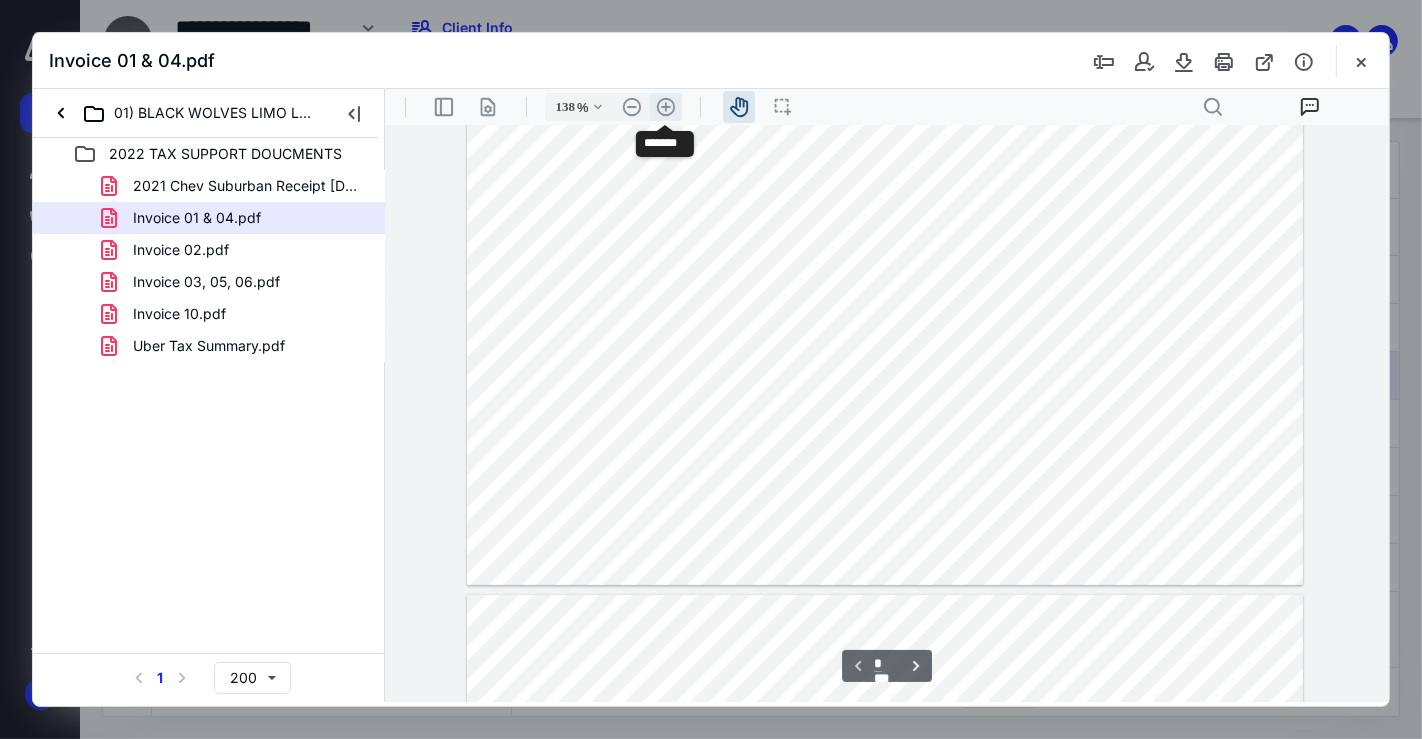 type on "*" 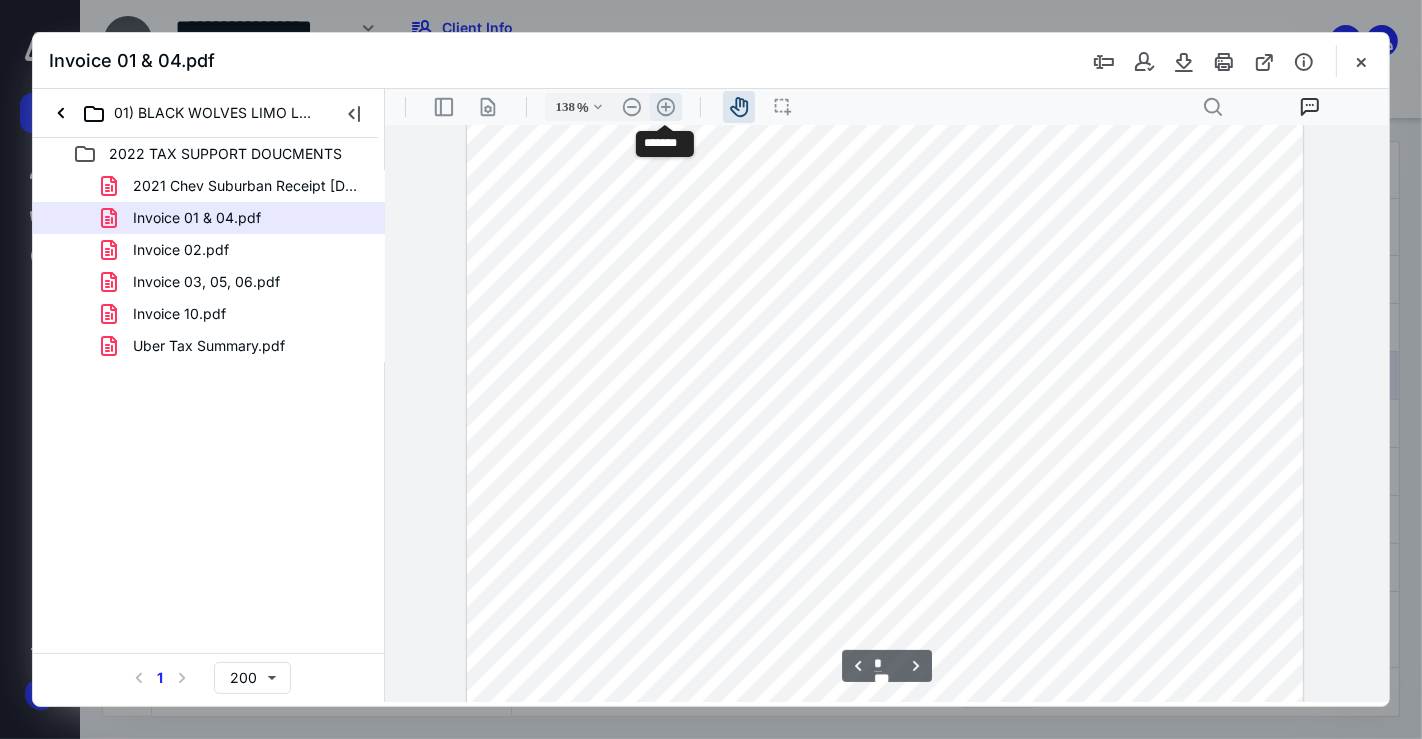 scroll, scrollTop: 1377, scrollLeft: 0, axis: vertical 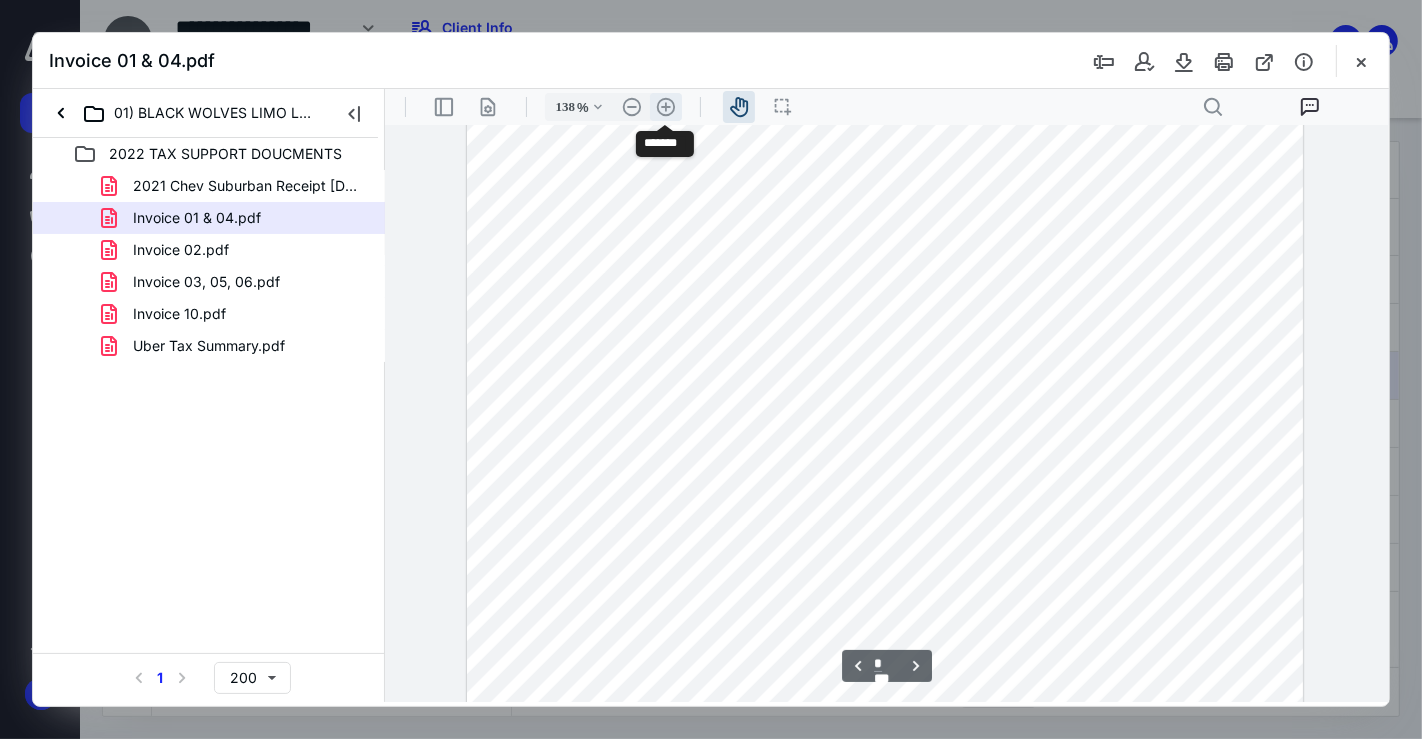 click on ".cls-1{fill:#abb0c4;} icon - header - zoom - in - line" at bounding box center (665, 106) 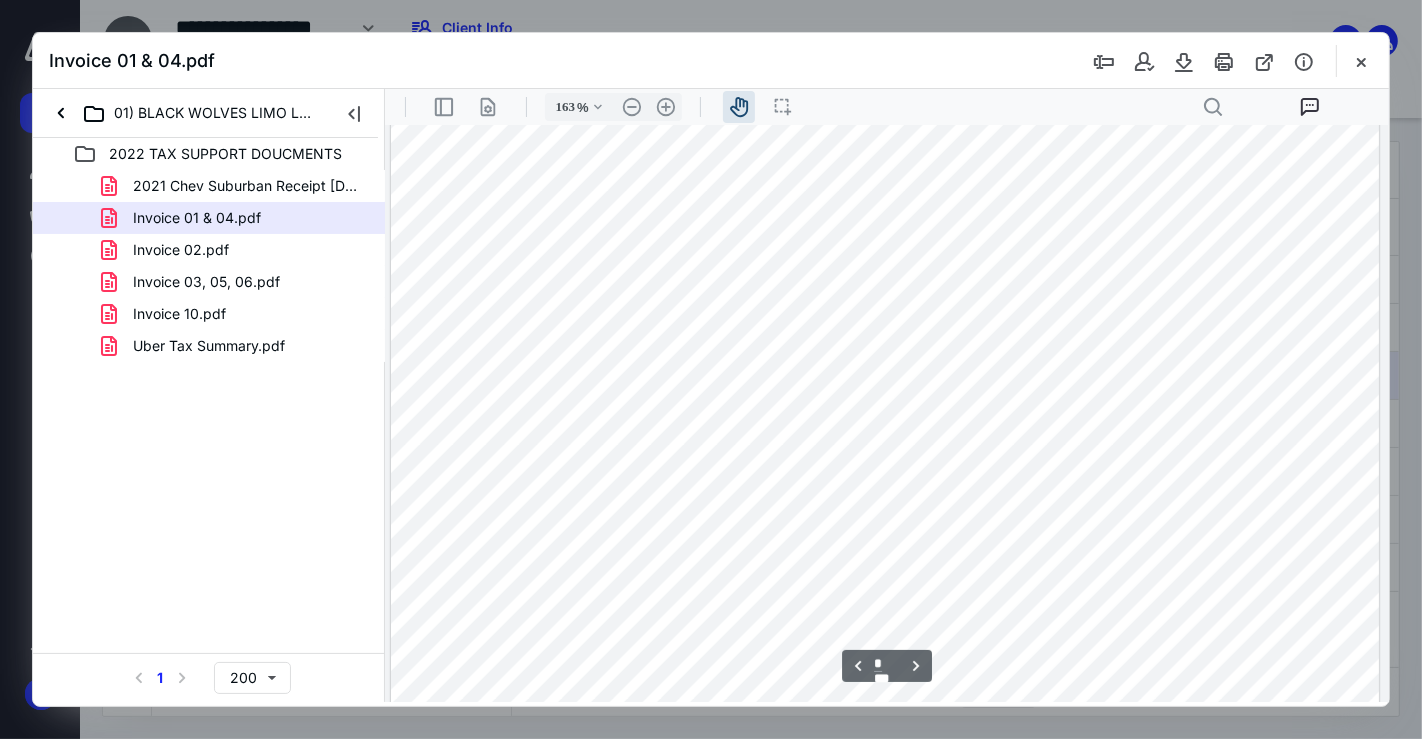 scroll, scrollTop: 1729, scrollLeft: 0, axis: vertical 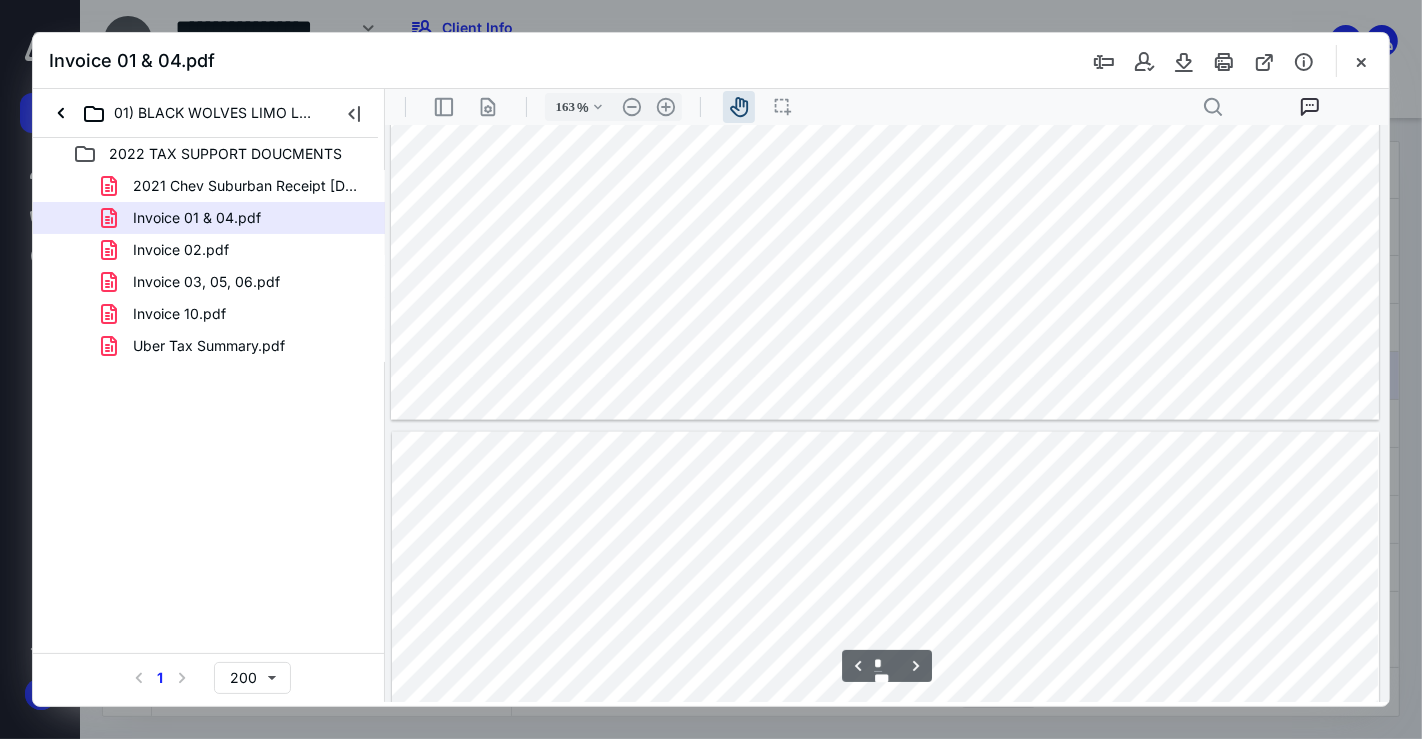 type on "*" 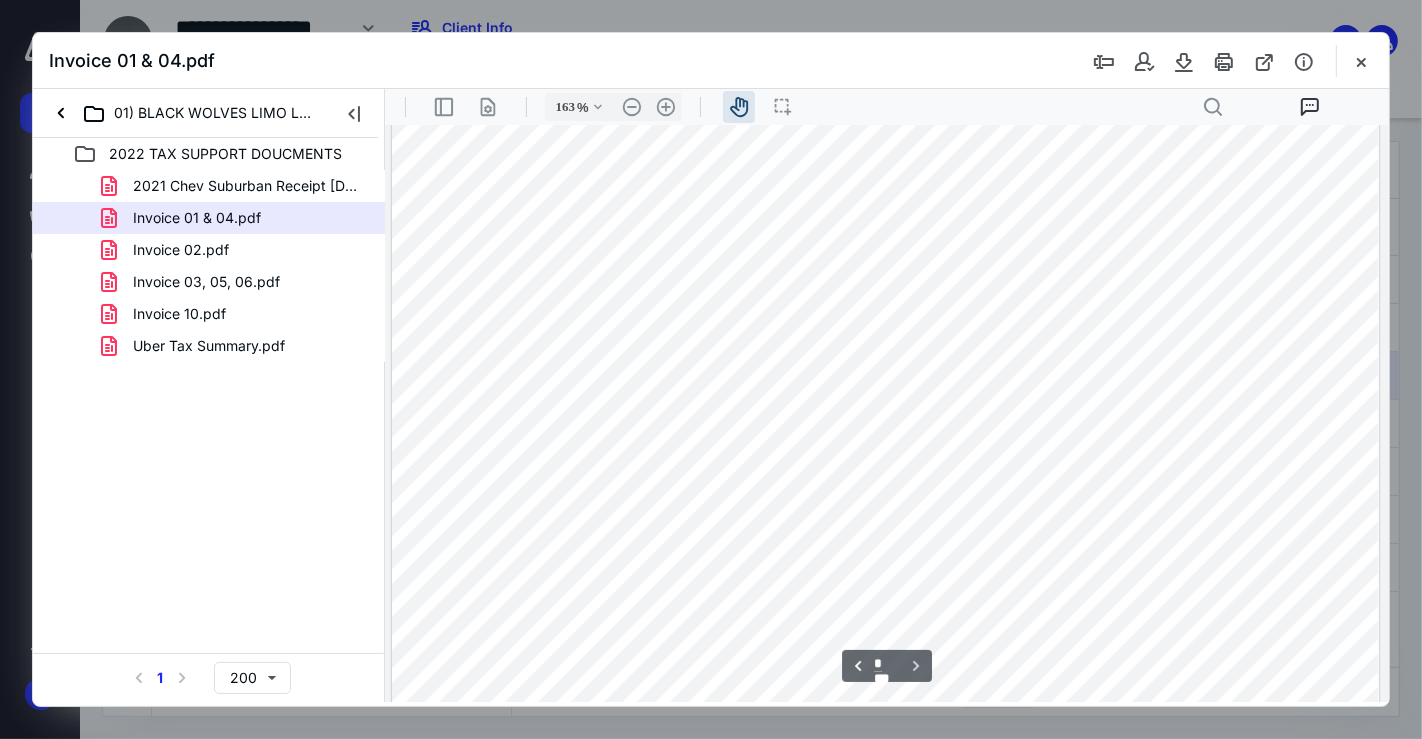 scroll, scrollTop: 2971, scrollLeft: 5, axis: both 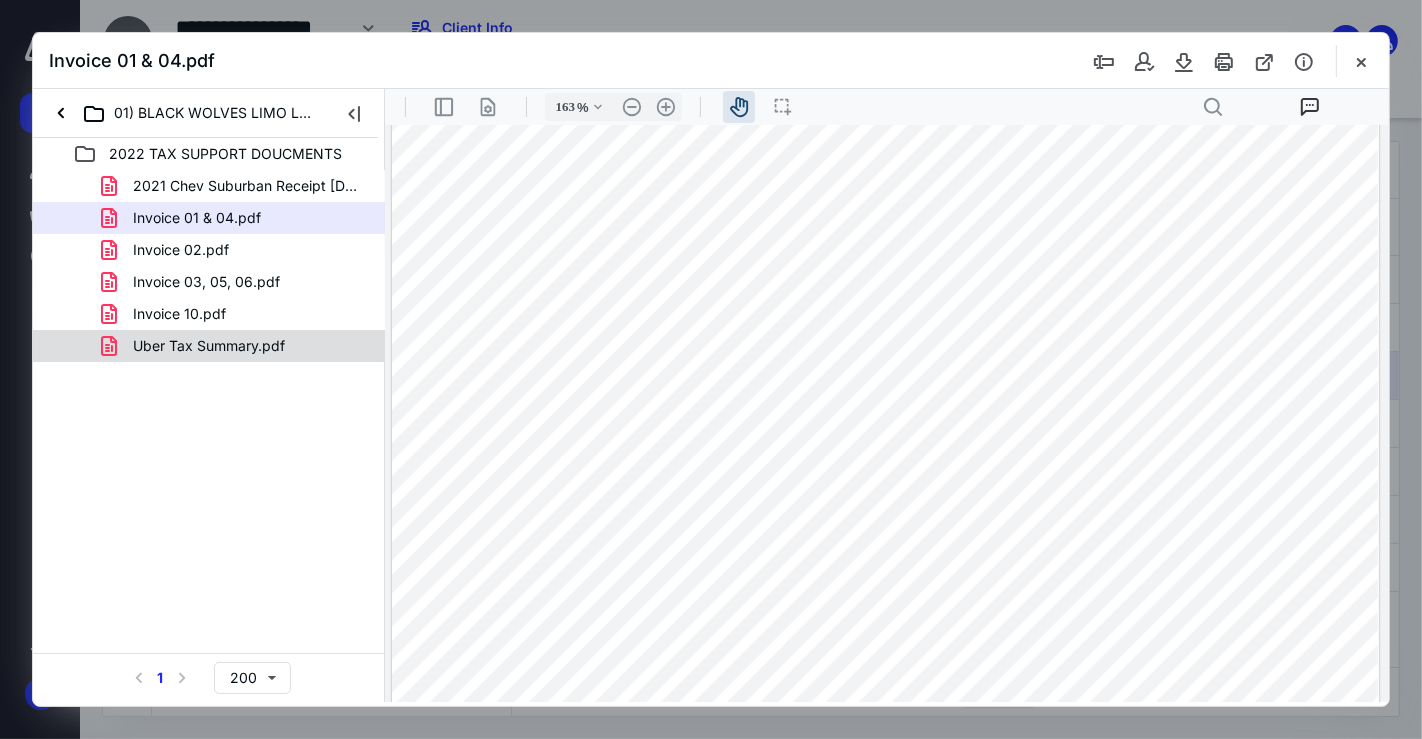 click on "Uber Tax Summary.pdf" at bounding box center [197, 346] 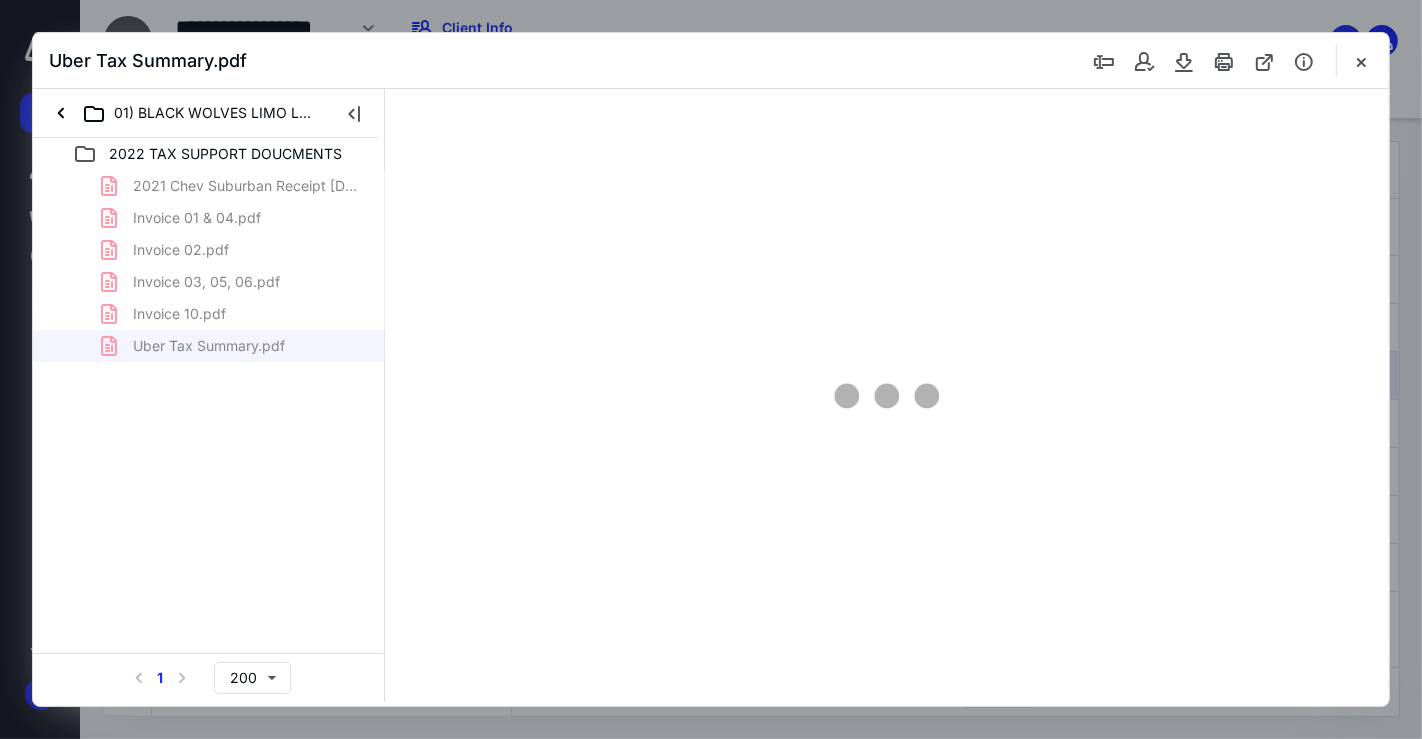 scroll, scrollTop: 39, scrollLeft: 0, axis: vertical 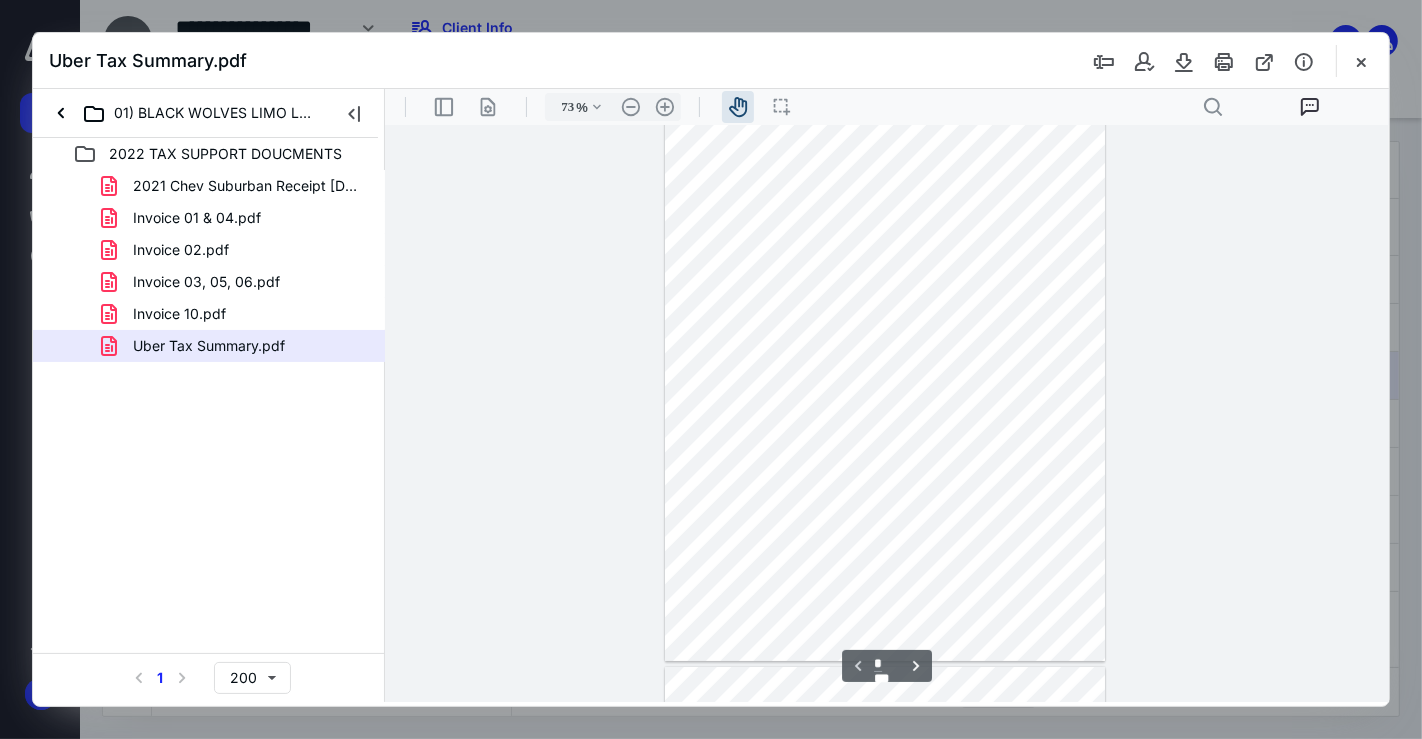 click on "**********" at bounding box center [886, 413] 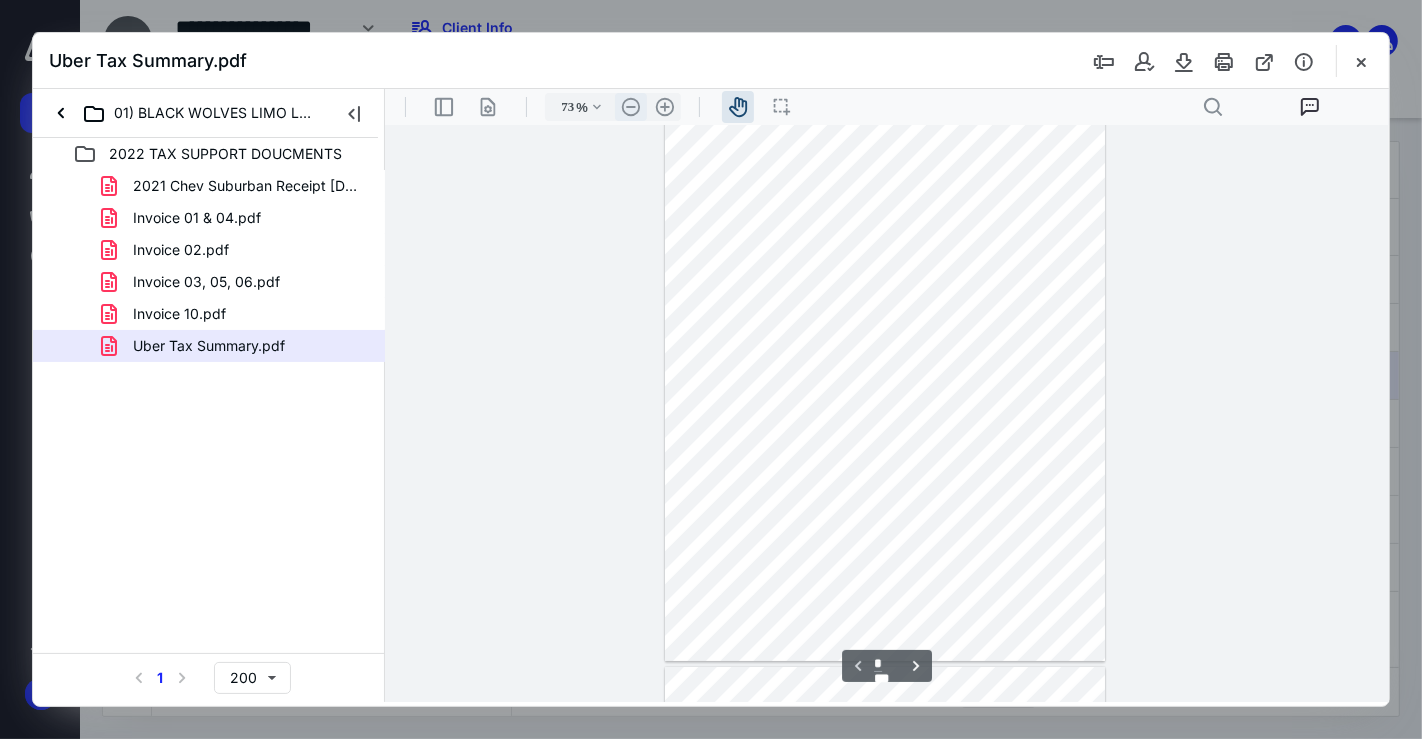 click on ".cls-1{fill:#abb0c4;} icon - header - zoom - out - line" at bounding box center [630, 106] 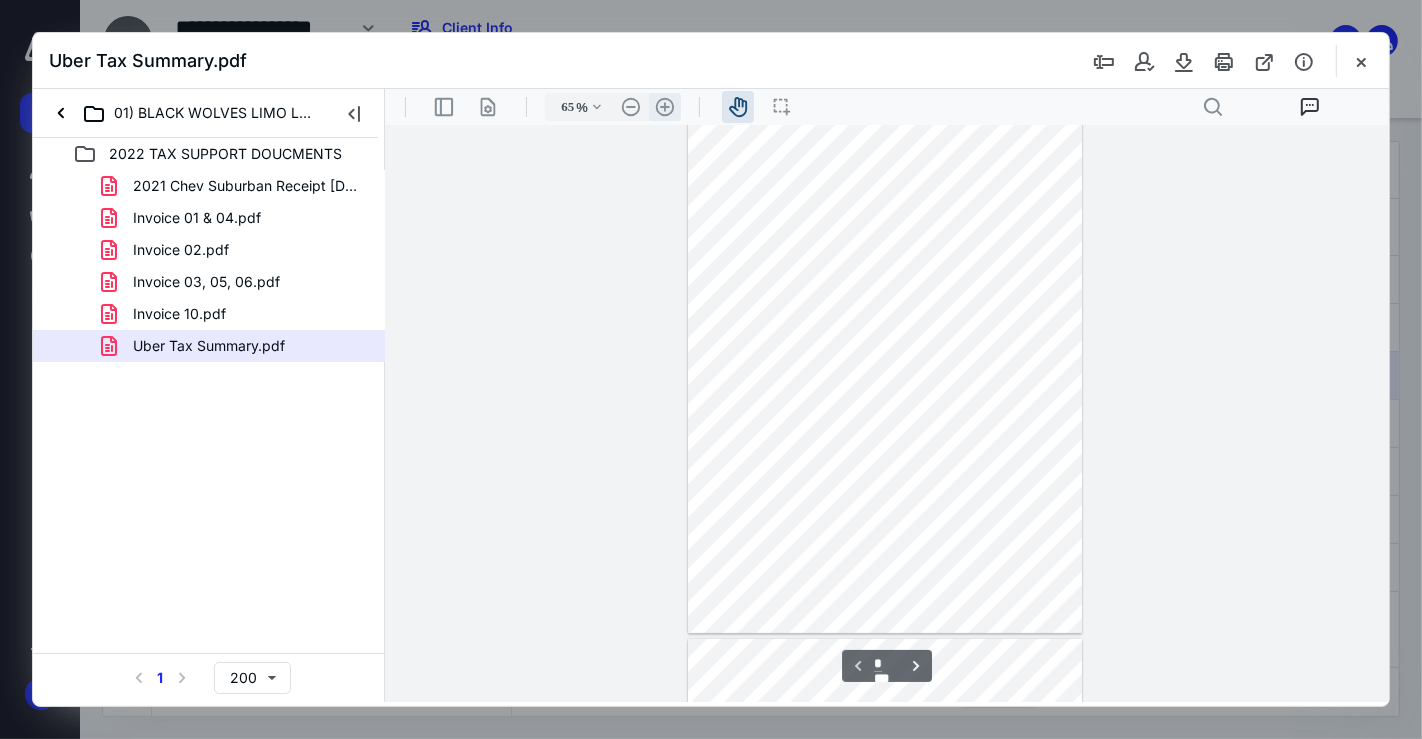 click on ".cls-1{fill:#abb0c4;} icon - header - zoom - in - line" at bounding box center (664, 106) 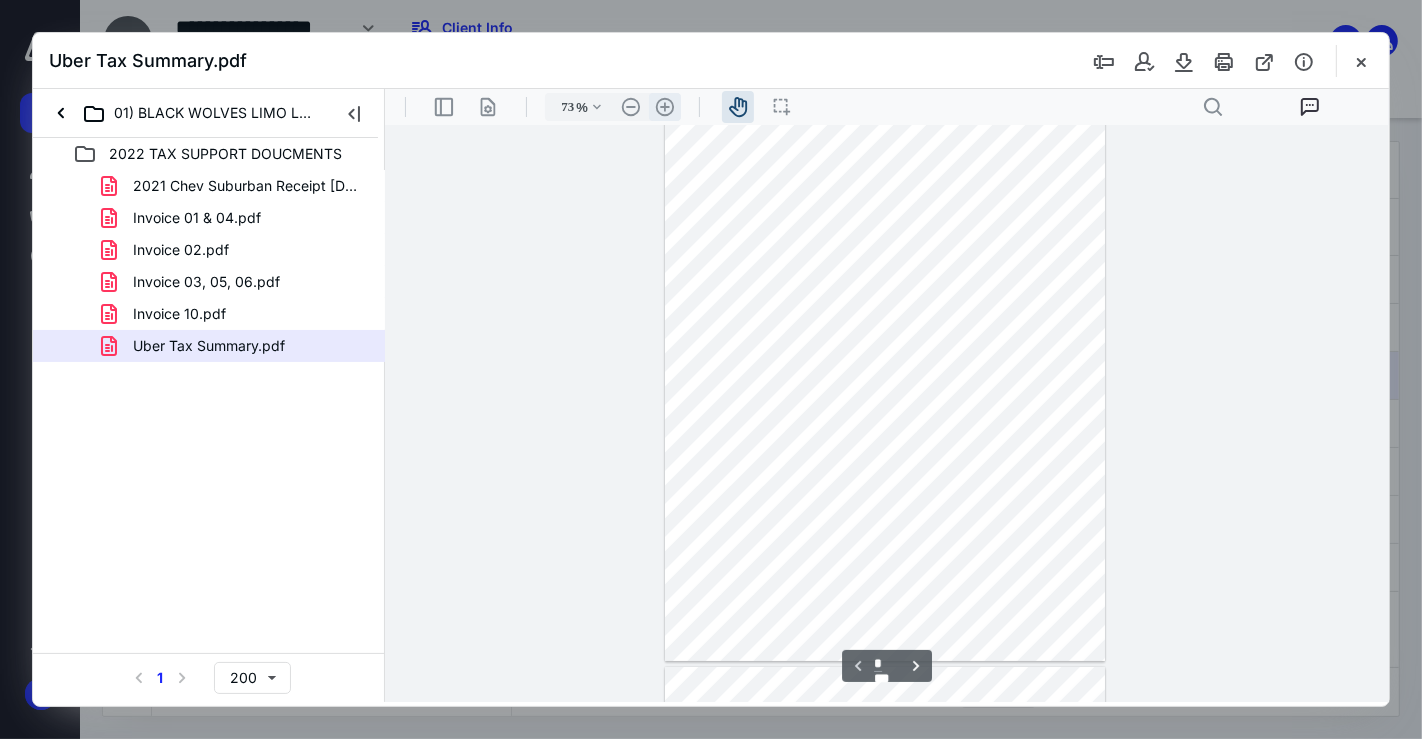 click on ".cls-1{fill:#abb0c4;} icon - header - zoom - in - line" at bounding box center [664, 106] 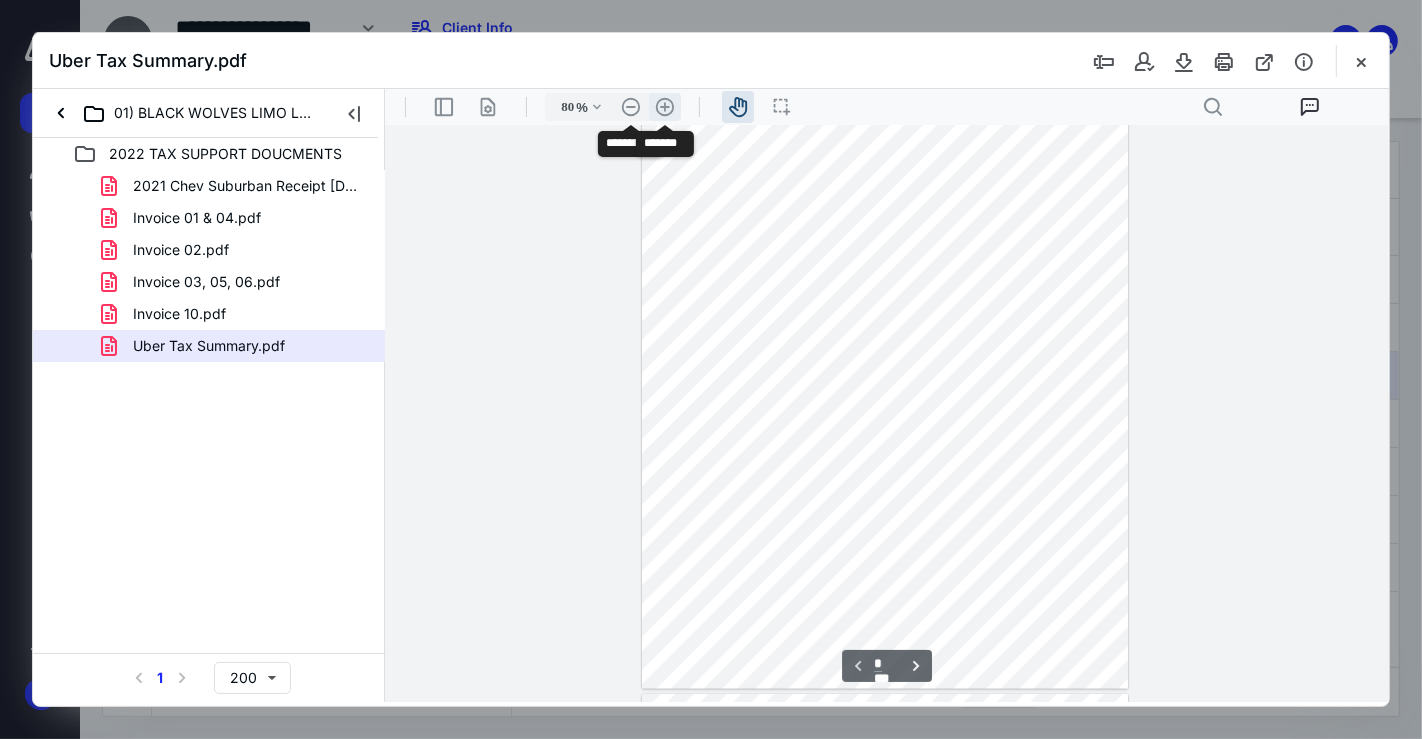 click on ".cls-1{fill:#abb0c4;} icon - header - zoom - in - line" at bounding box center (664, 106) 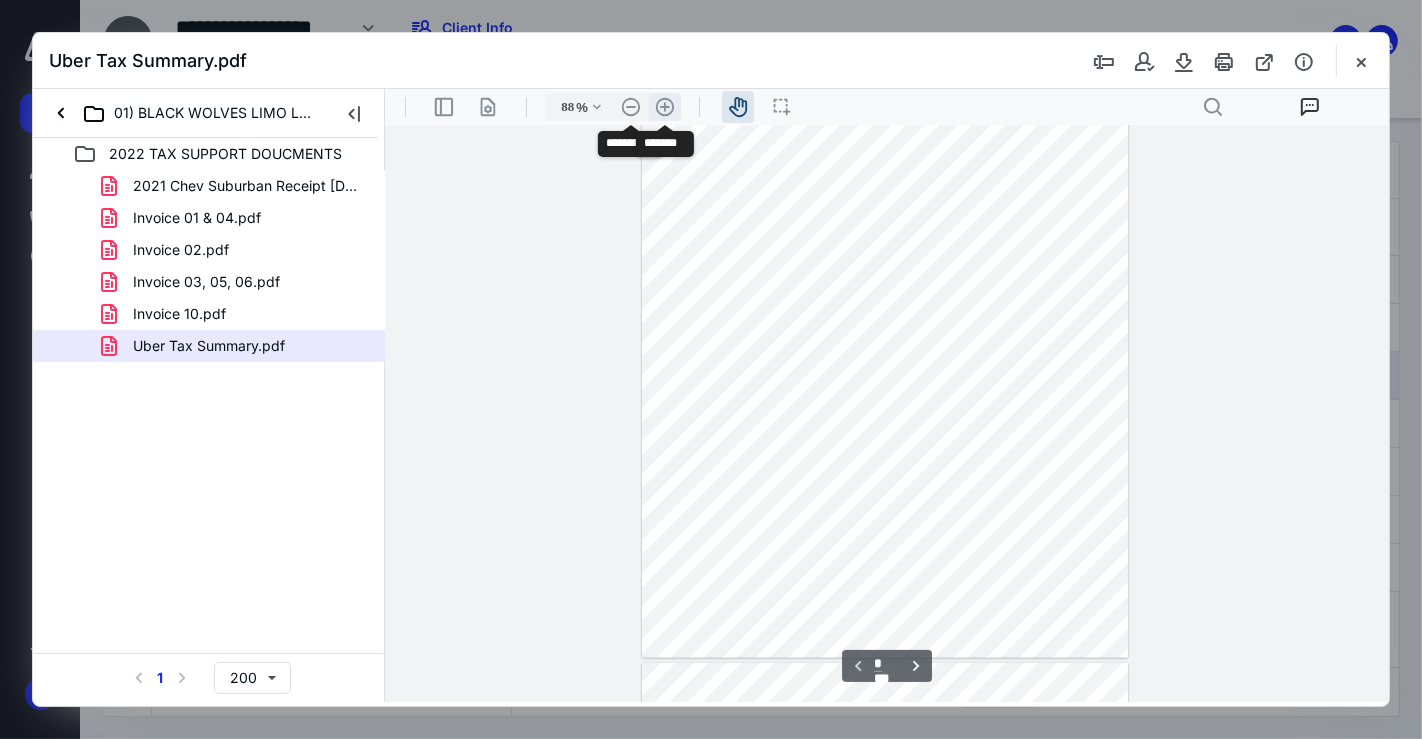 click on ".cls-1{fill:#abb0c4;} icon - header - zoom - in - line" at bounding box center [664, 106] 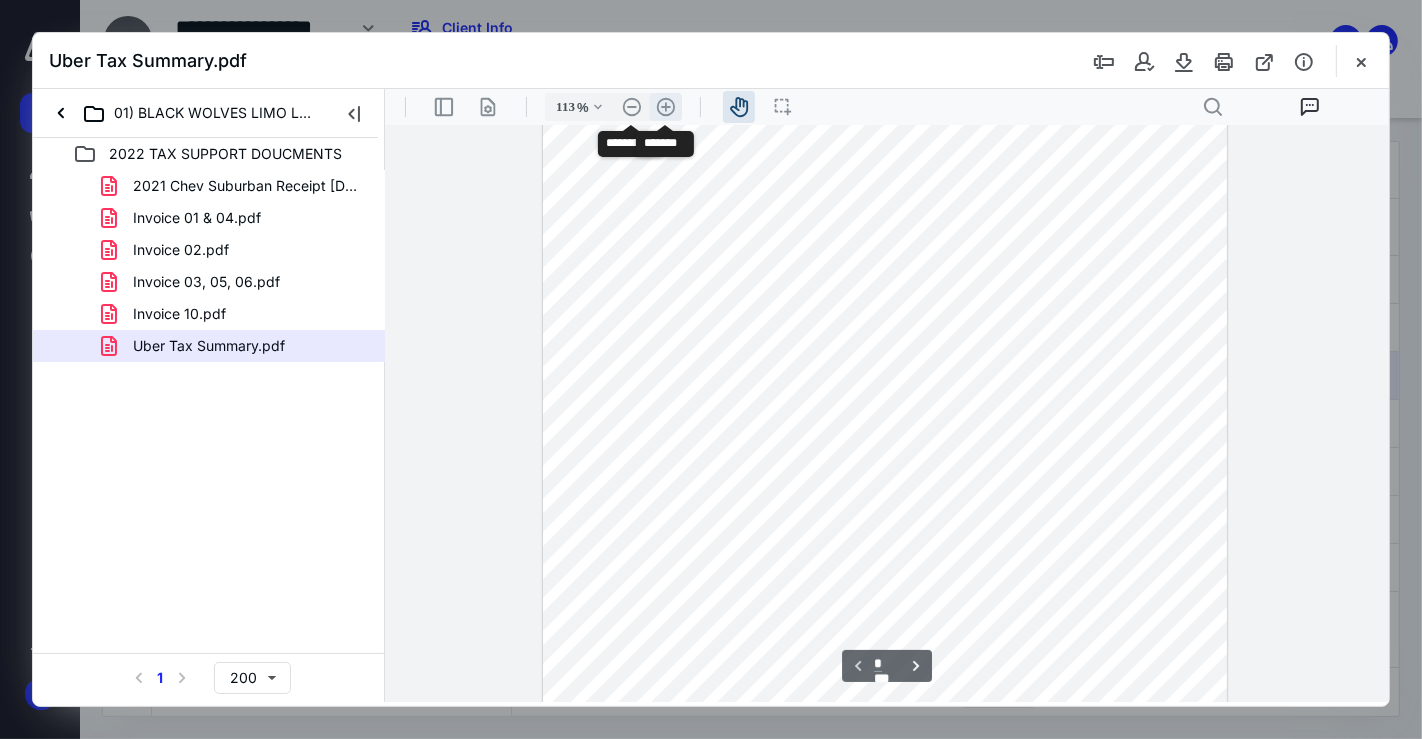 click on ".cls-1{fill:#abb0c4;} icon - header - zoom - in - line" at bounding box center (665, 106) 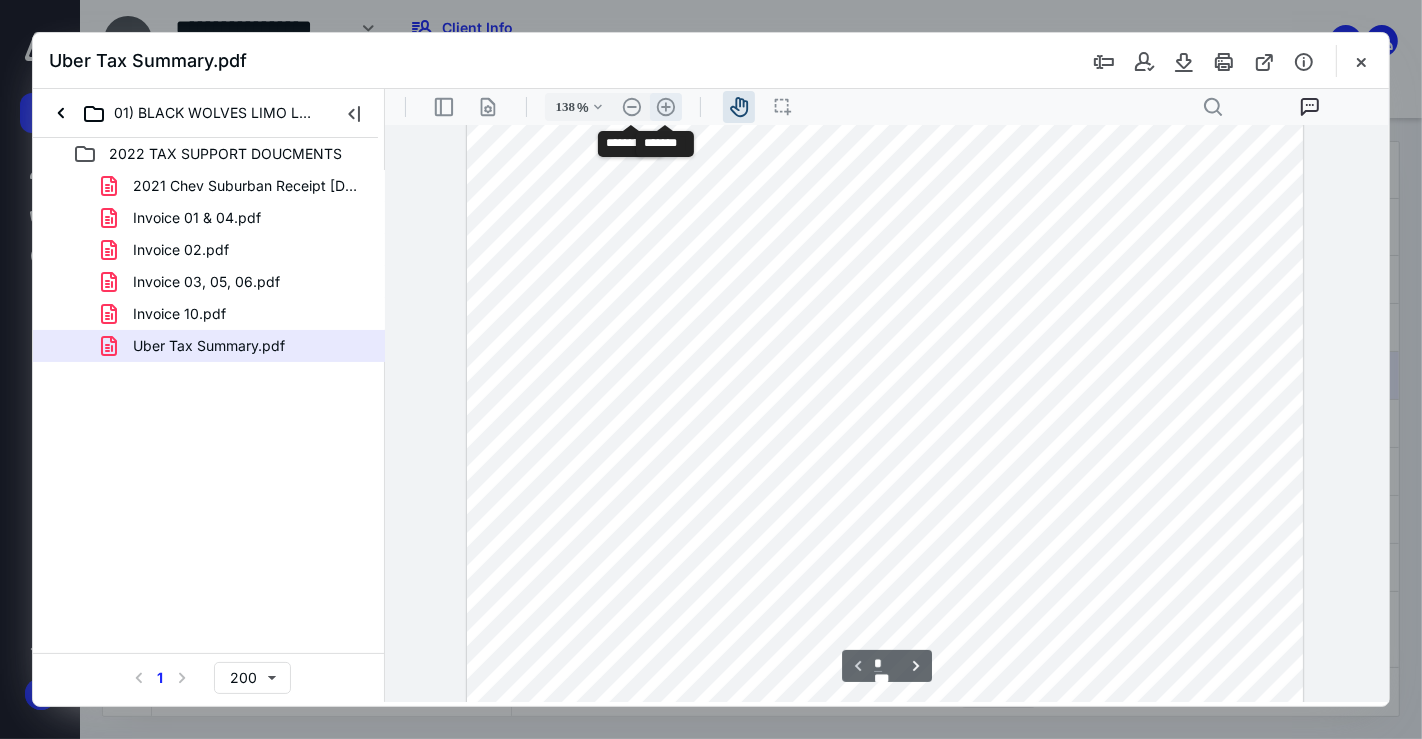 scroll, scrollTop: 317, scrollLeft: 0, axis: vertical 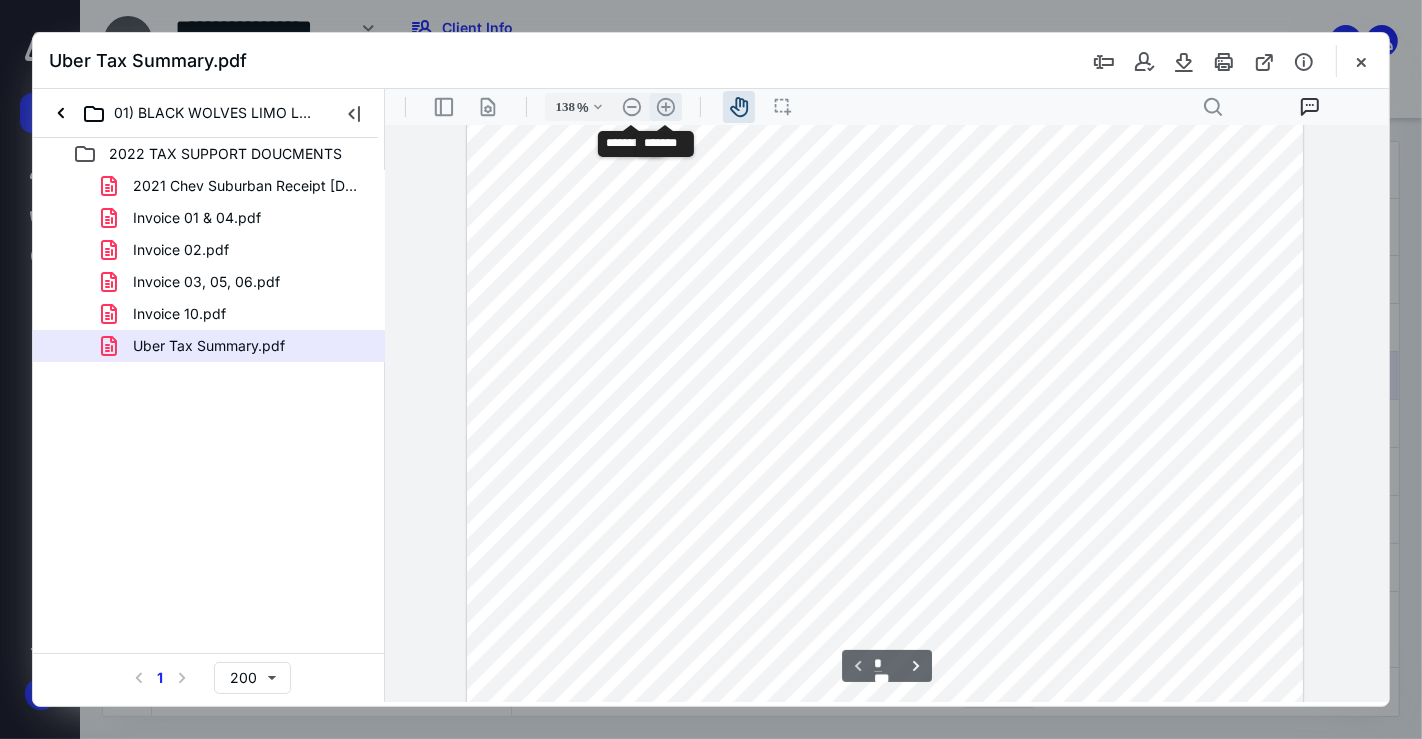click on ".cls-1{fill:#abb0c4;} icon - header - zoom - in - line" at bounding box center (665, 106) 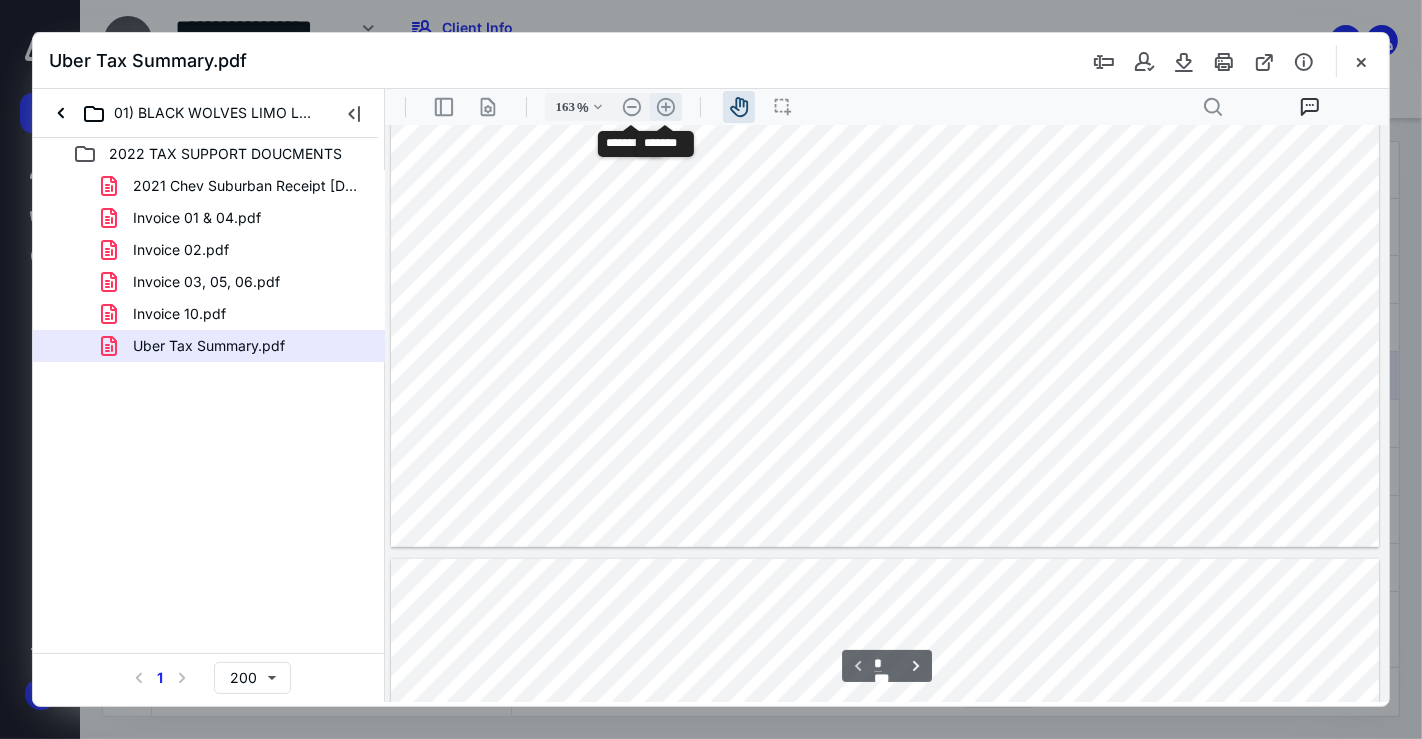 type on "*" 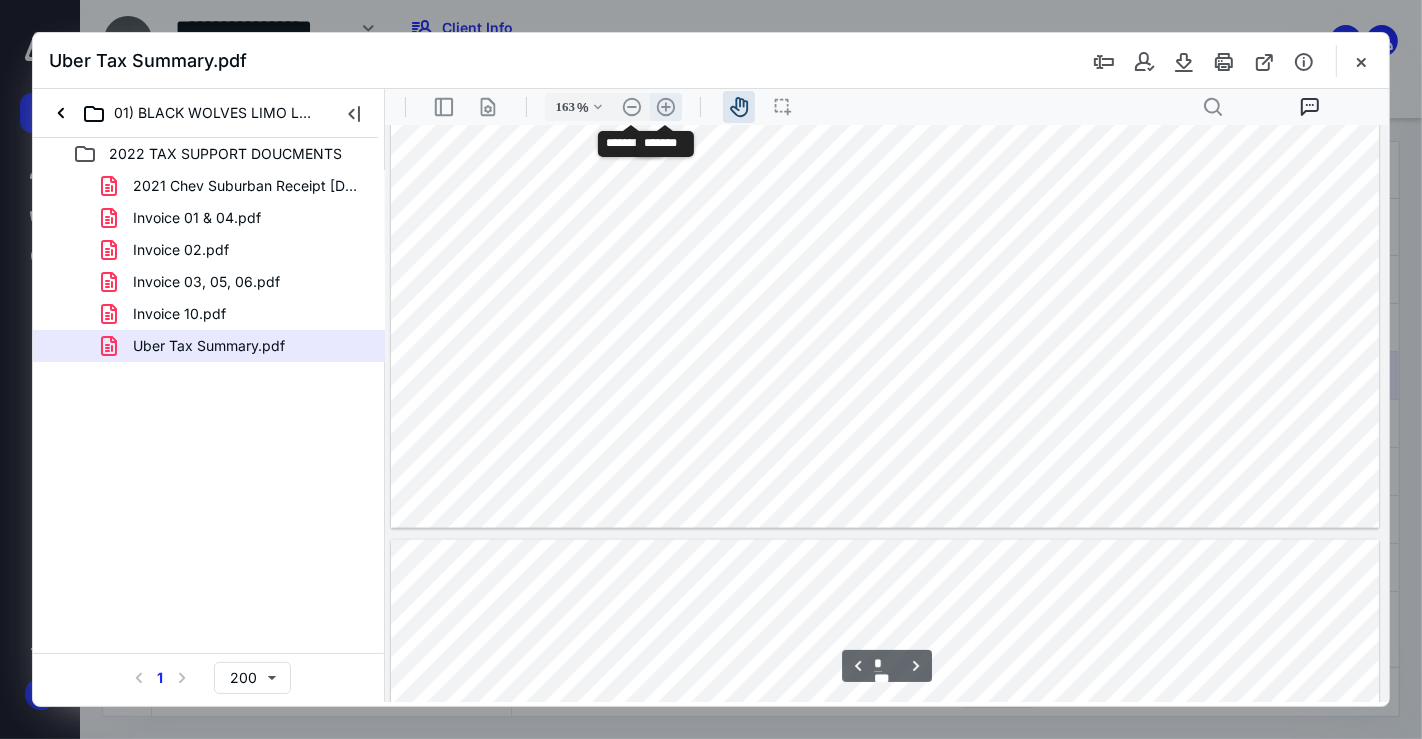 scroll, scrollTop: 2184, scrollLeft: 5, axis: both 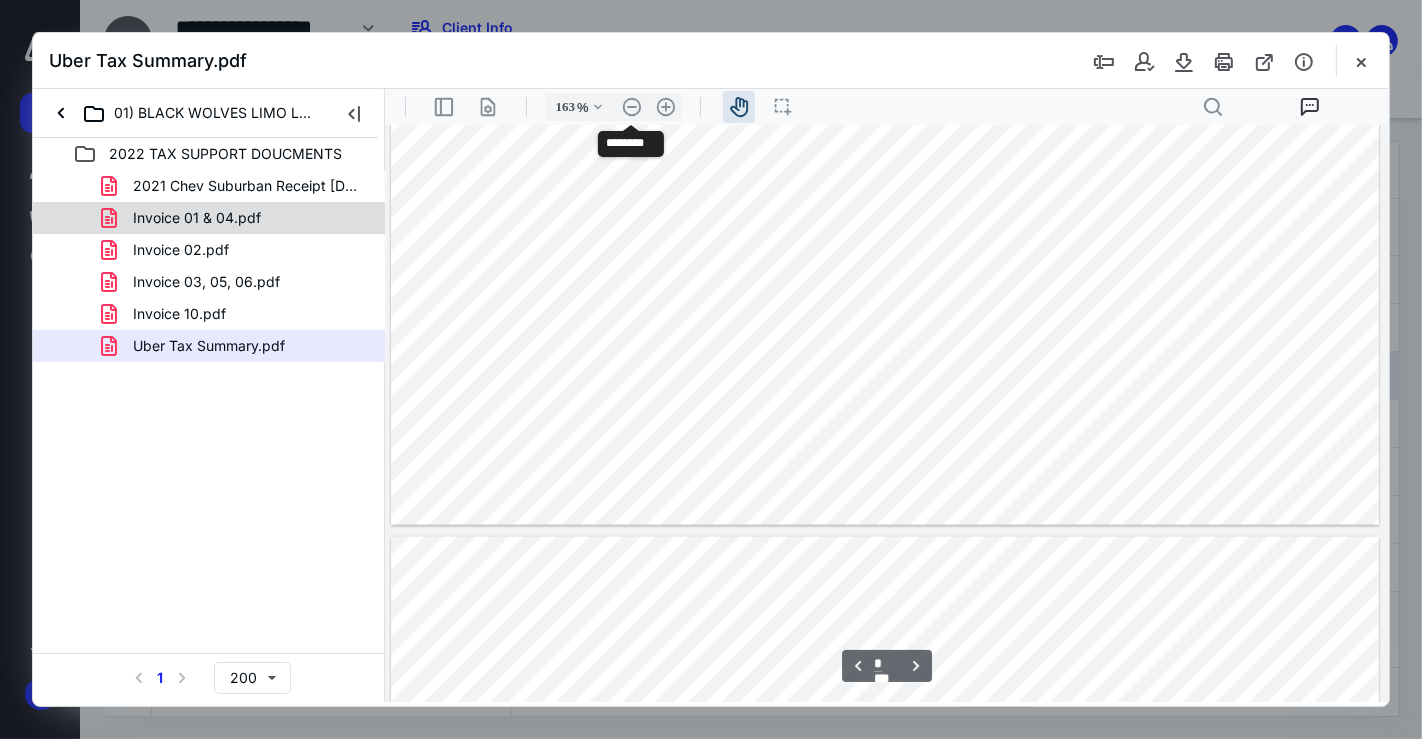 click on "Invoice 01 & 04.pdf" at bounding box center (237, 218) 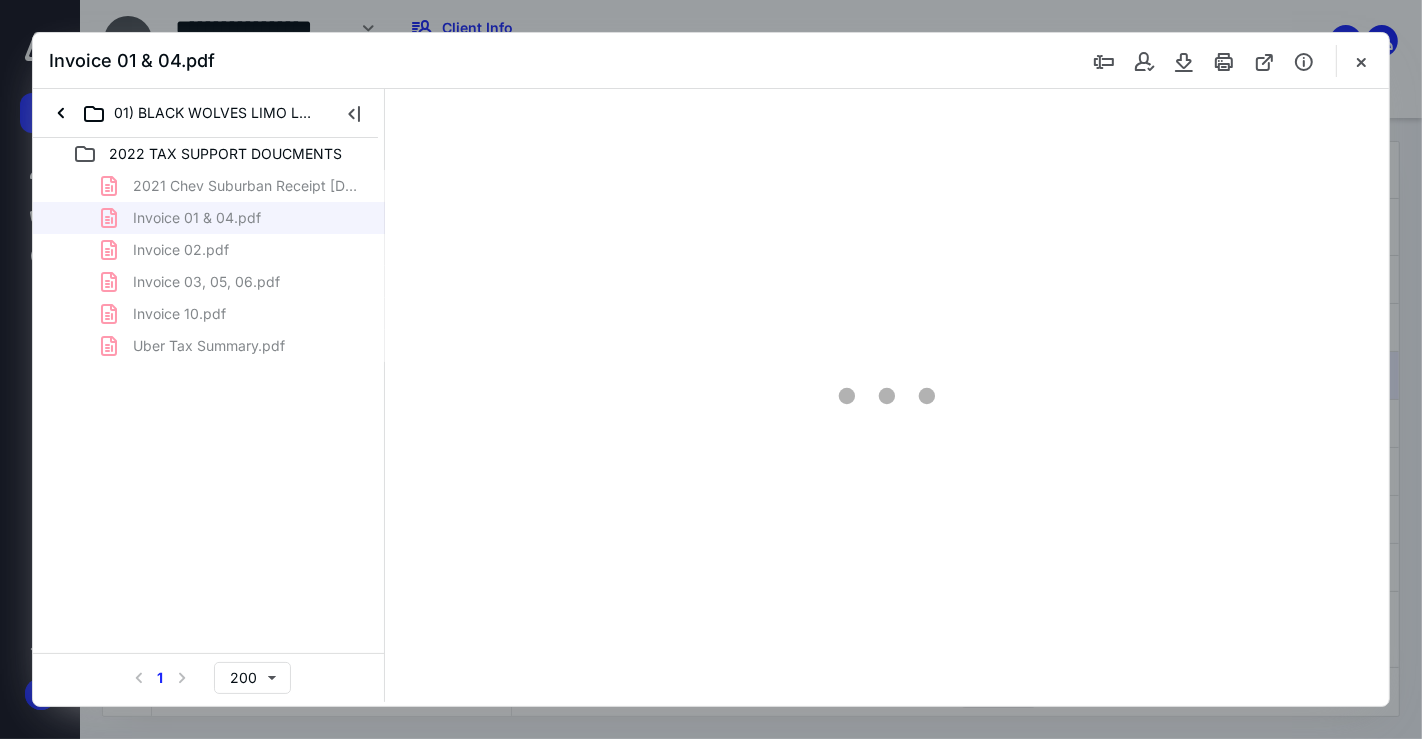 type on "73" 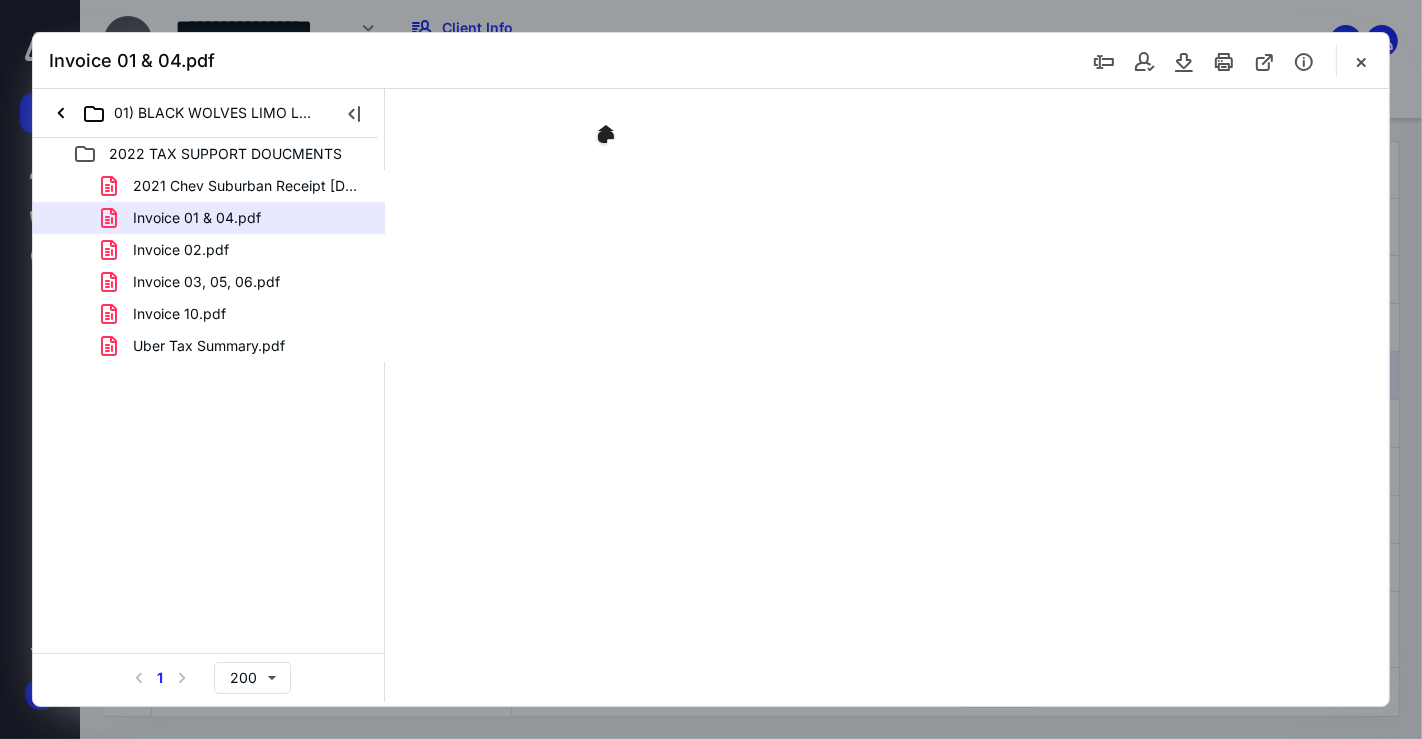 scroll, scrollTop: 39, scrollLeft: 0, axis: vertical 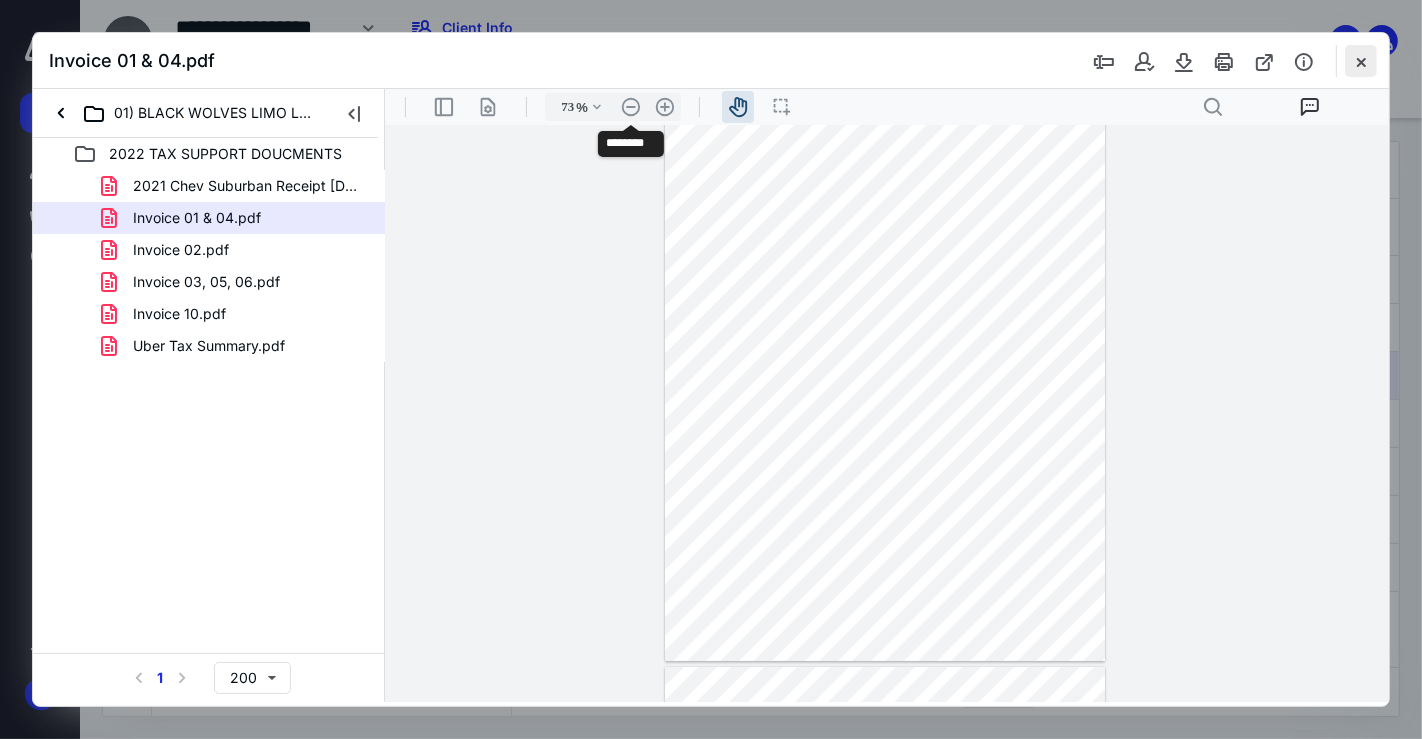click at bounding box center (1361, 61) 